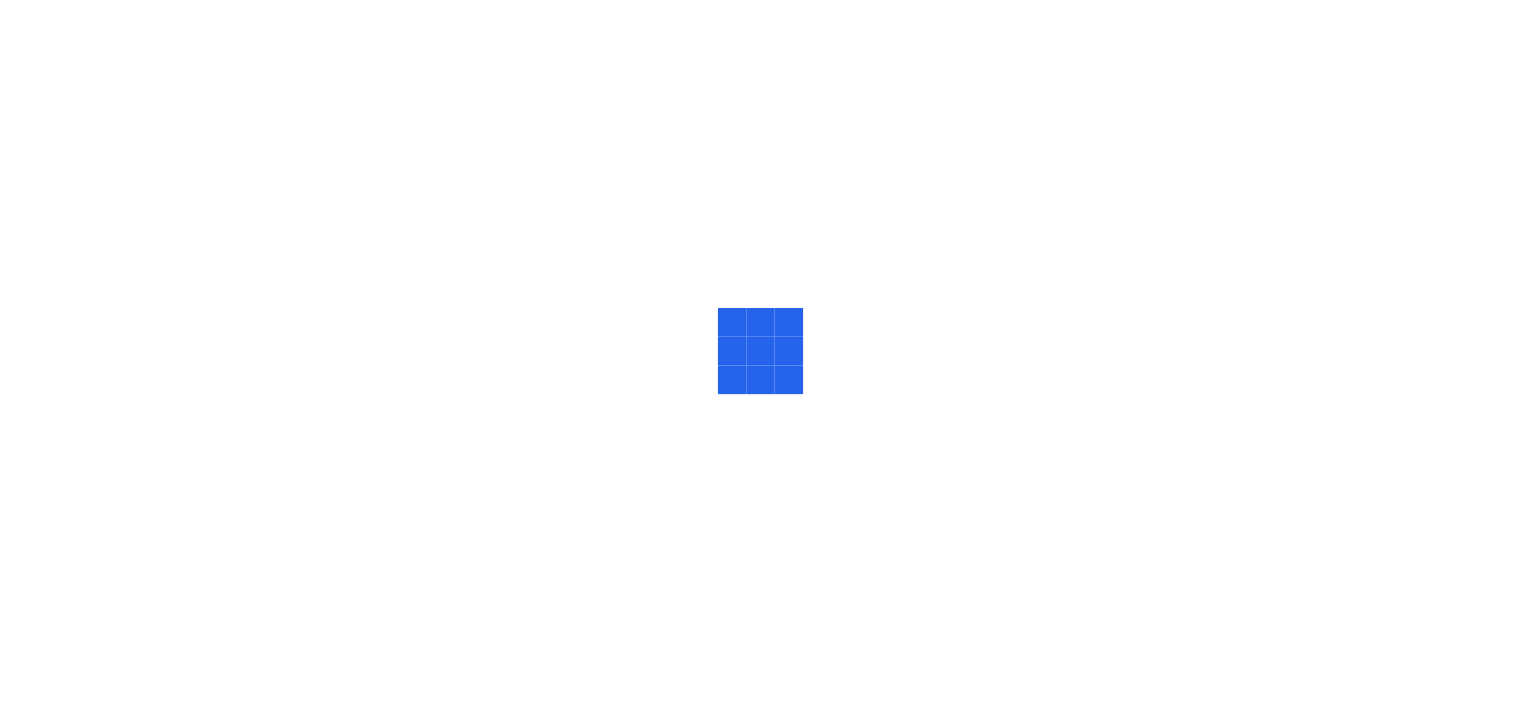 scroll, scrollTop: 0, scrollLeft: 0, axis: both 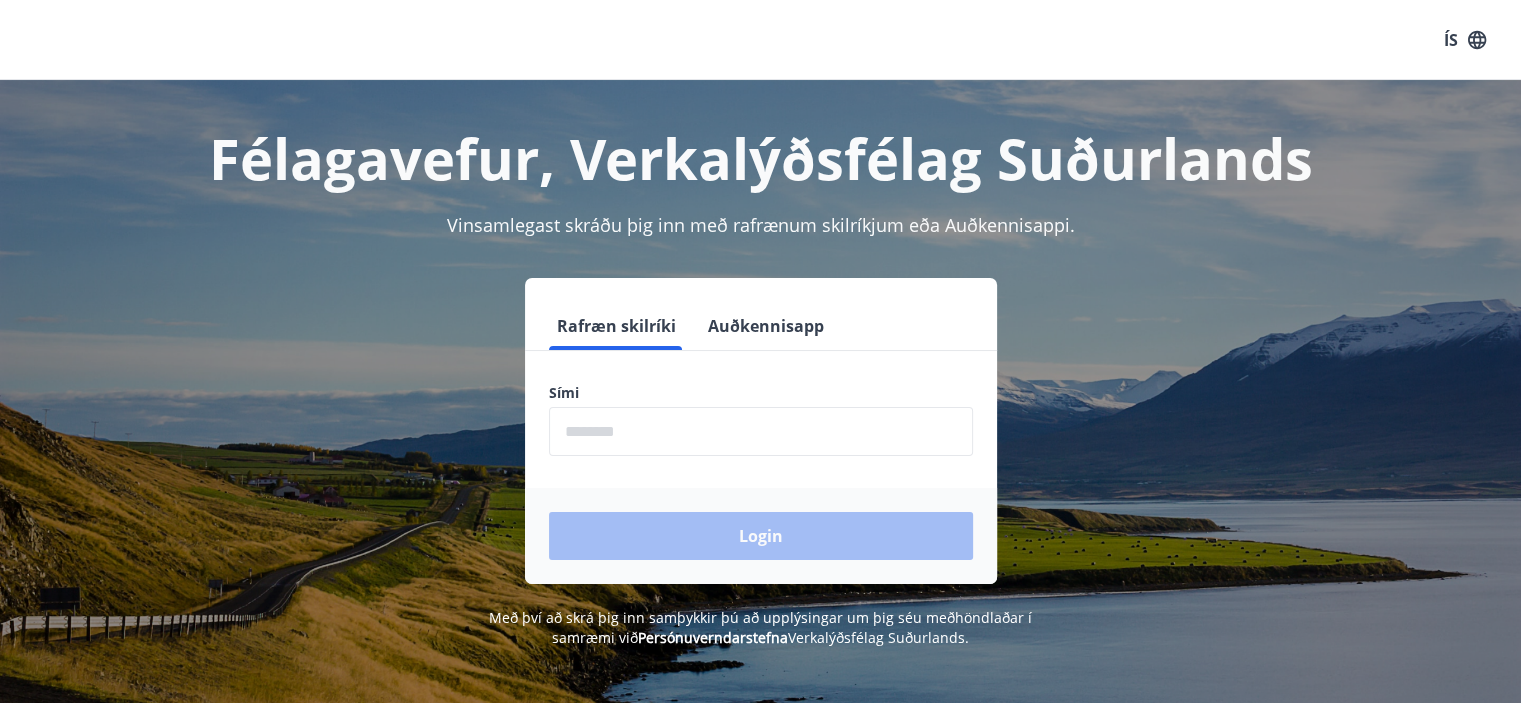 click at bounding box center [761, 431] 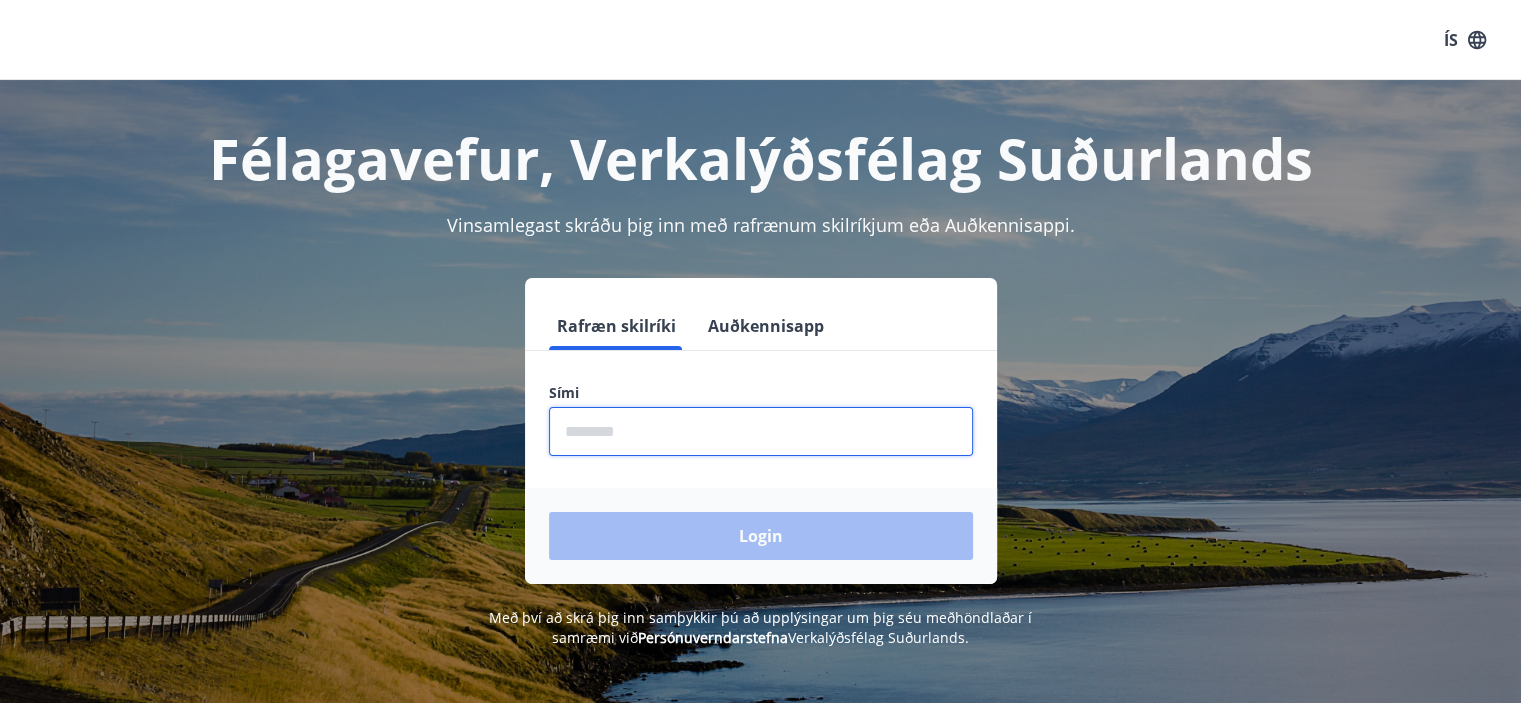 click 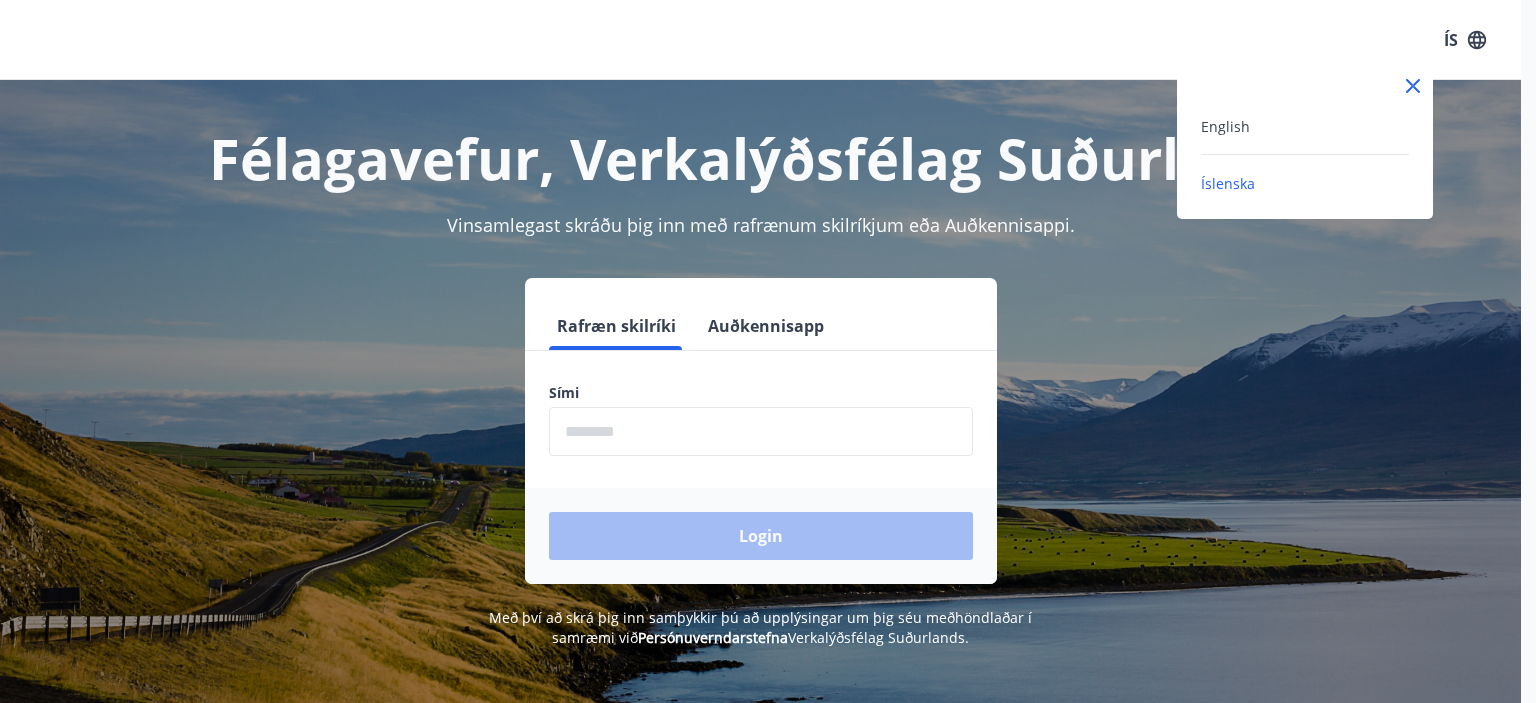 click on "English" at bounding box center (1305, 126) 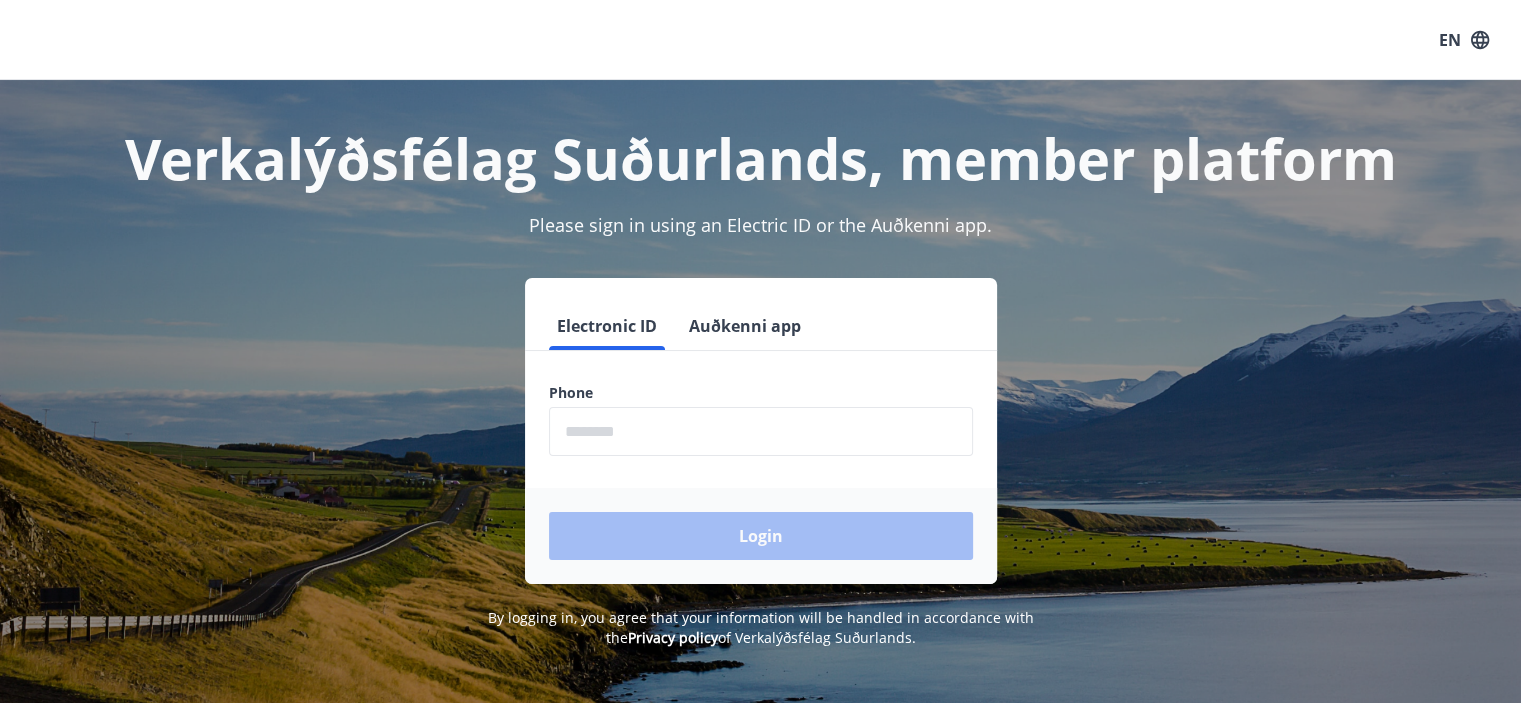 click at bounding box center (761, 431) 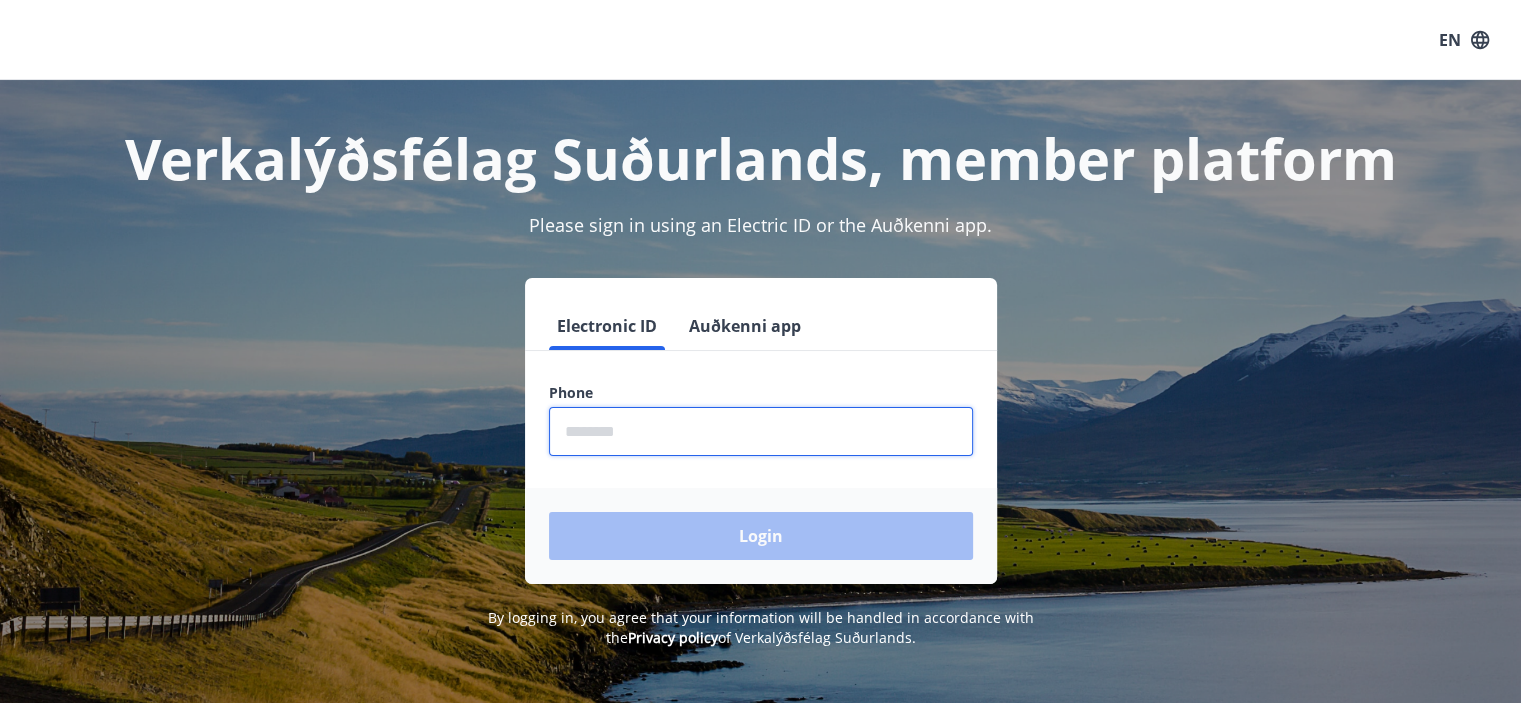 click at bounding box center (761, 431) 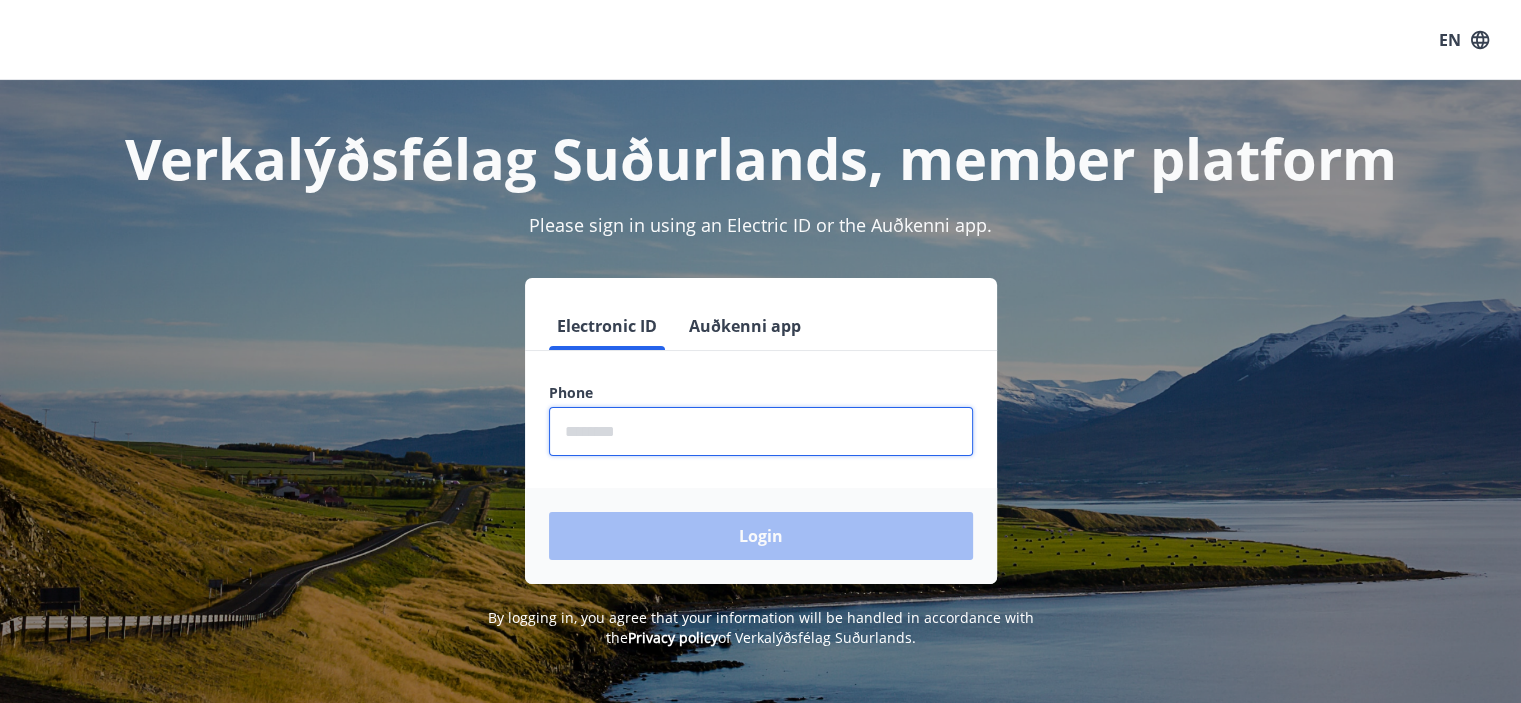 type on "********" 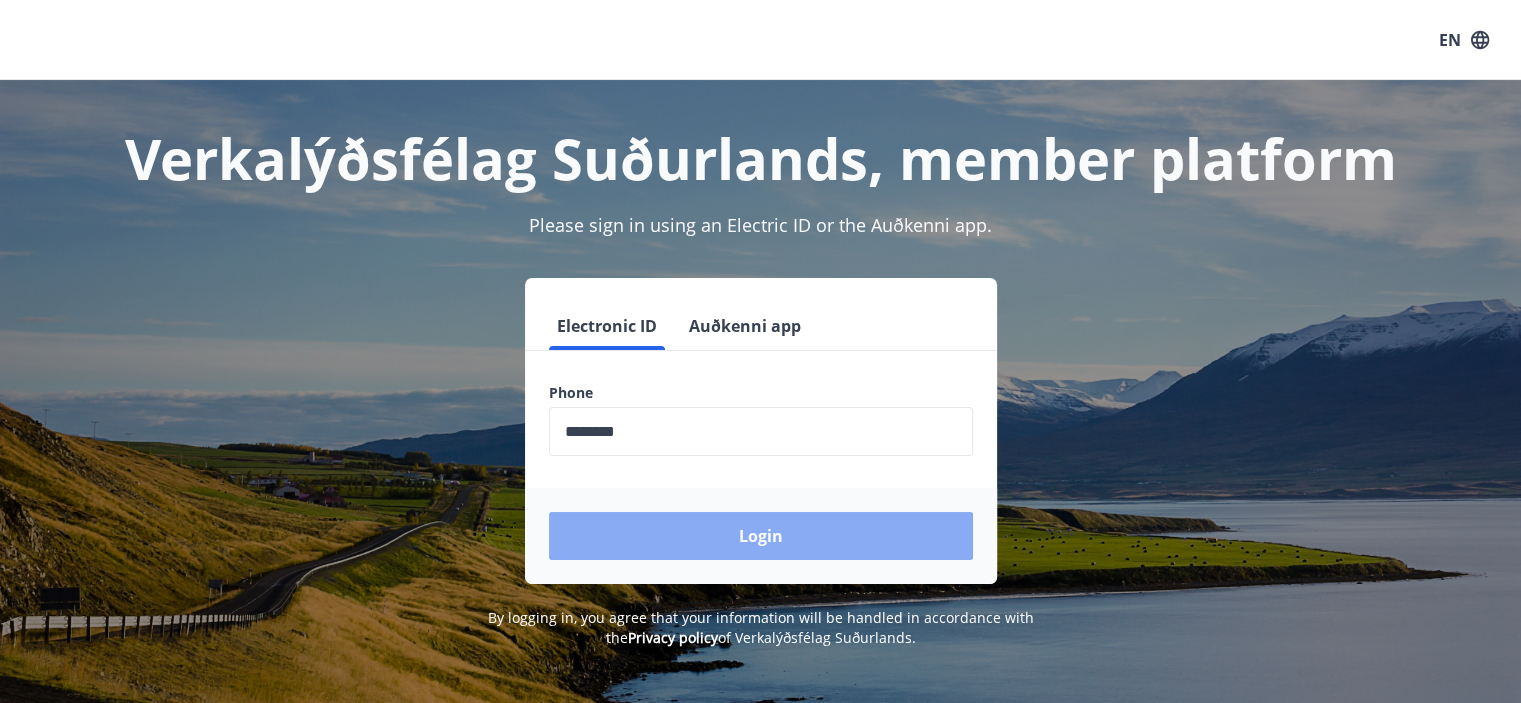 click on "Login" at bounding box center [761, 536] 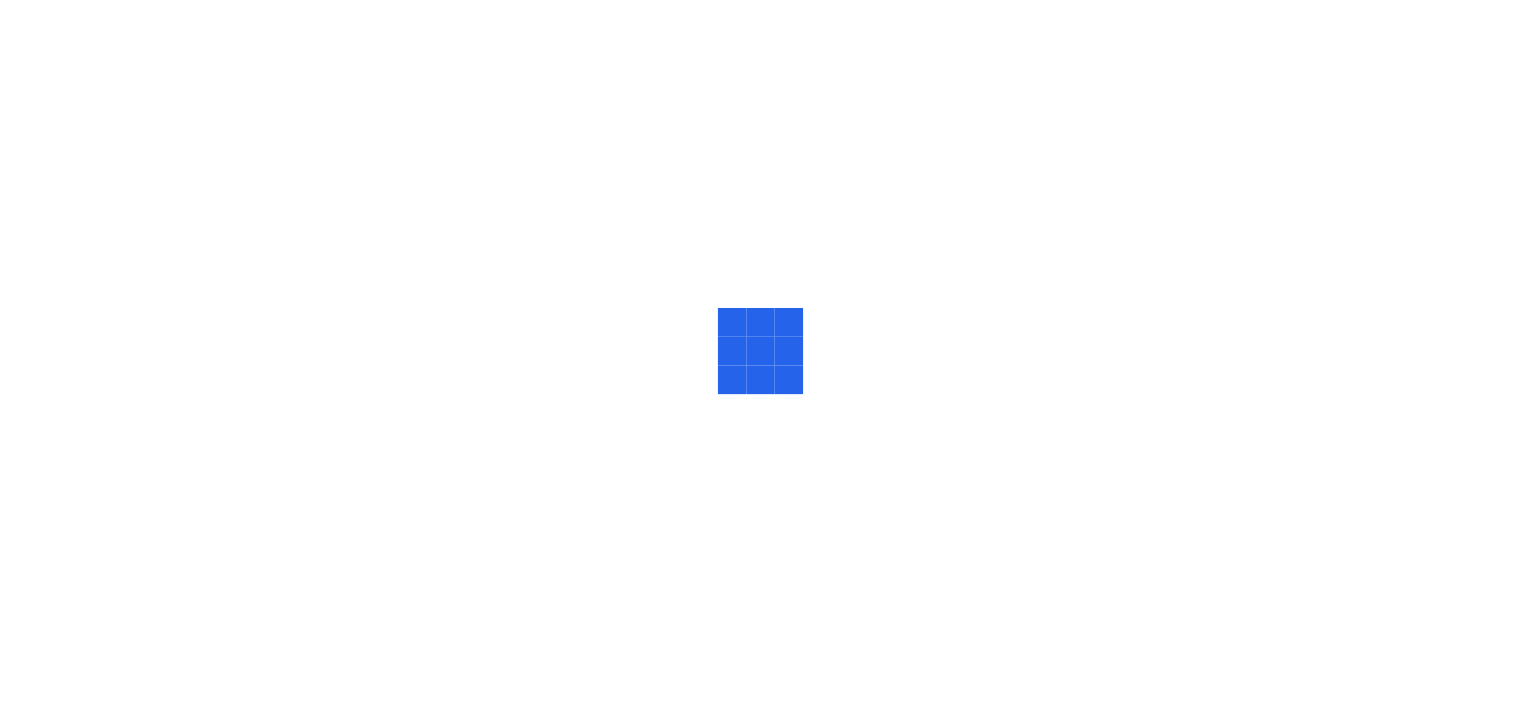 scroll, scrollTop: 0, scrollLeft: 0, axis: both 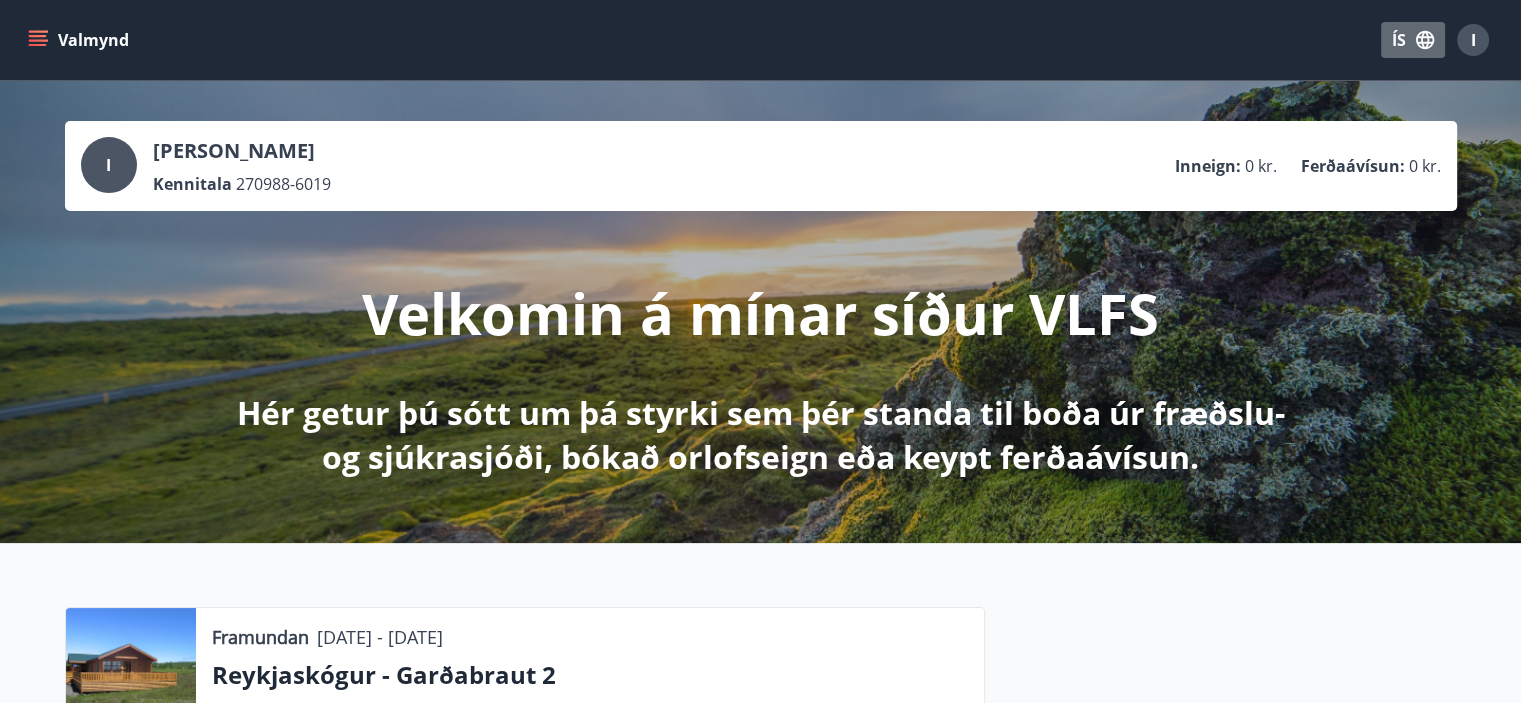 click 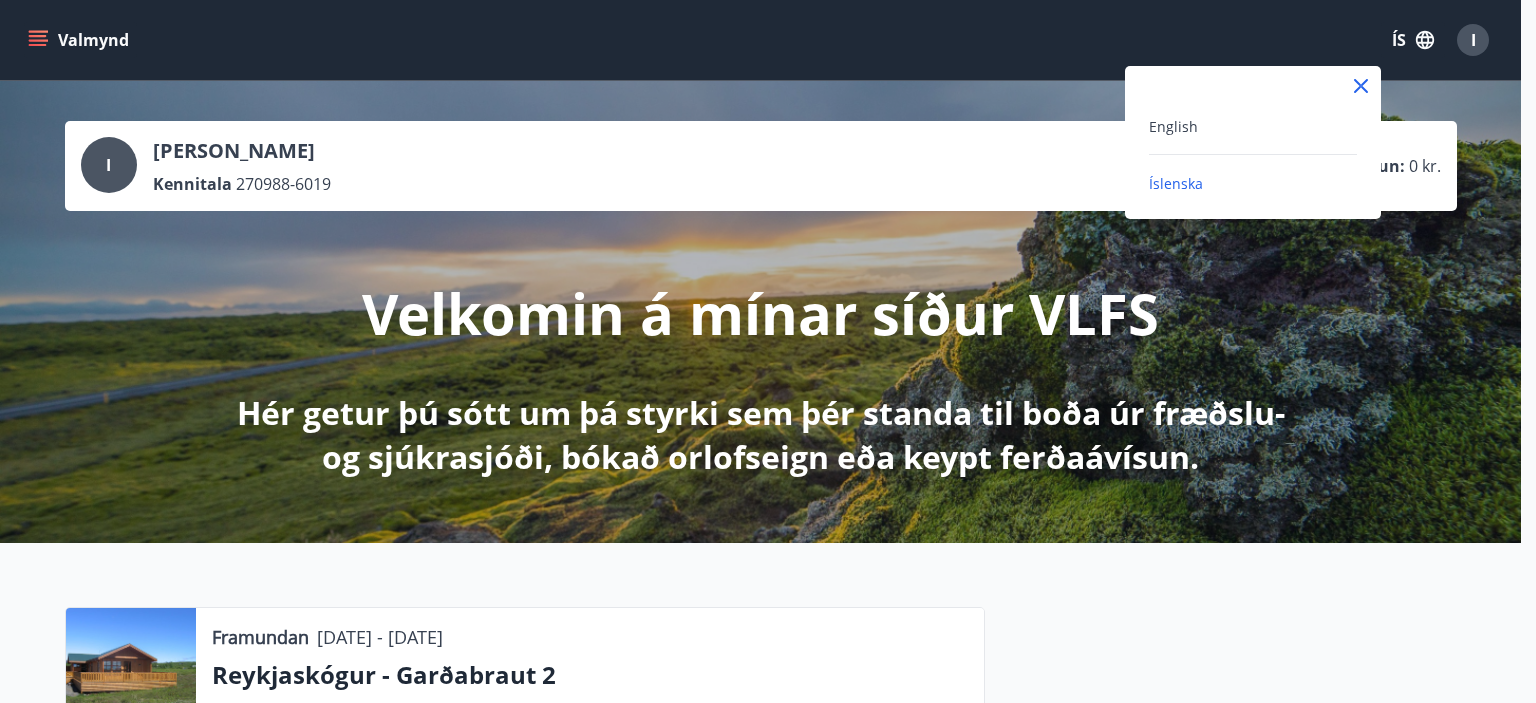 click on "English" at bounding box center [1253, 126] 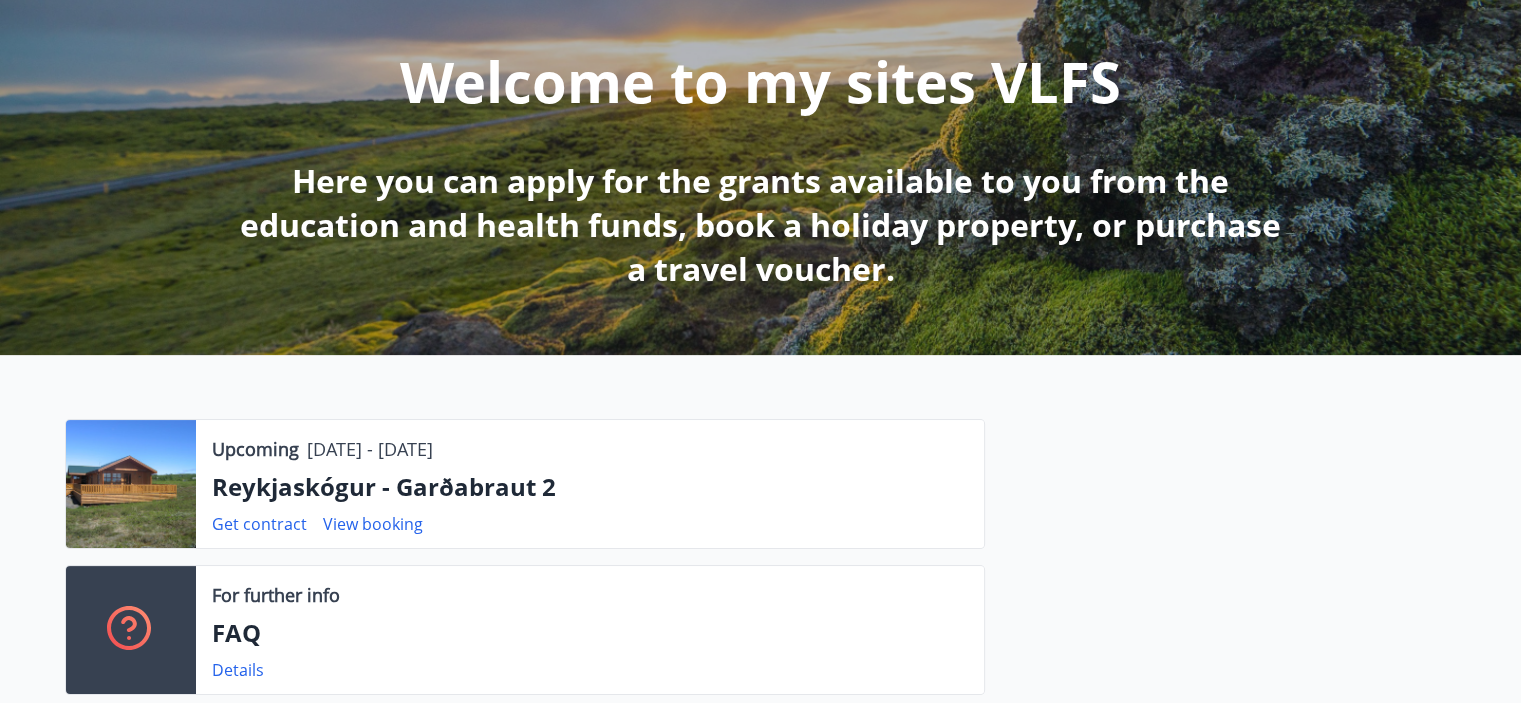 scroll, scrollTop: 24, scrollLeft: 0, axis: vertical 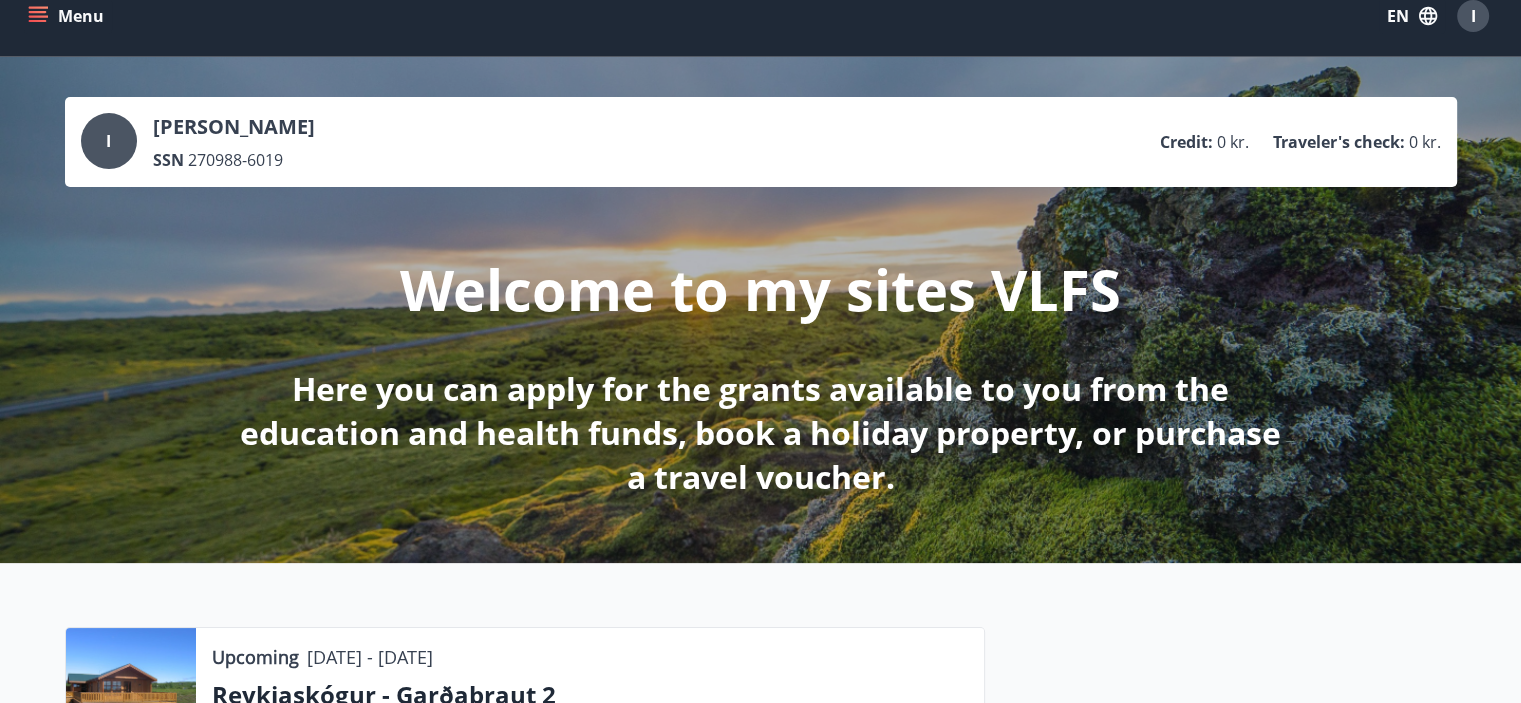 click 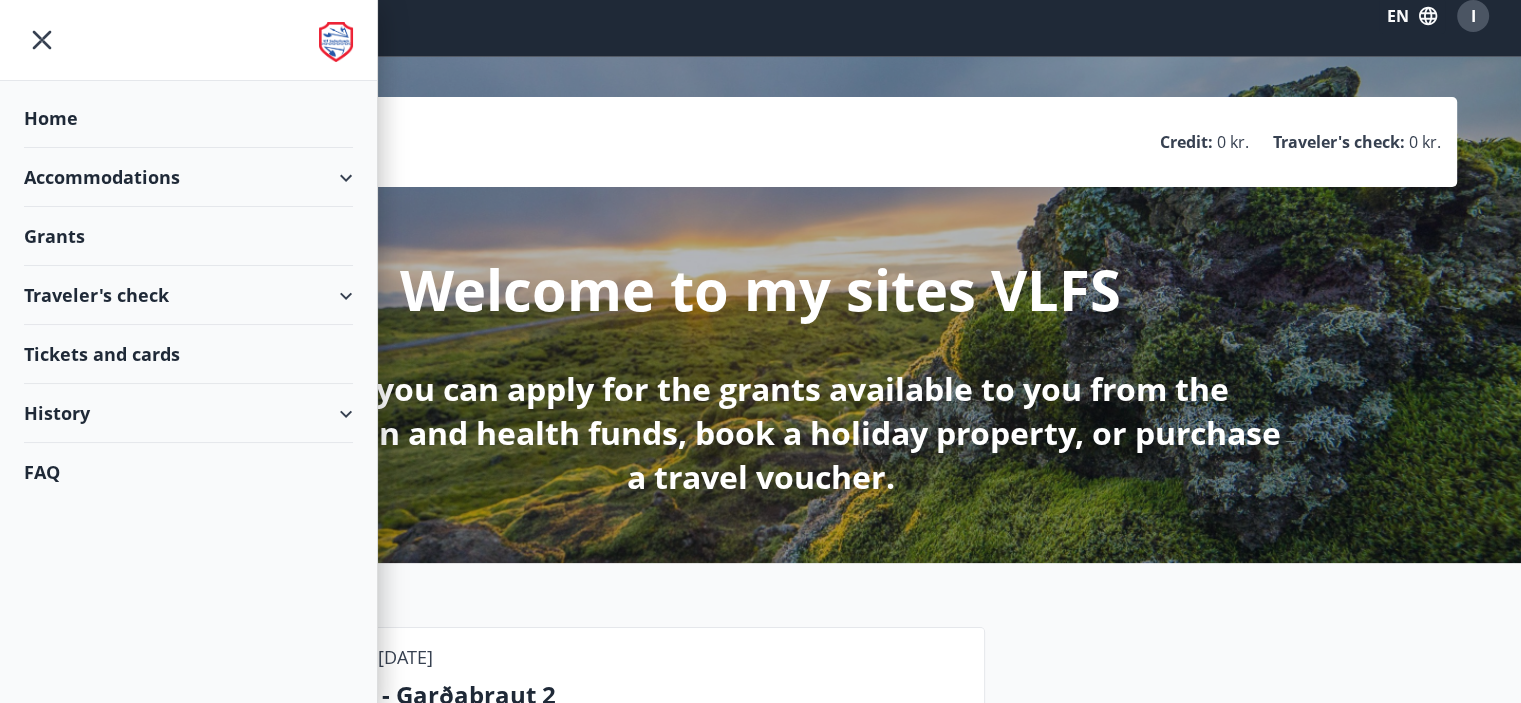 click on "Accommodations" at bounding box center (188, 177) 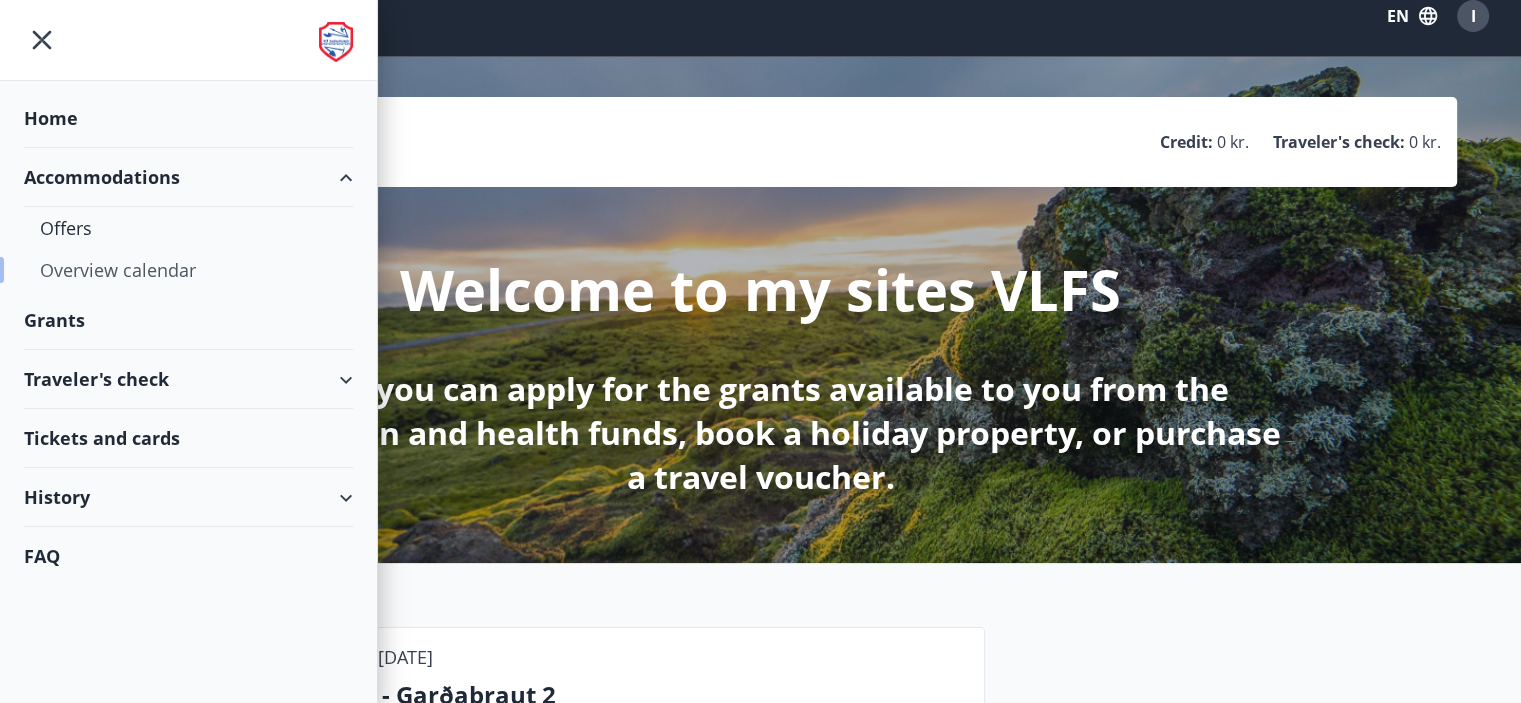 click on "Overview calendar" at bounding box center [188, 270] 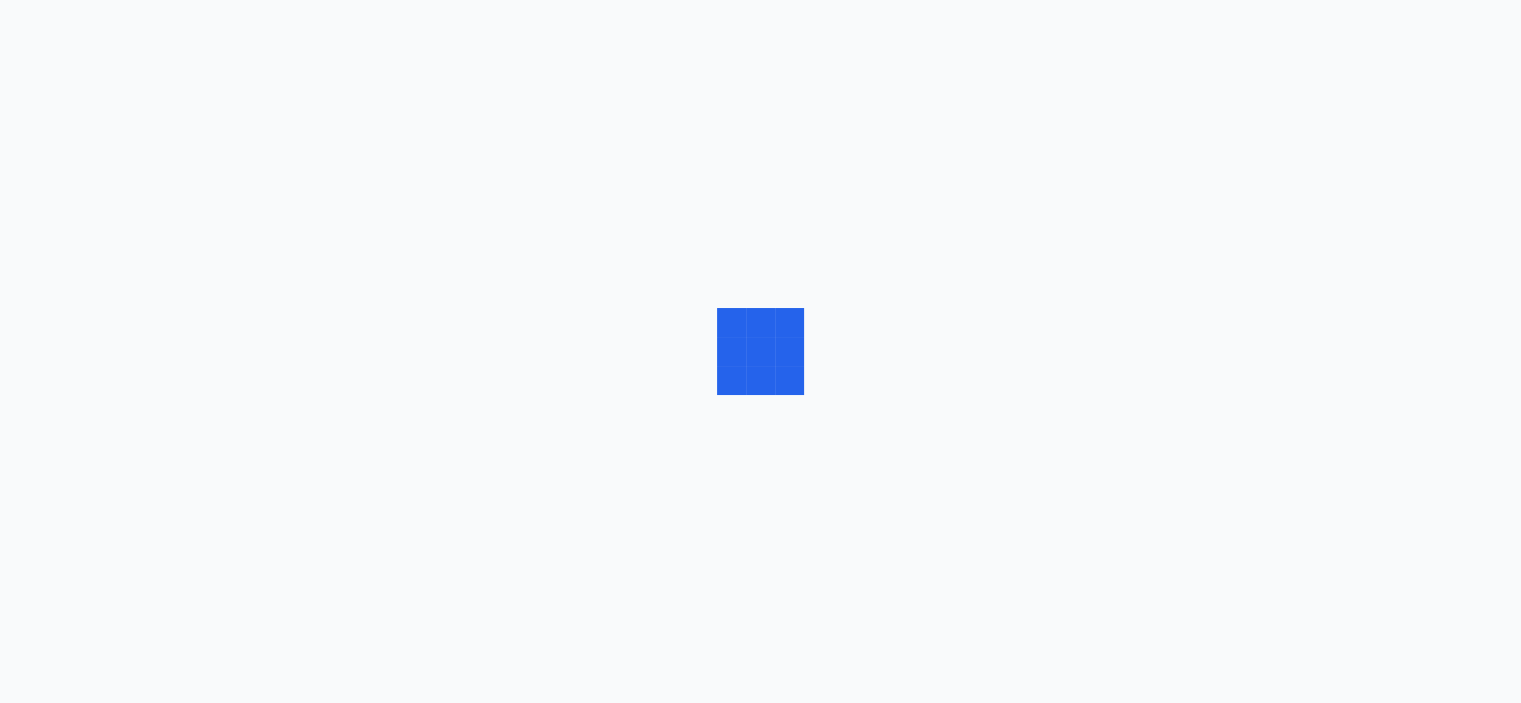 scroll, scrollTop: 0, scrollLeft: 0, axis: both 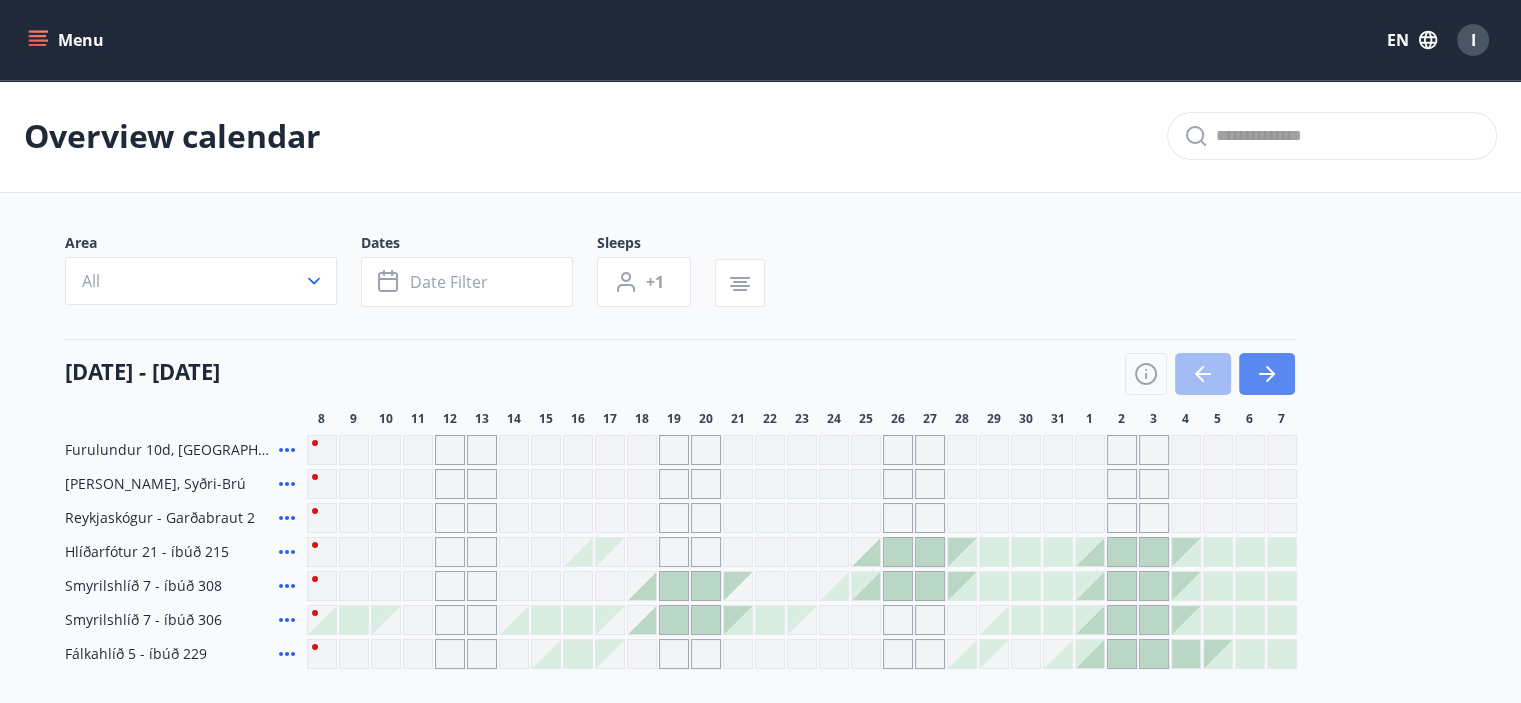 click 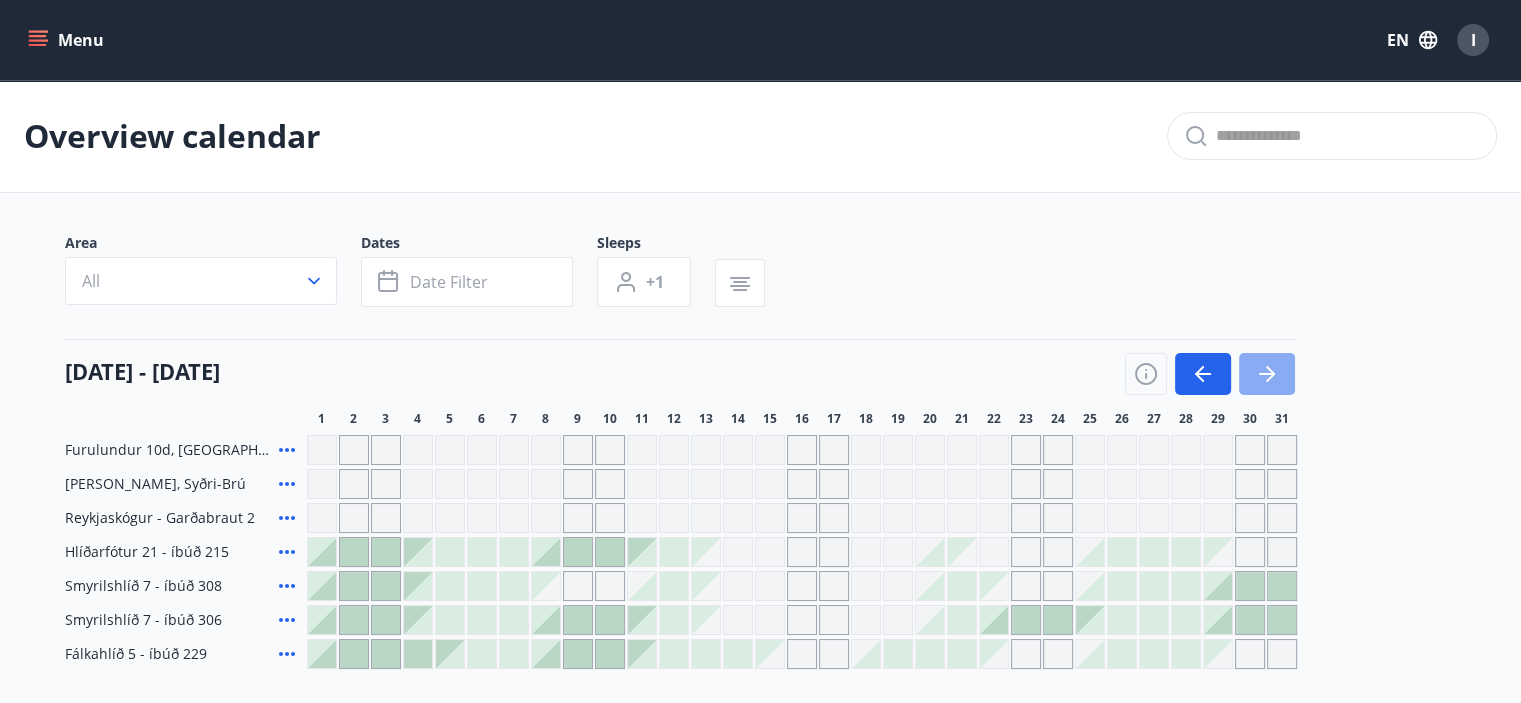 click 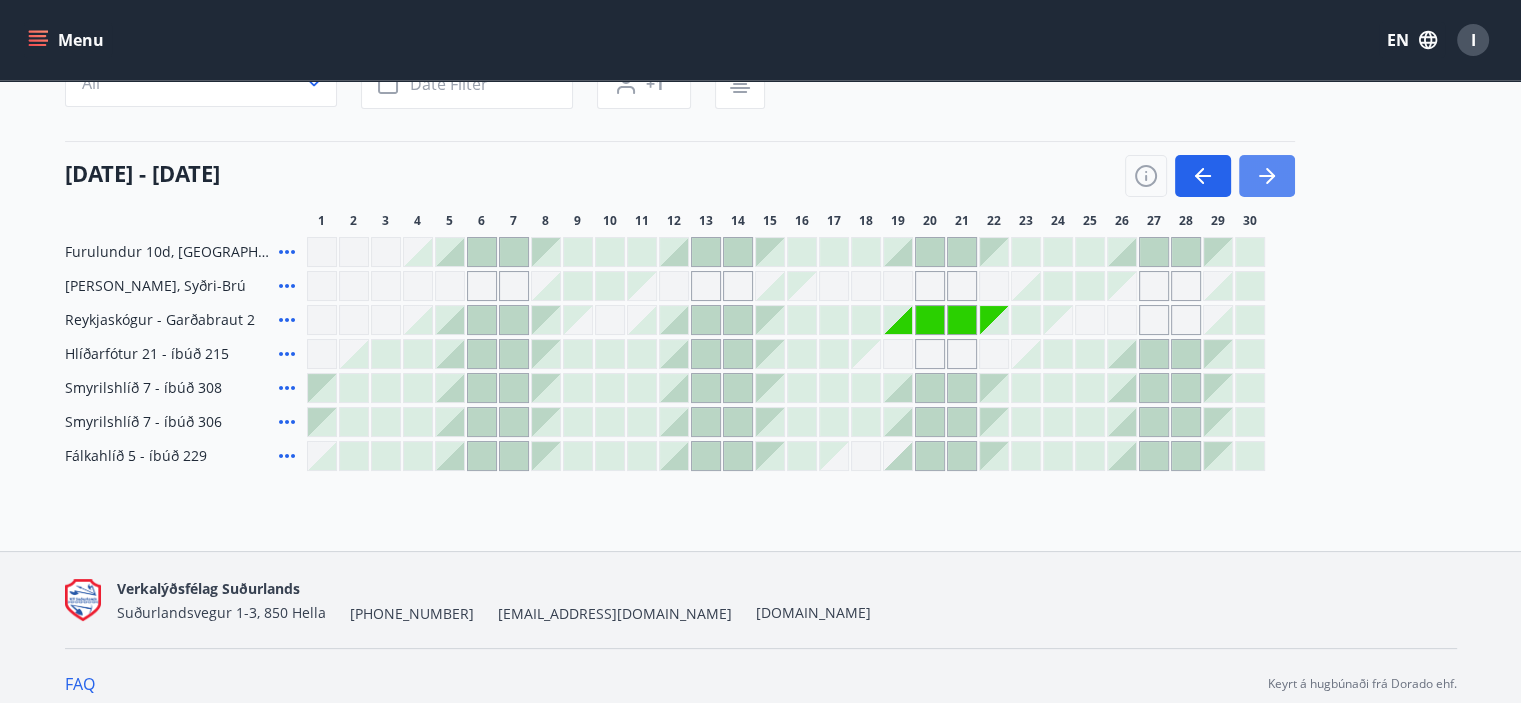 scroll, scrollTop: 200, scrollLeft: 0, axis: vertical 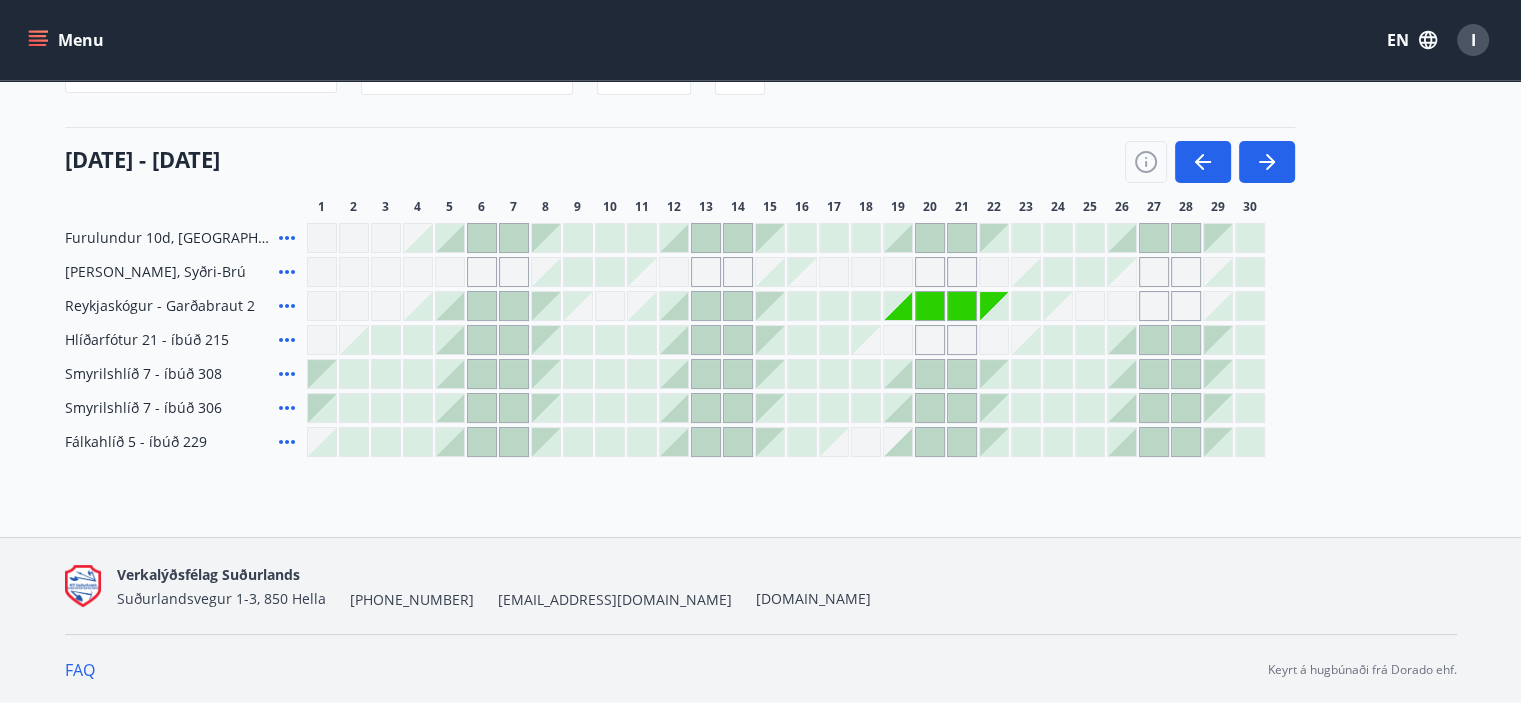 click at bounding box center [898, 374] 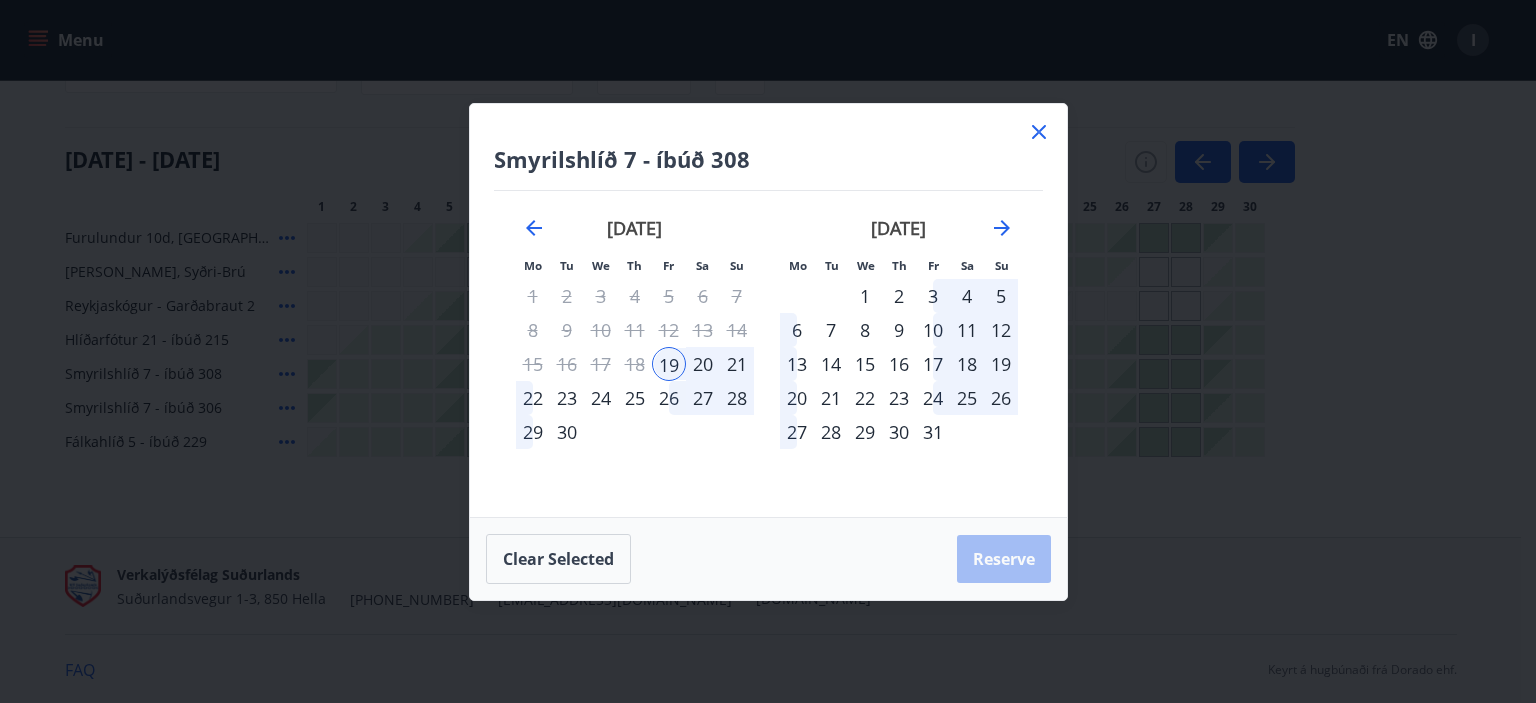 click on "19" at bounding box center [669, 364] 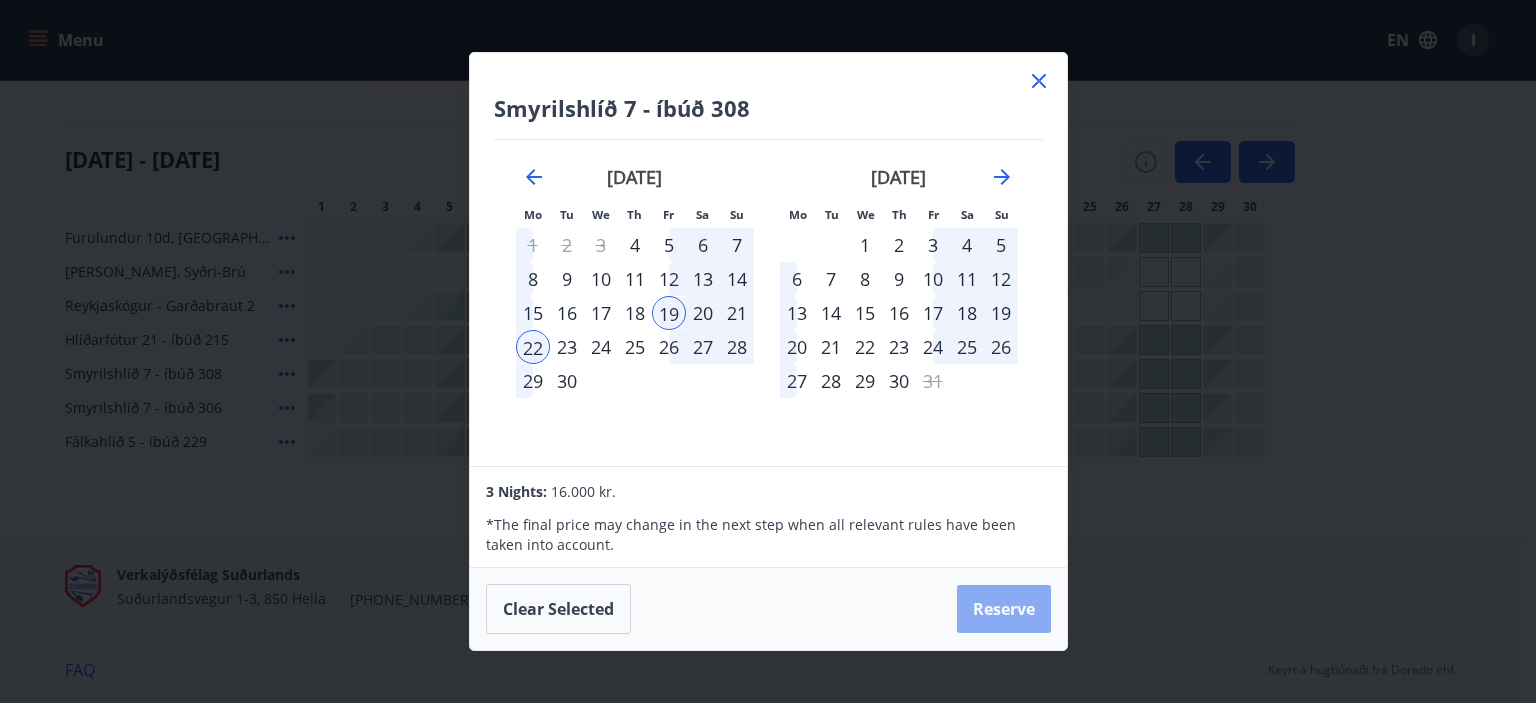 click on "Reserve" at bounding box center (1004, 609) 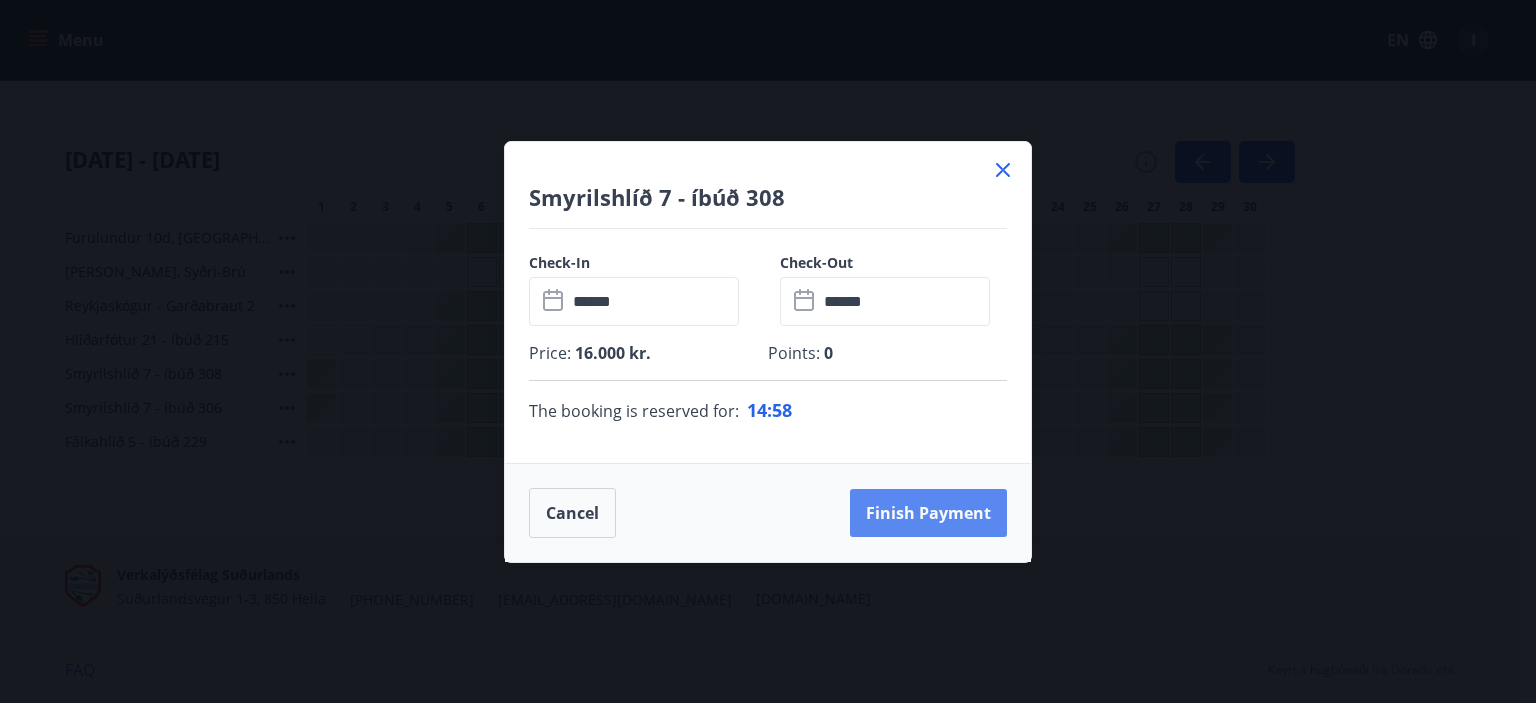 click on "Finish payment" at bounding box center [928, 513] 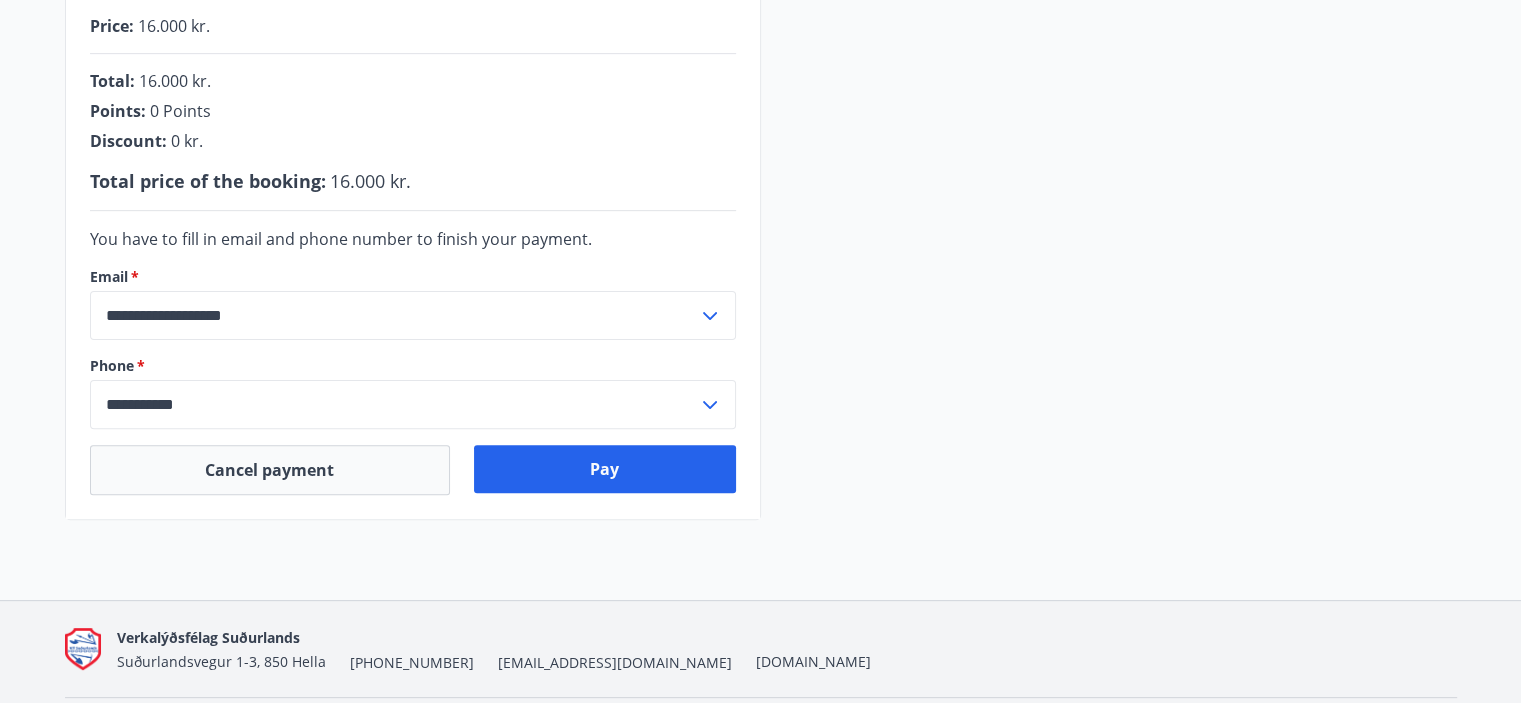 scroll, scrollTop: 593, scrollLeft: 0, axis: vertical 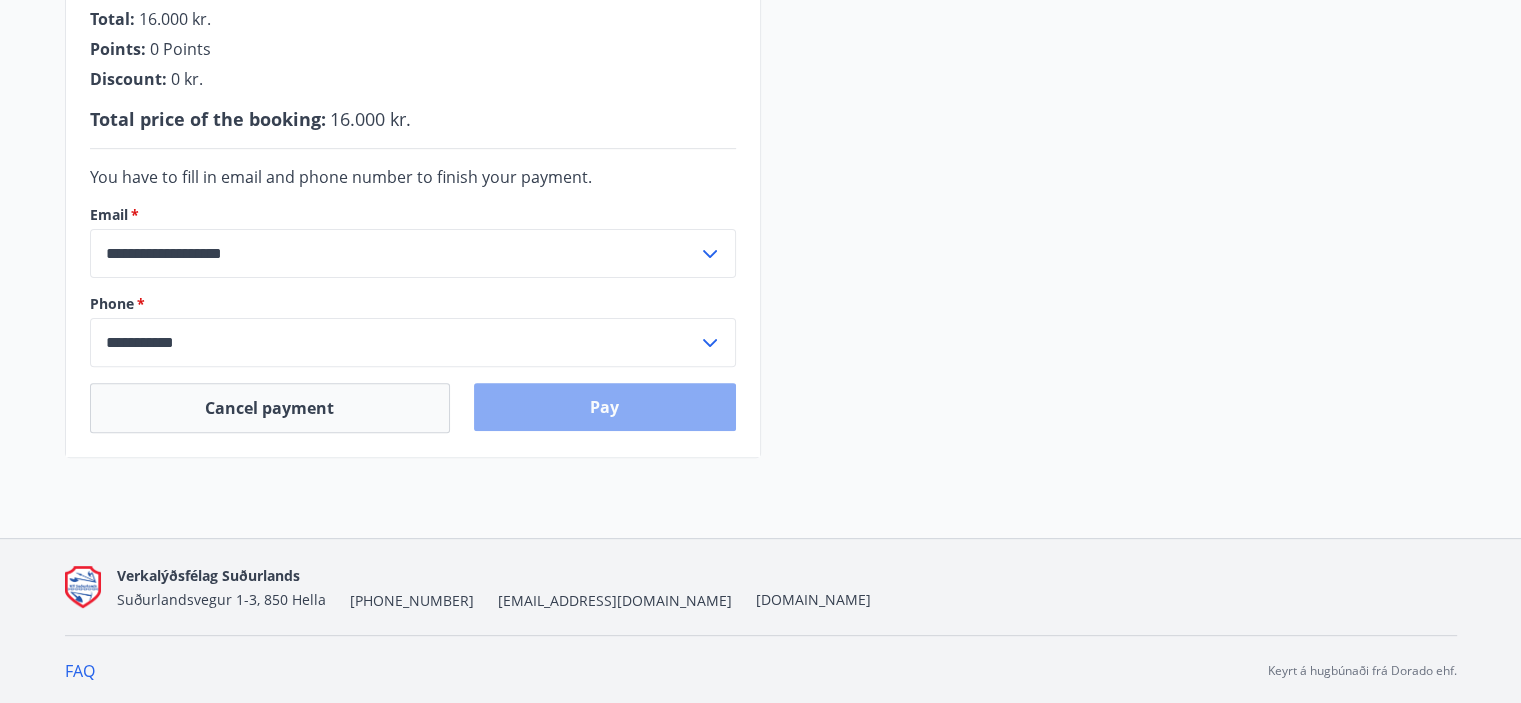 click on "Pay" at bounding box center [605, 407] 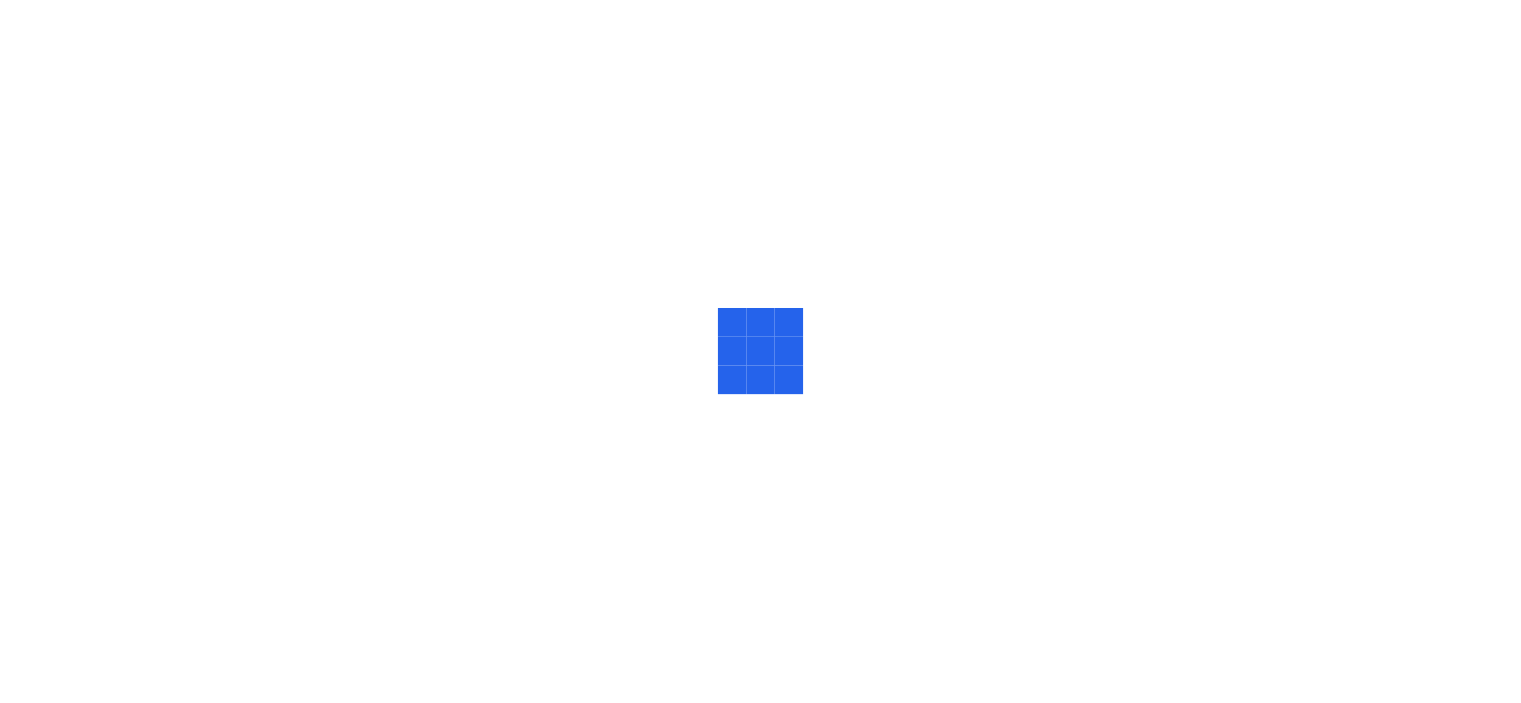scroll, scrollTop: 0, scrollLeft: 0, axis: both 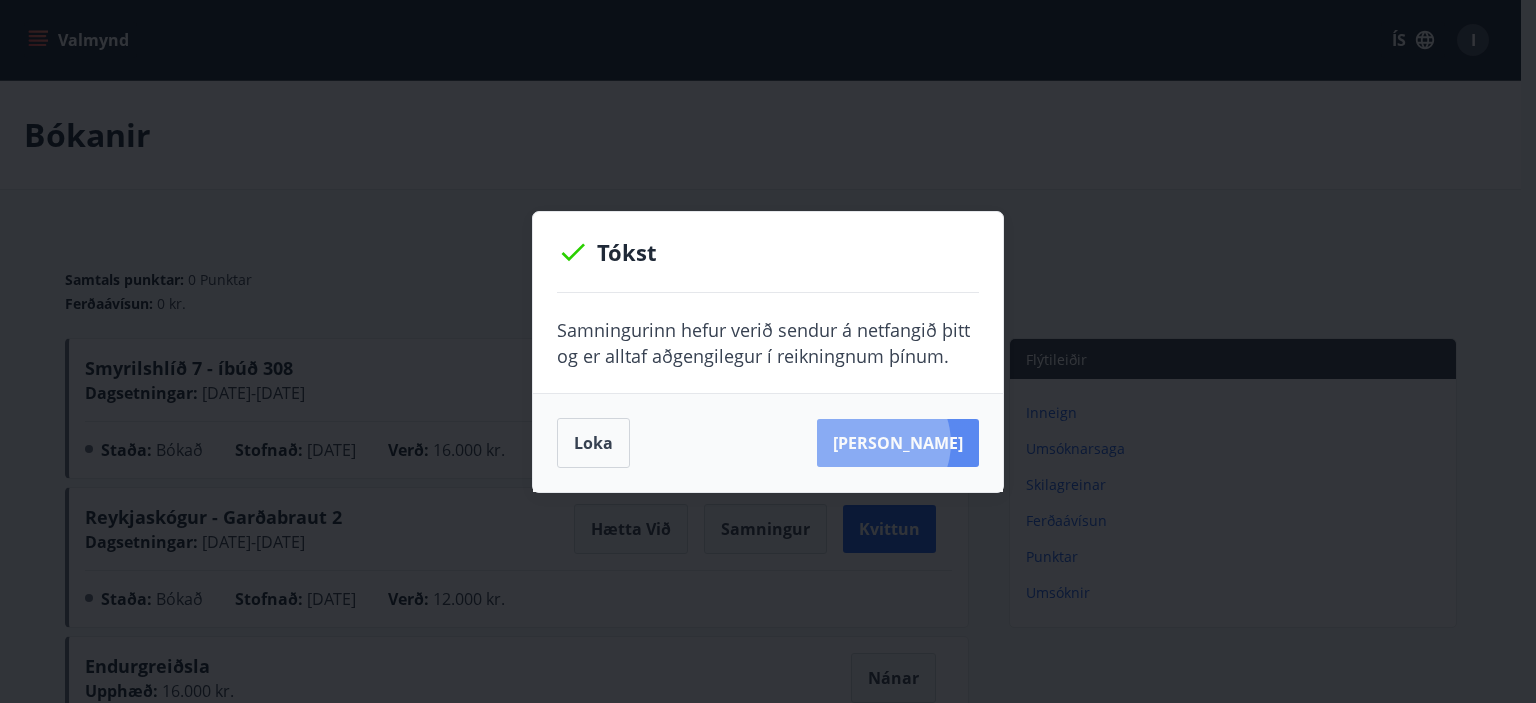 click on "Sjá samning" at bounding box center [898, 443] 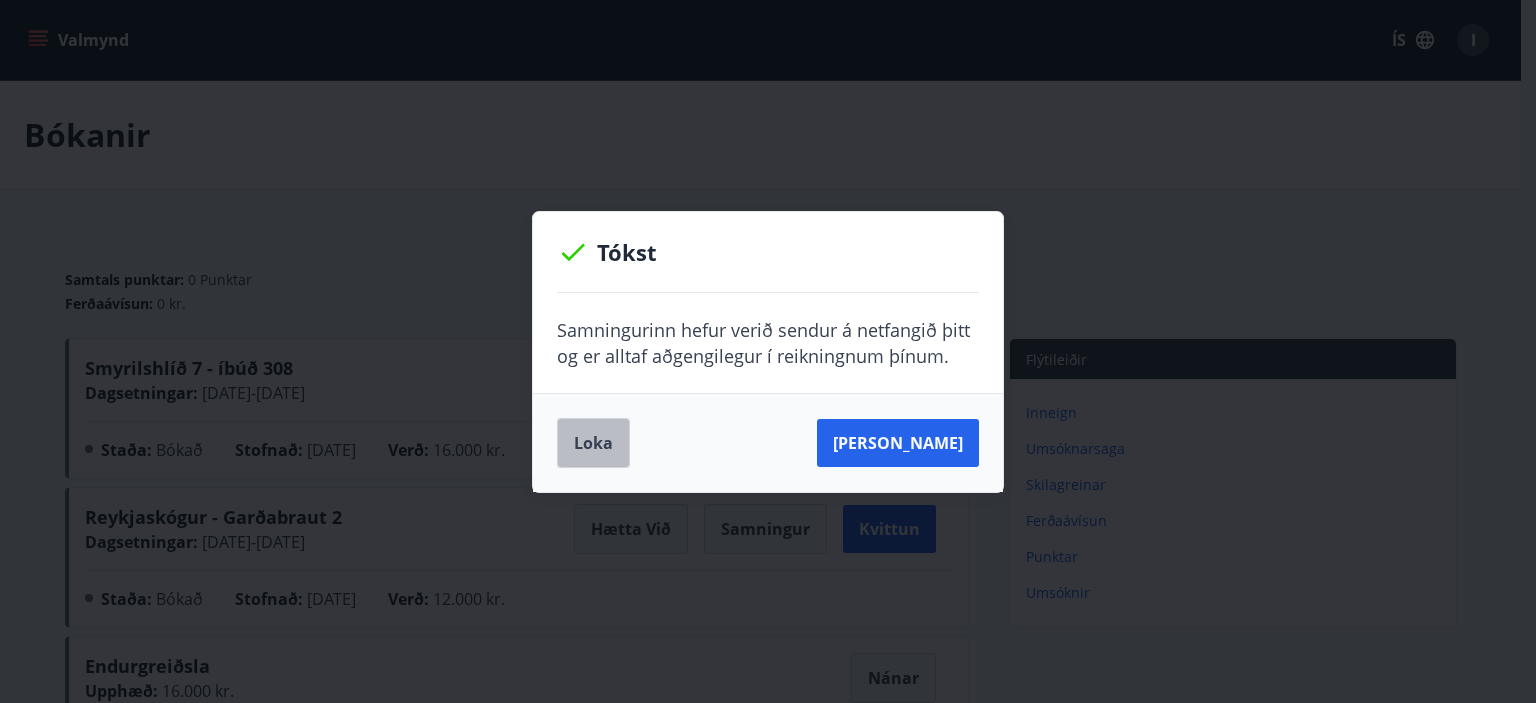 click on "Loka" at bounding box center (593, 443) 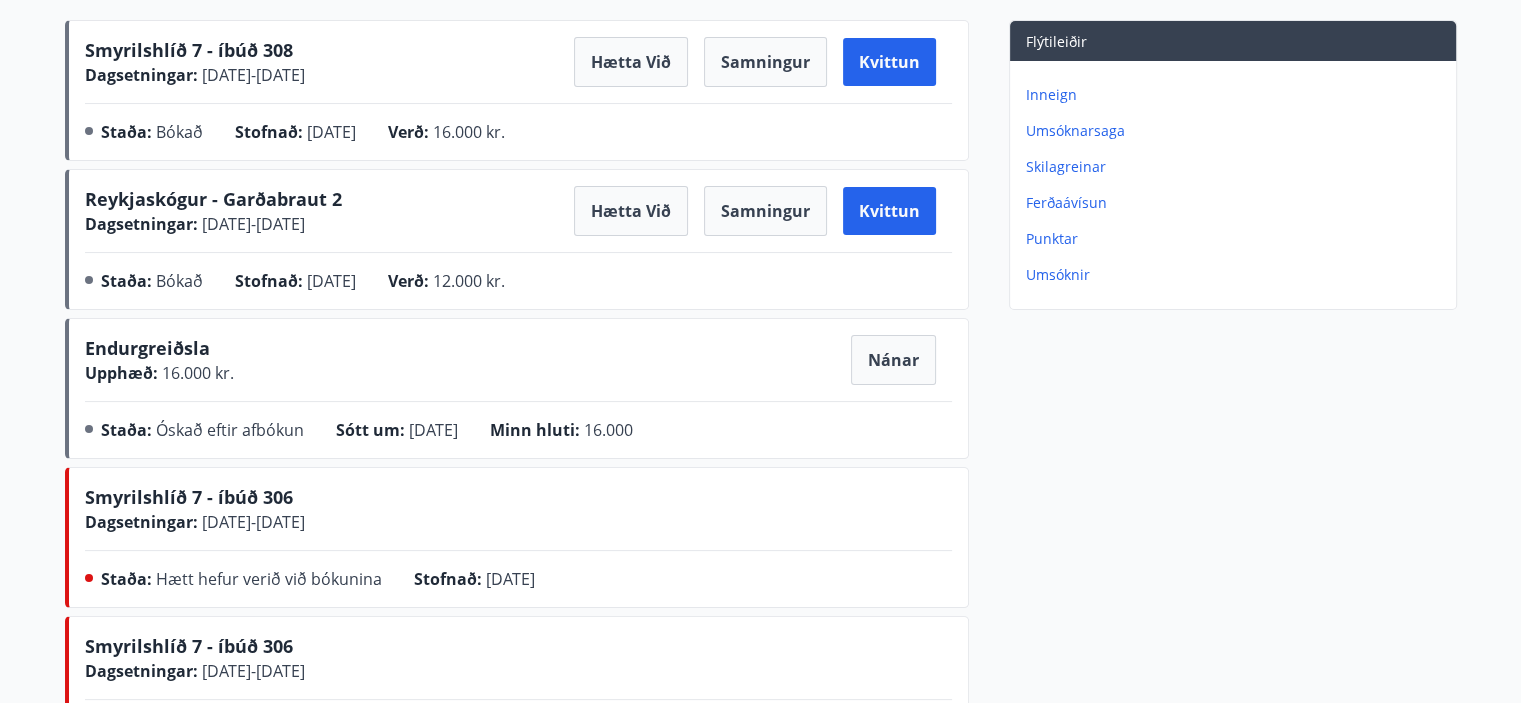 scroll, scrollTop: 323, scrollLeft: 0, axis: vertical 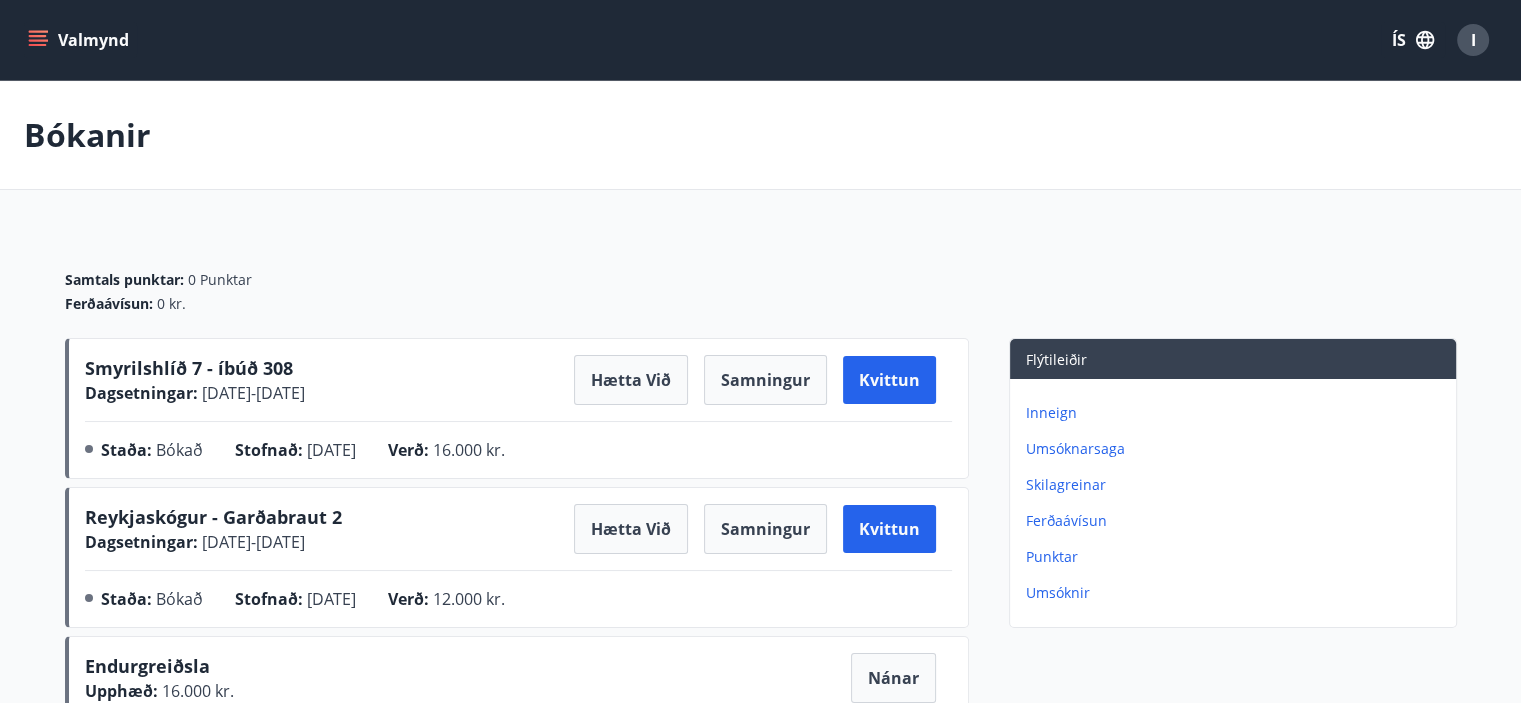 click on "ÍS" at bounding box center [1413, 40] 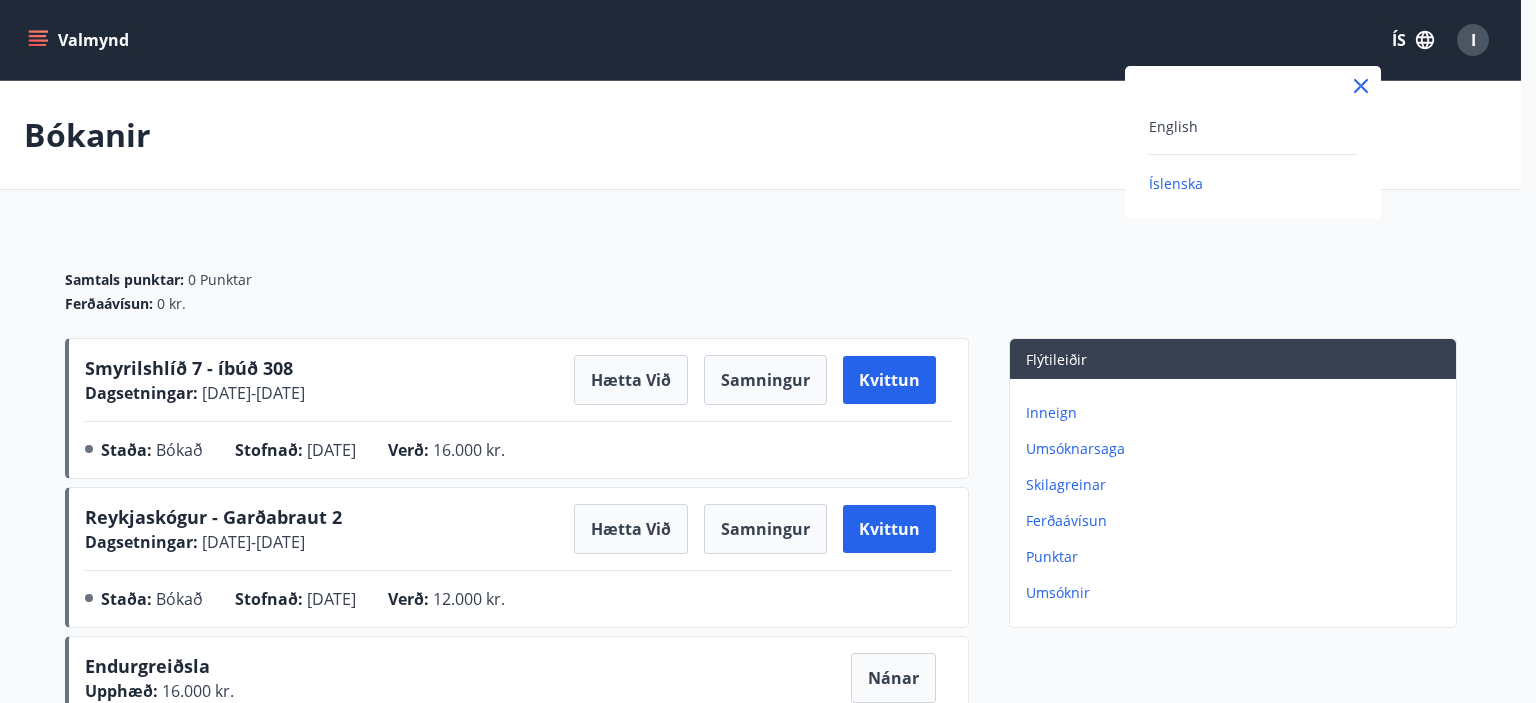 click on "English" at bounding box center [1253, 126] 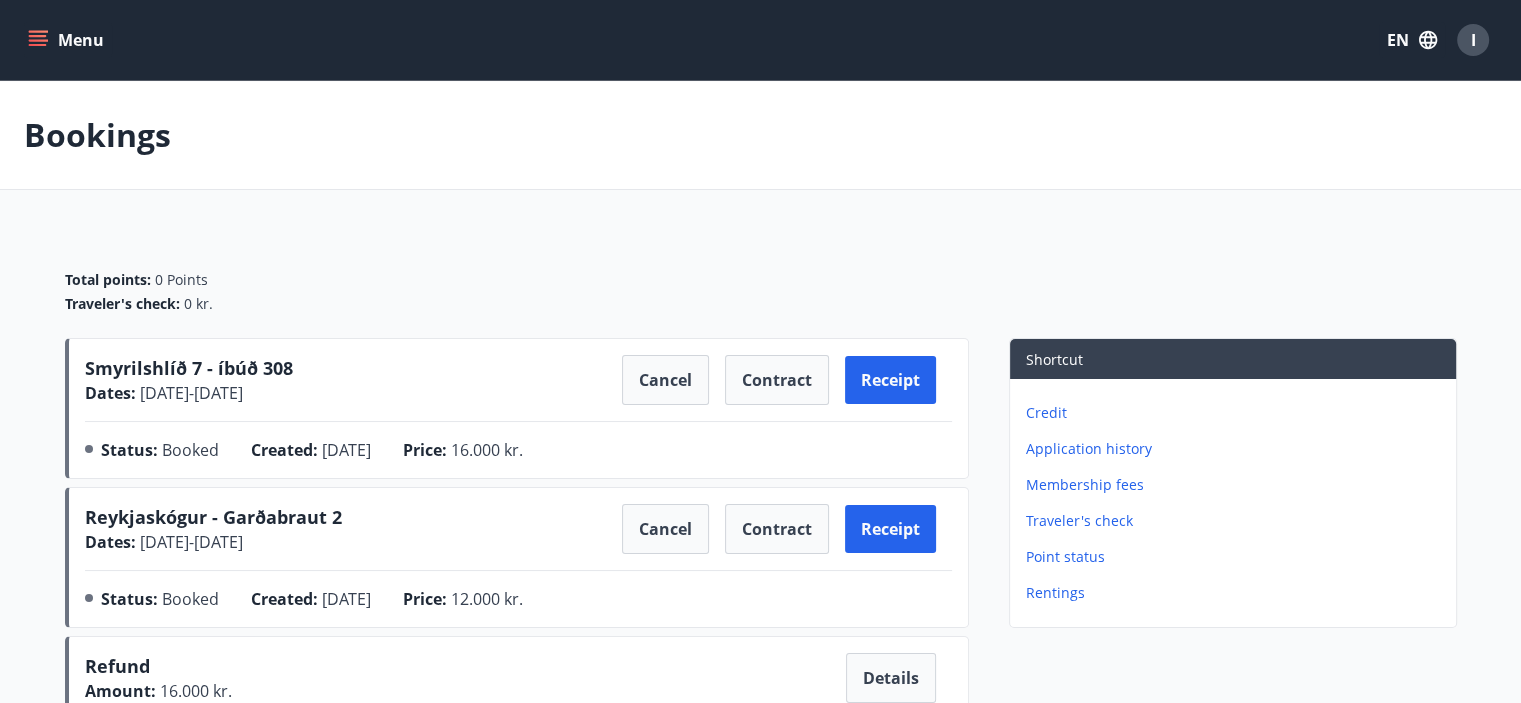 click 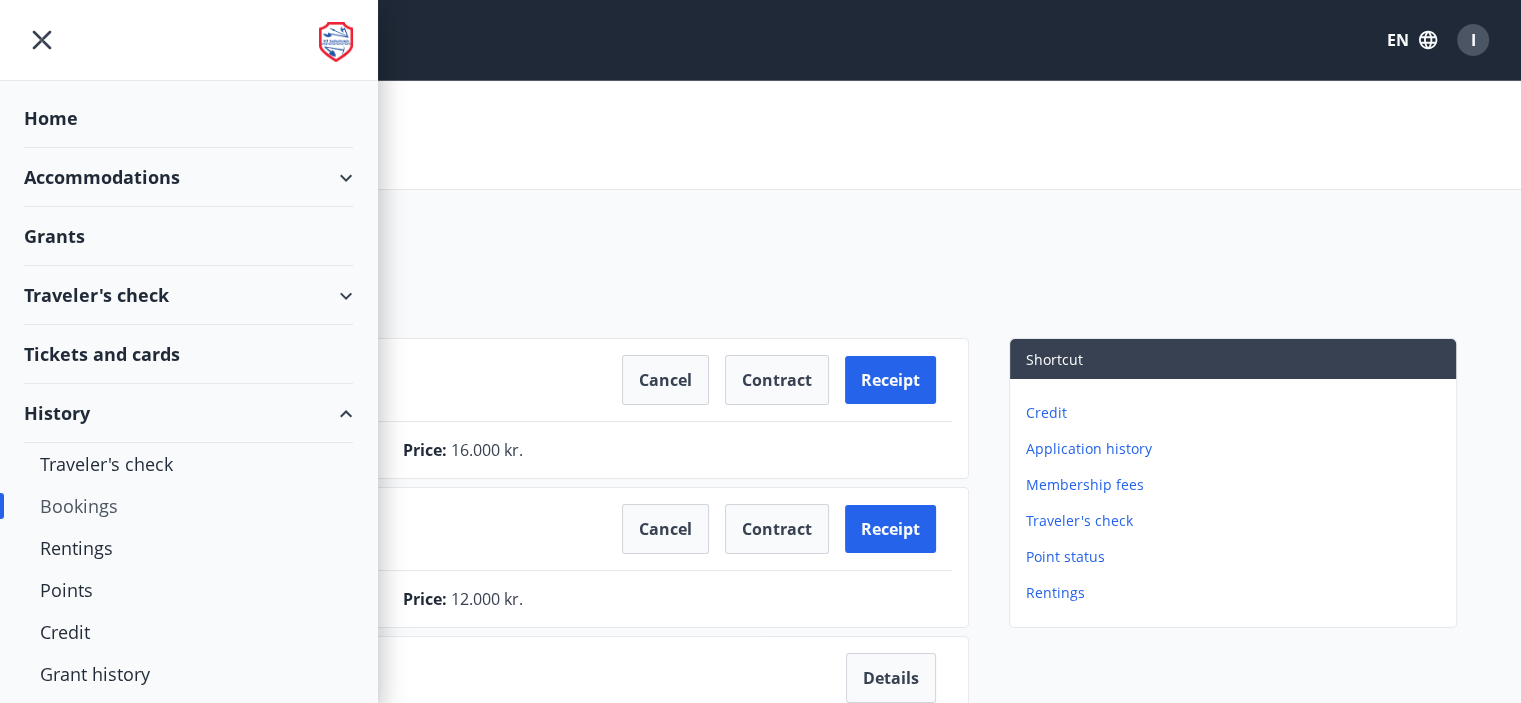 click on "Accommodations" at bounding box center (188, 177) 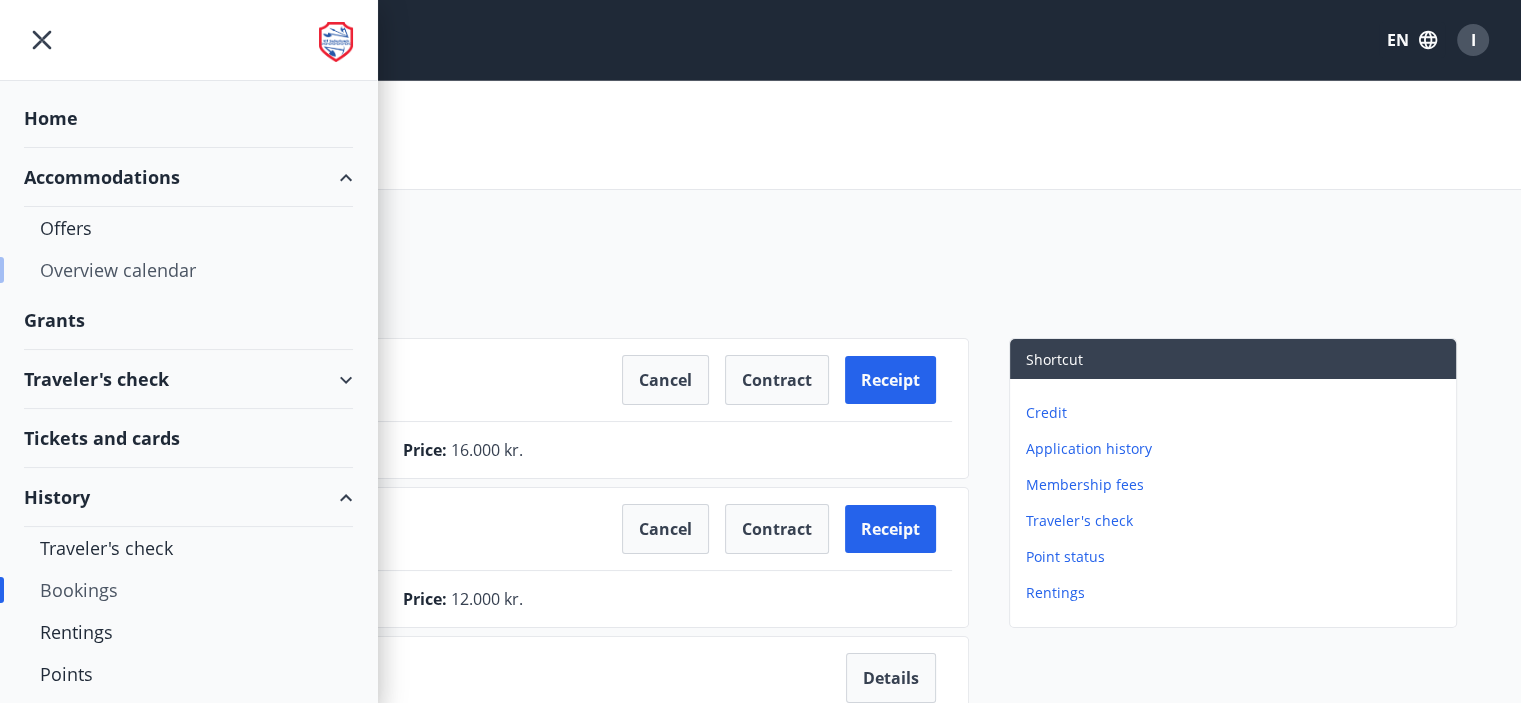 click on "Overview calendar" at bounding box center (188, 270) 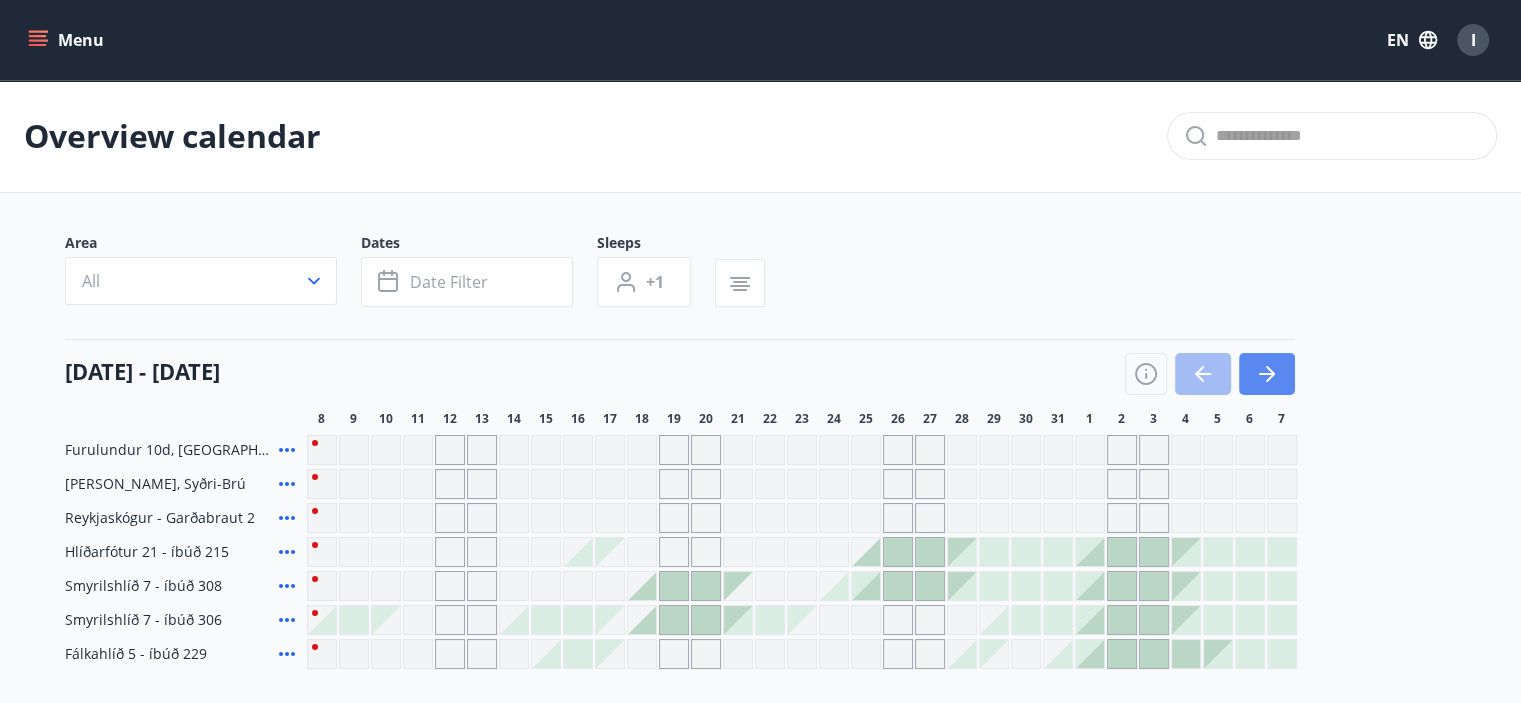 click 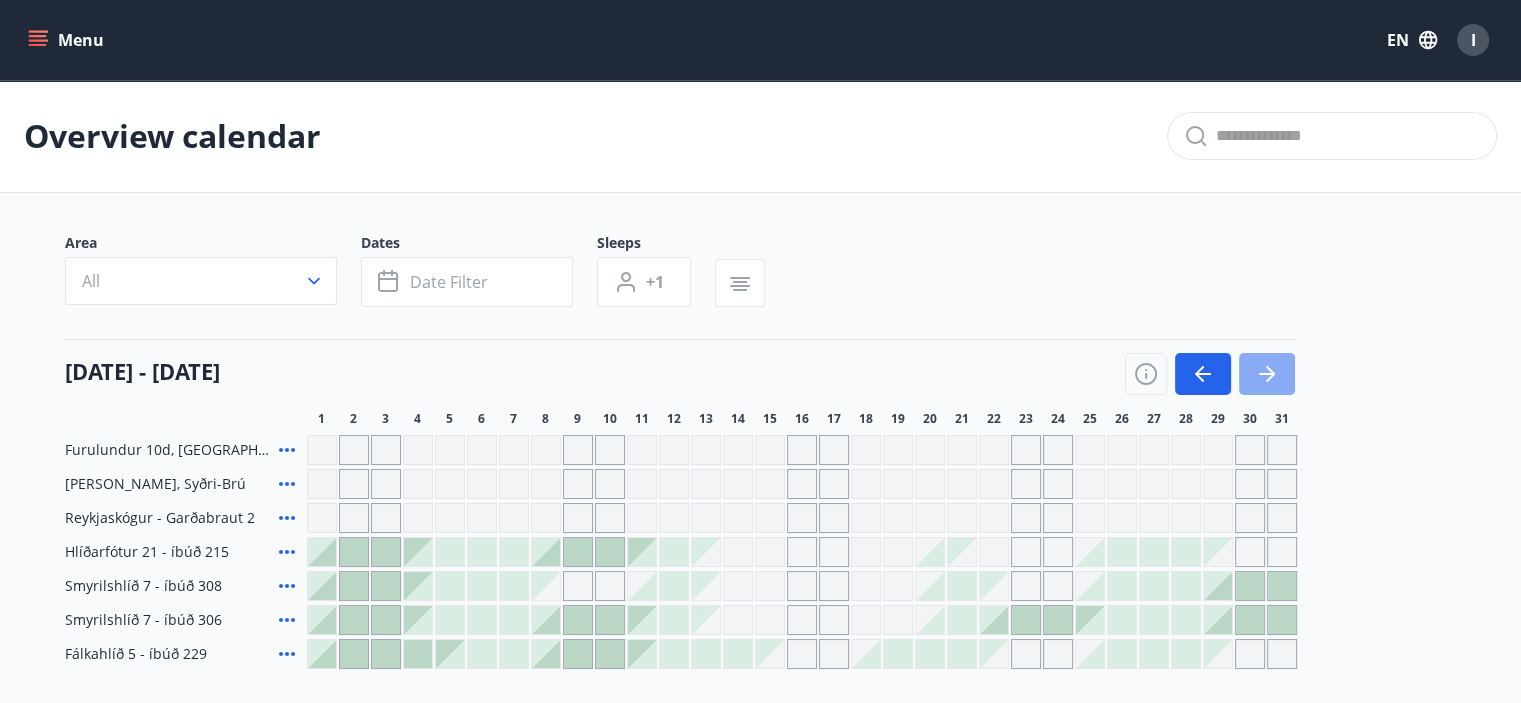 click 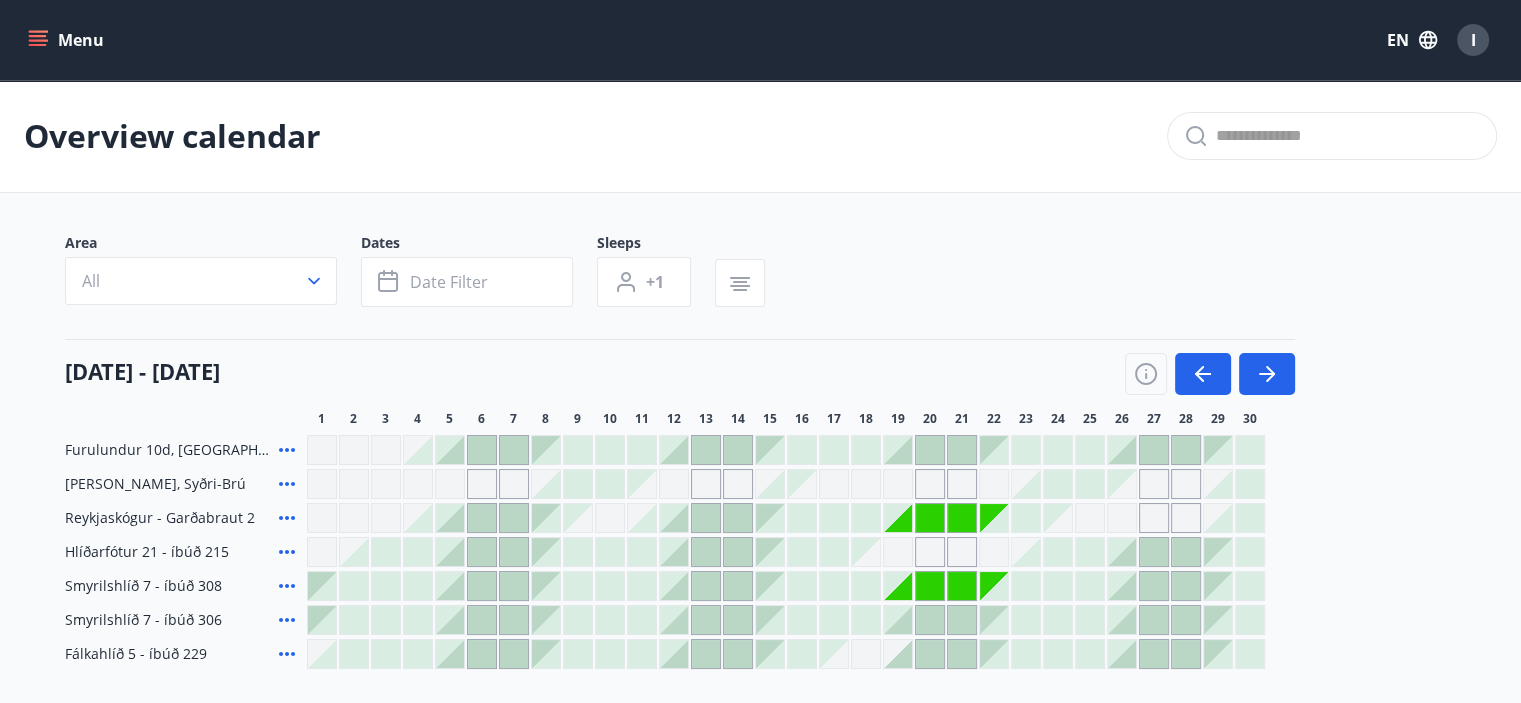 click at bounding box center [898, 620] 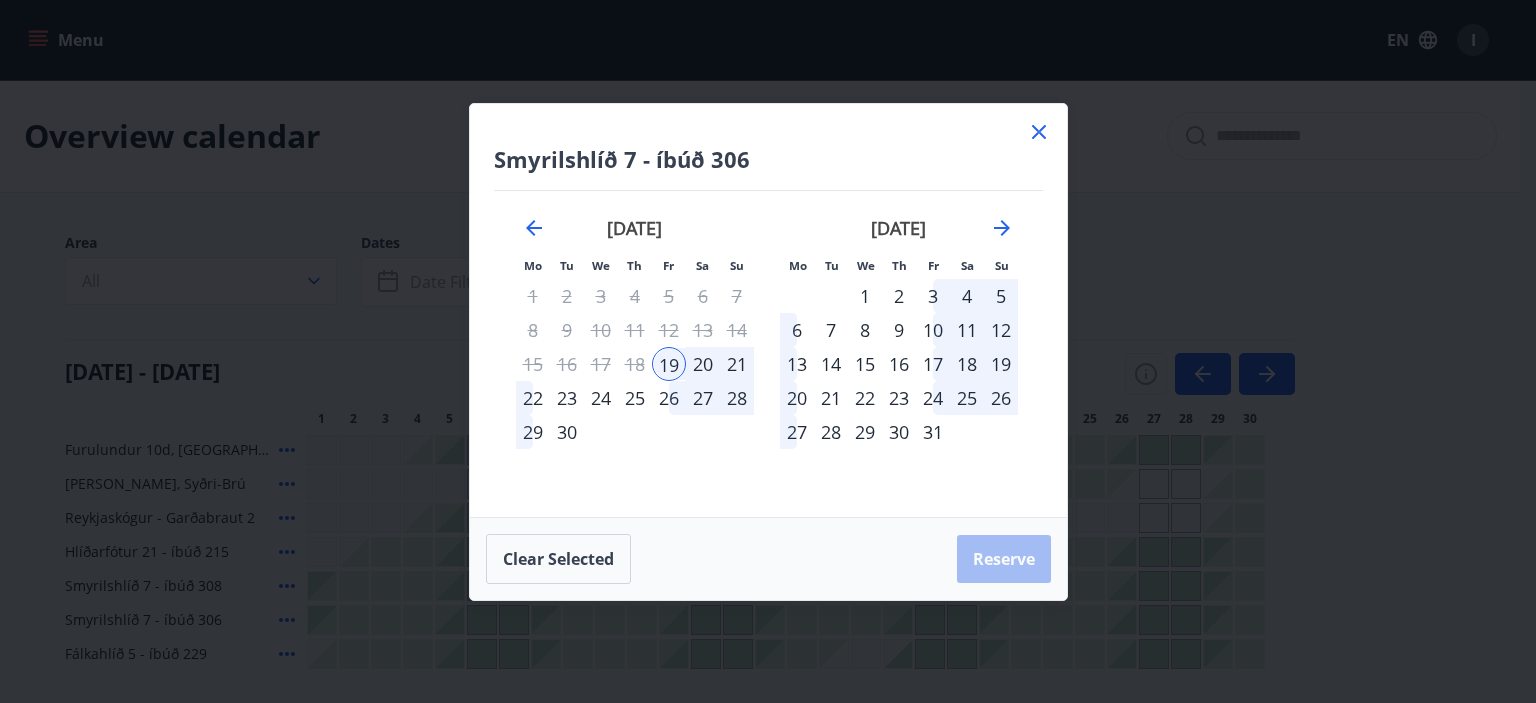 click on "19" at bounding box center (669, 364) 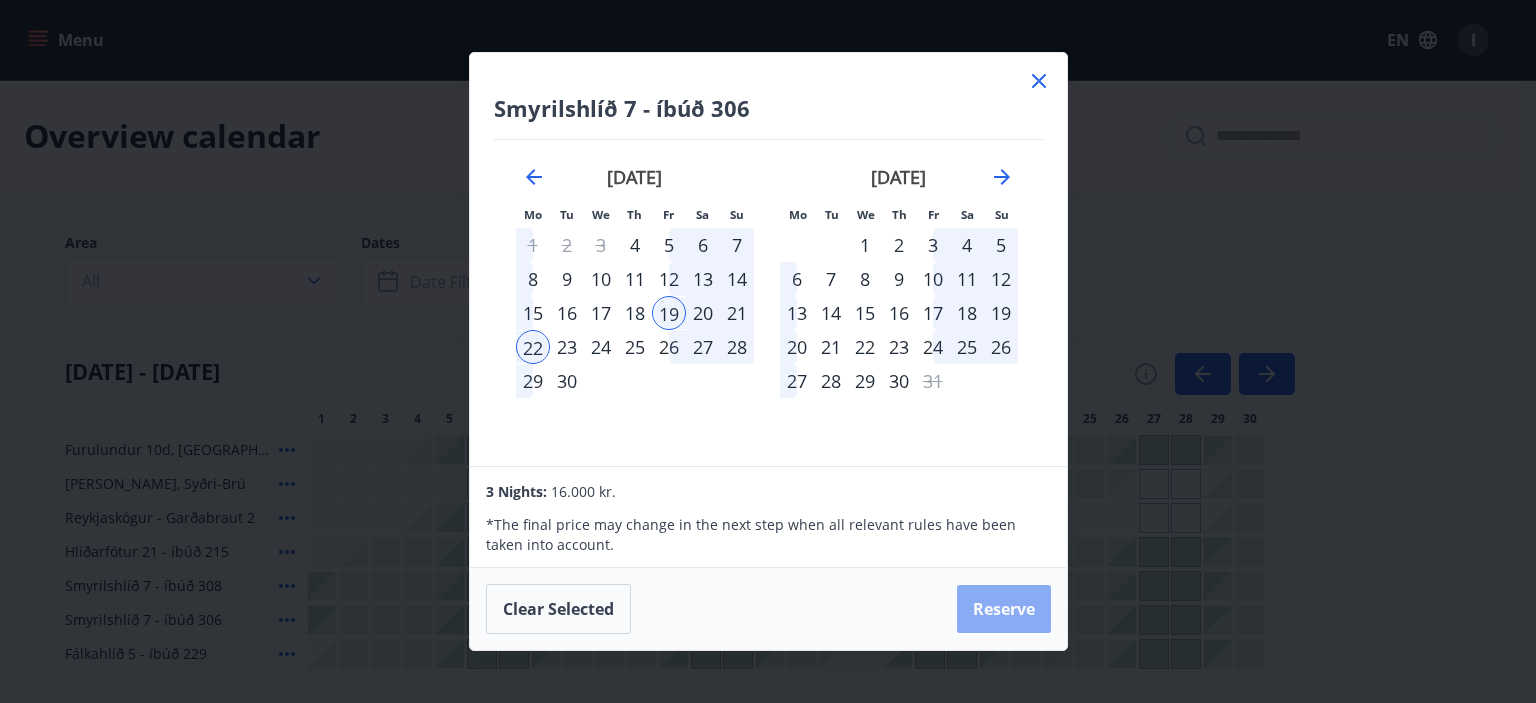 click on "Reserve" at bounding box center (1004, 609) 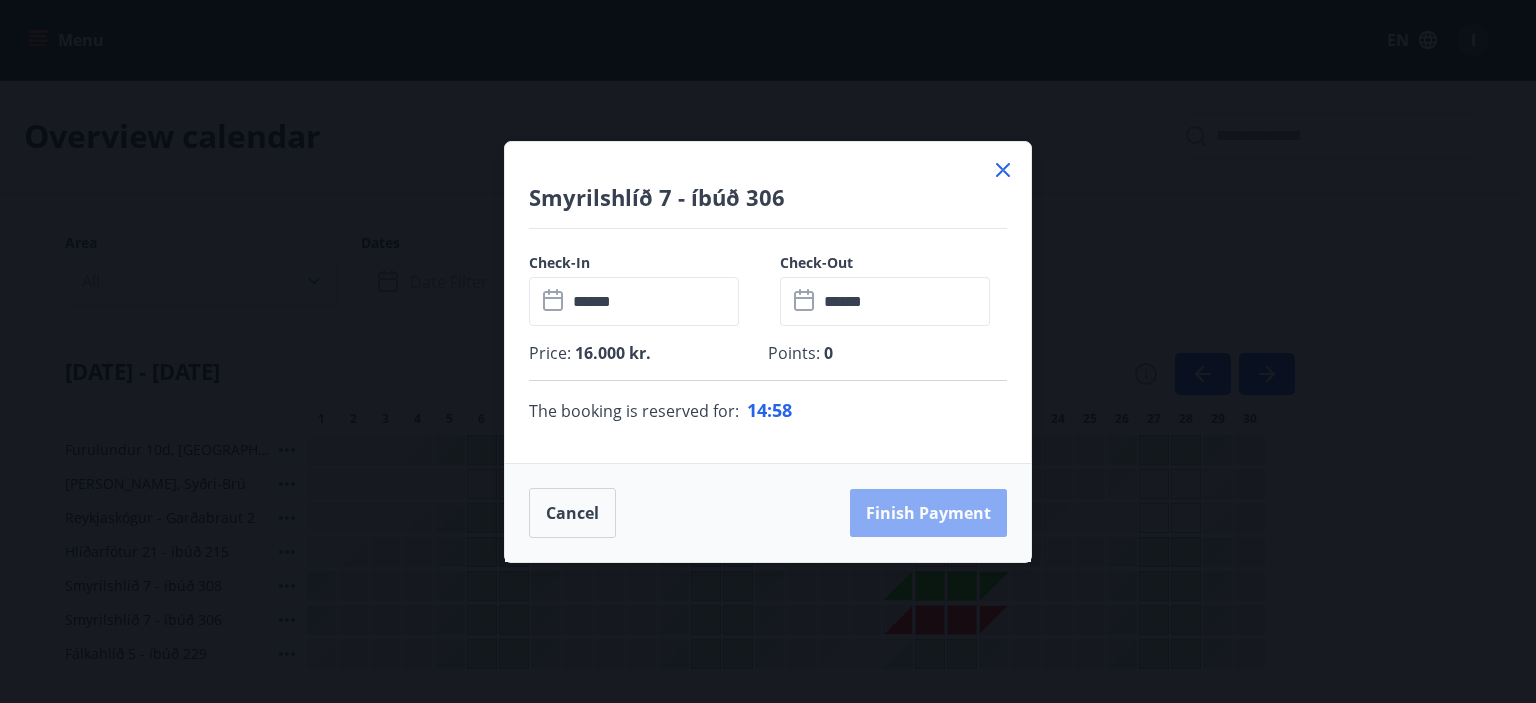 click on "Finish payment" at bounding box center (928, 513) 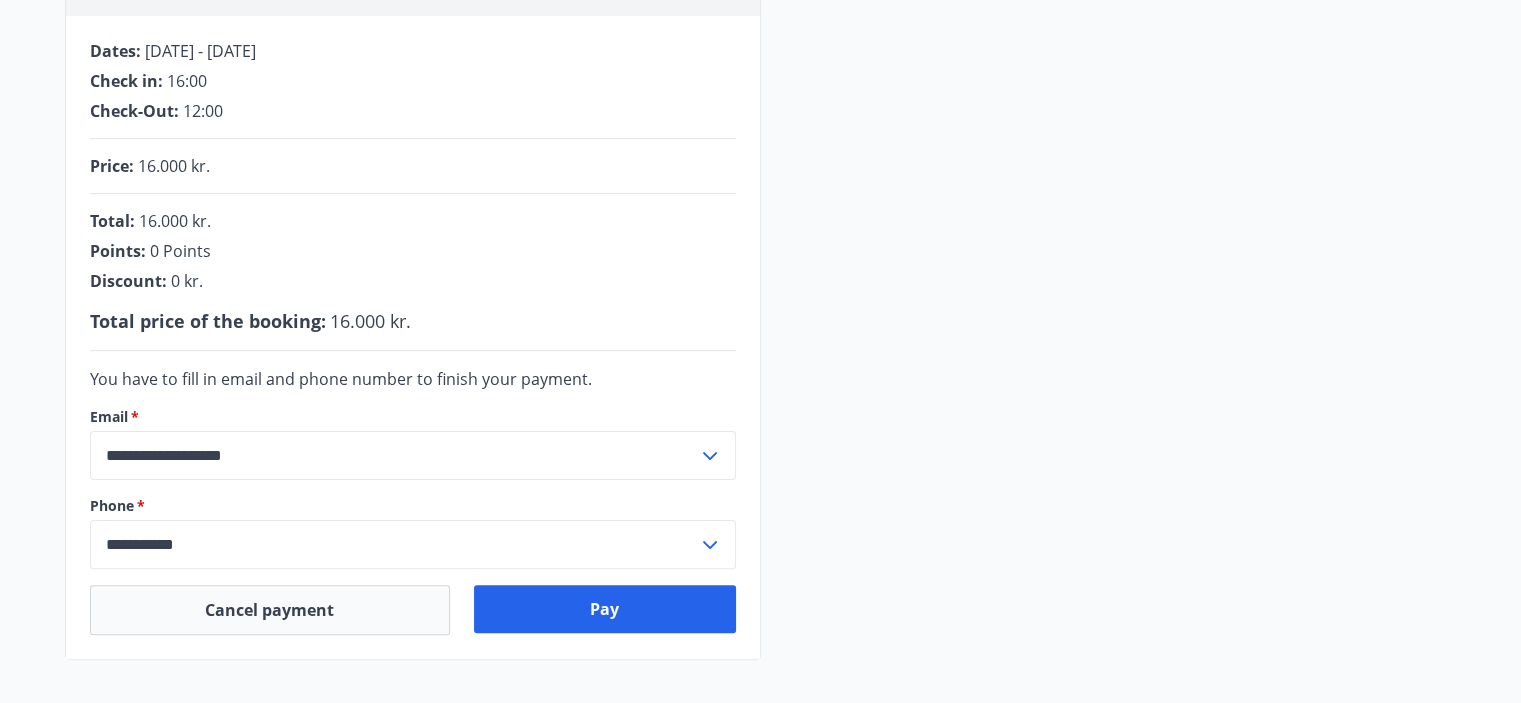 scroll, scrollTop: 584, scrollLeft: 0, axis: vertical 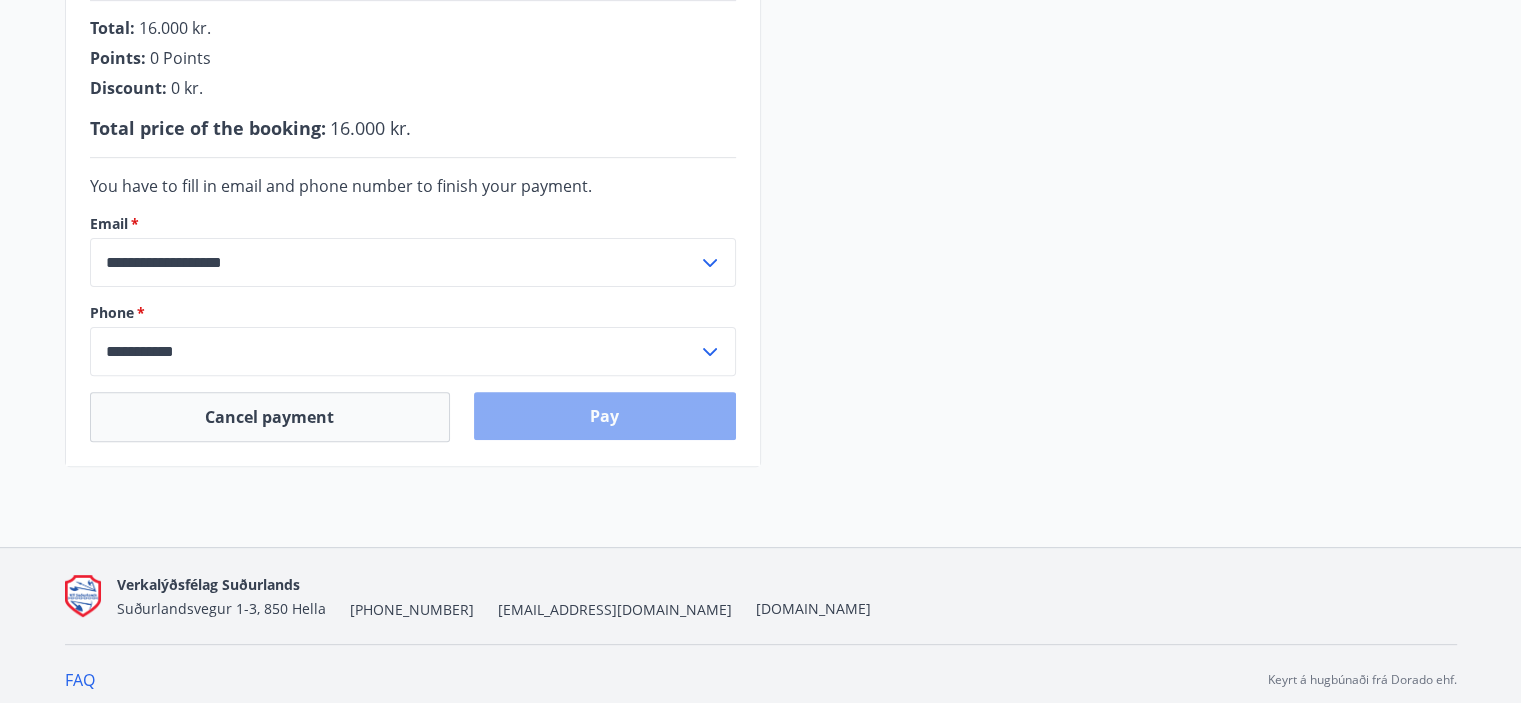 click on "Pay" at bounding box center (605, 416) 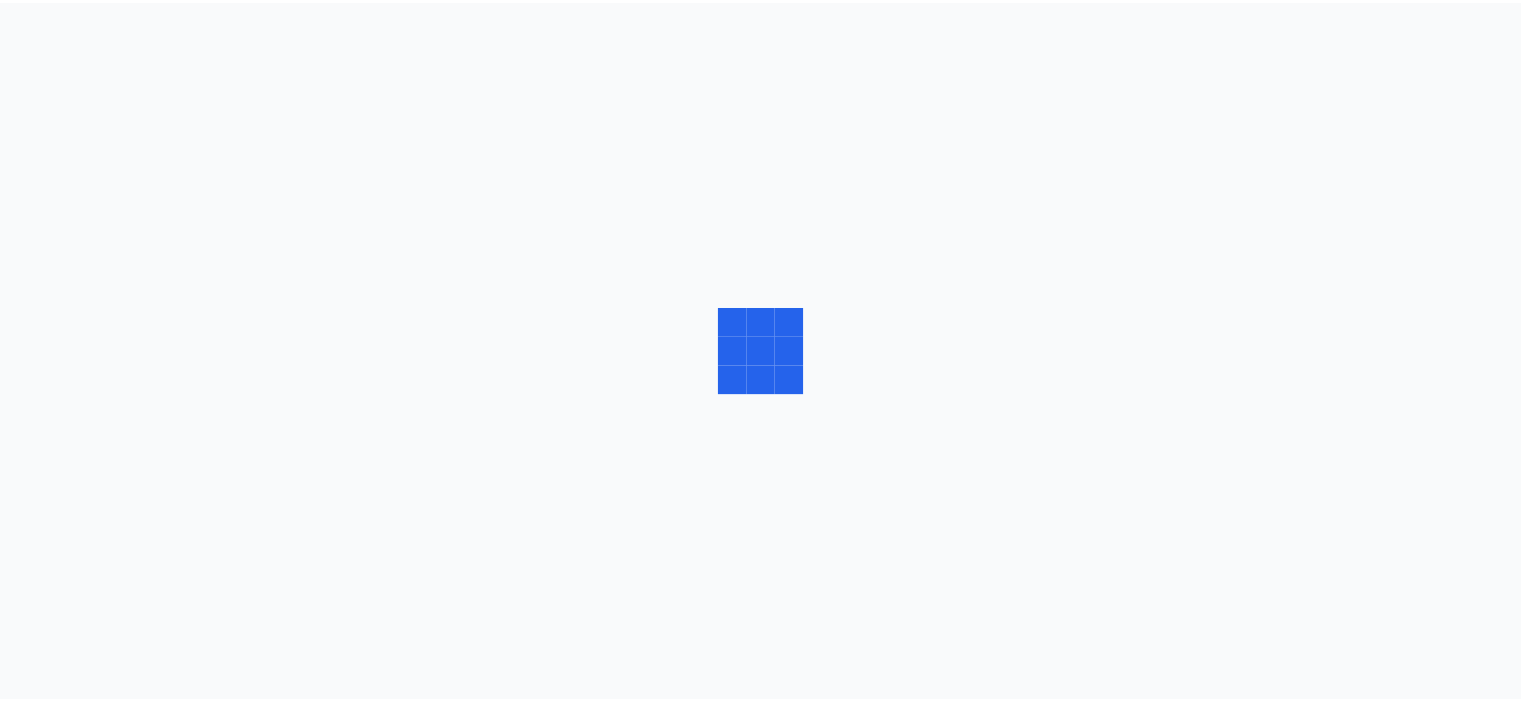 scroll, scrollTop: 0, scrollLeft: 0, axis: both 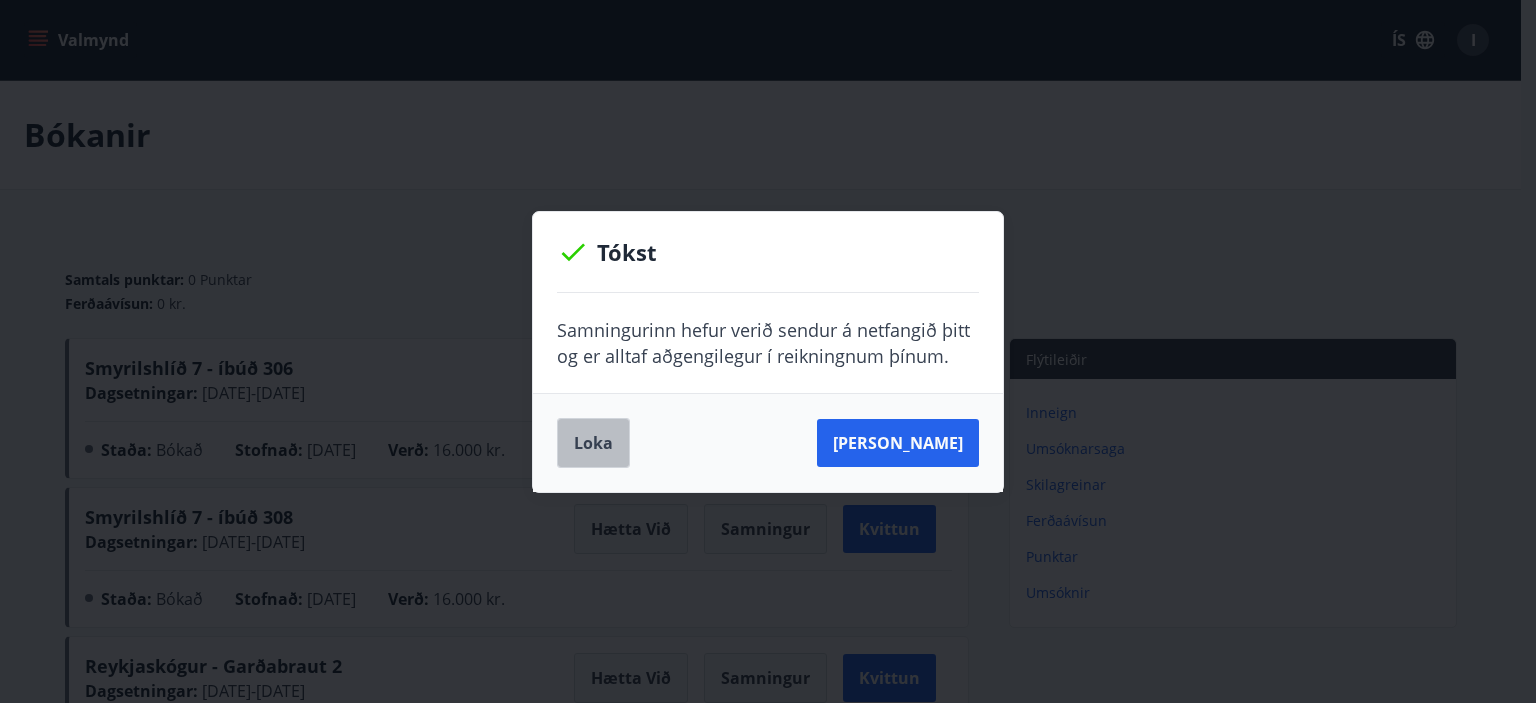 click on "Loka" at bounding box center [593, 443] 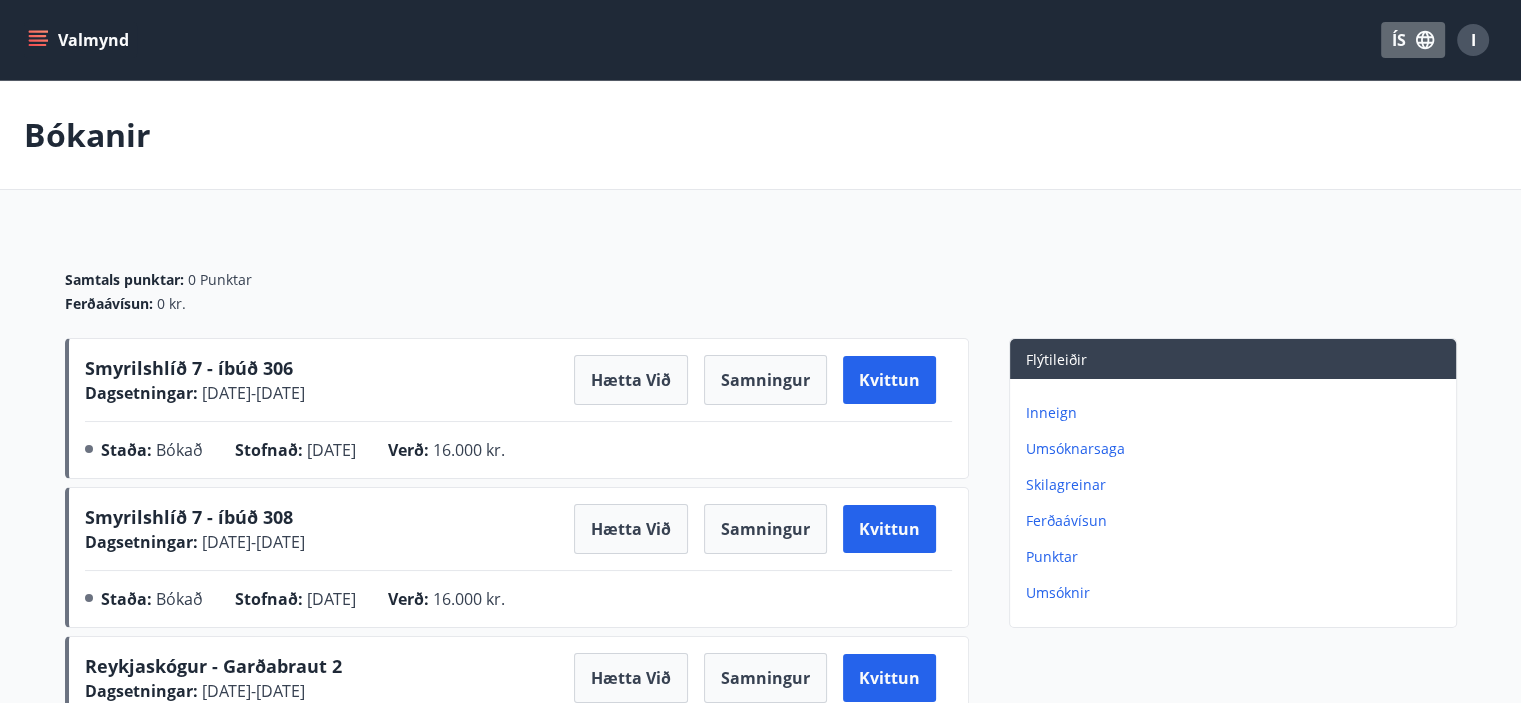 click on "ÍS" at bounding box center (1413, 40) 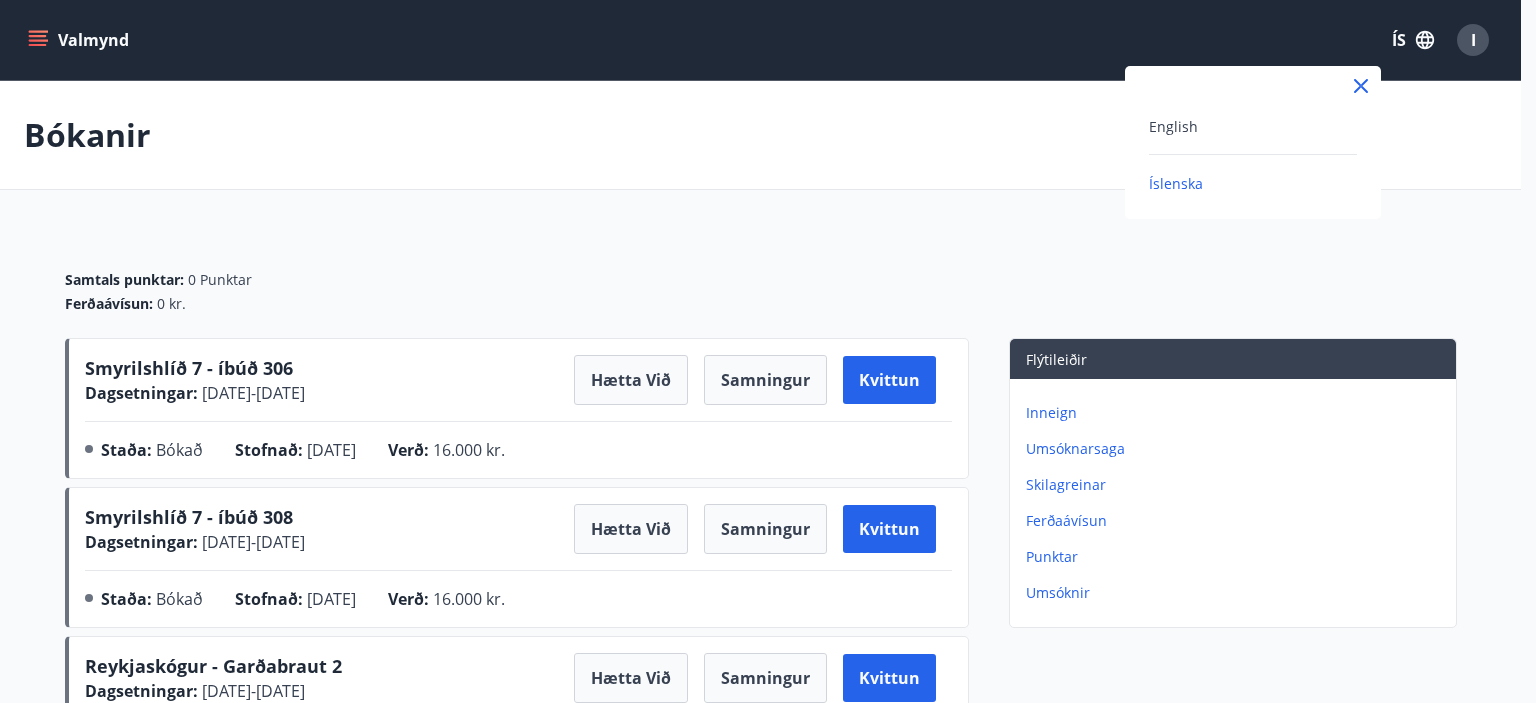 click on "English" at bounding box center [1253, 126] 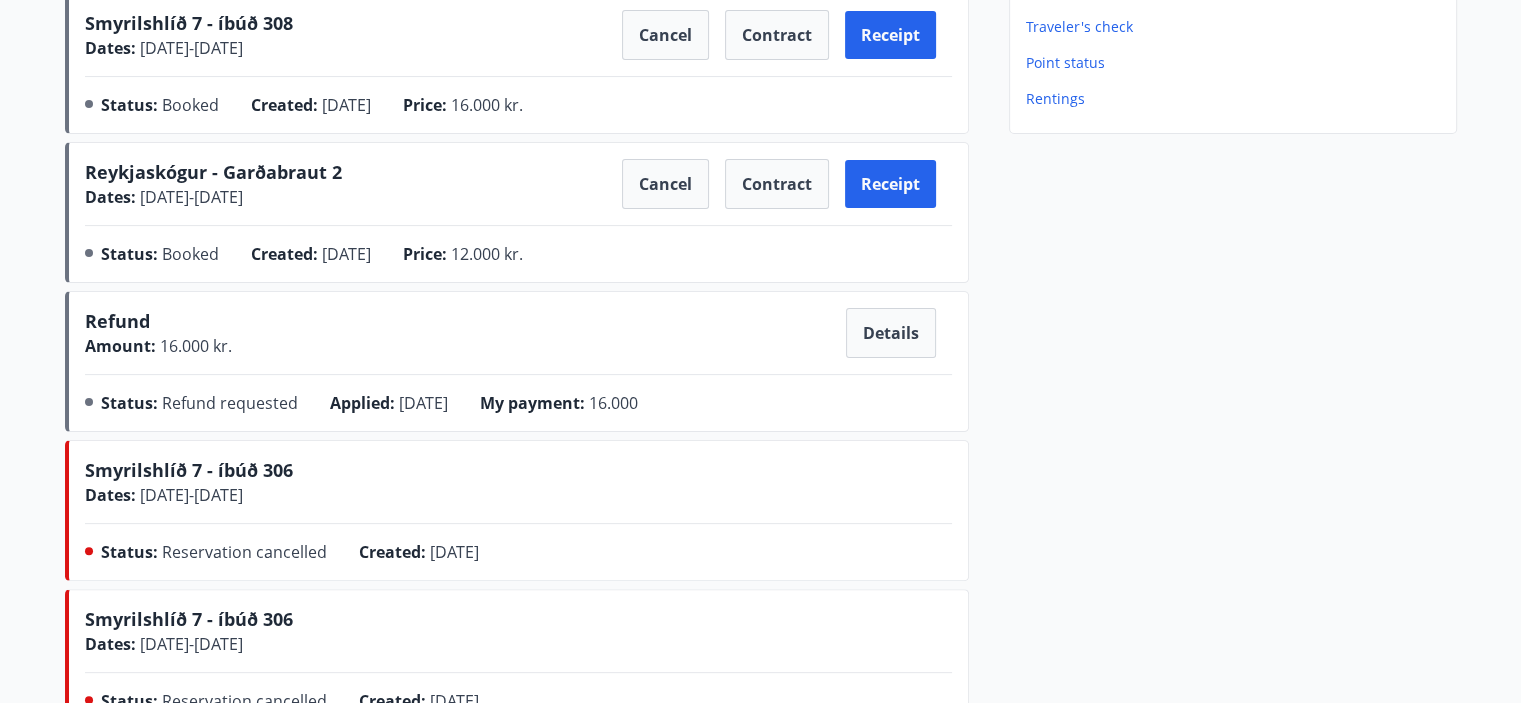 scroll, scrollTop: 492, scrollLeft: 0, axis: vertical 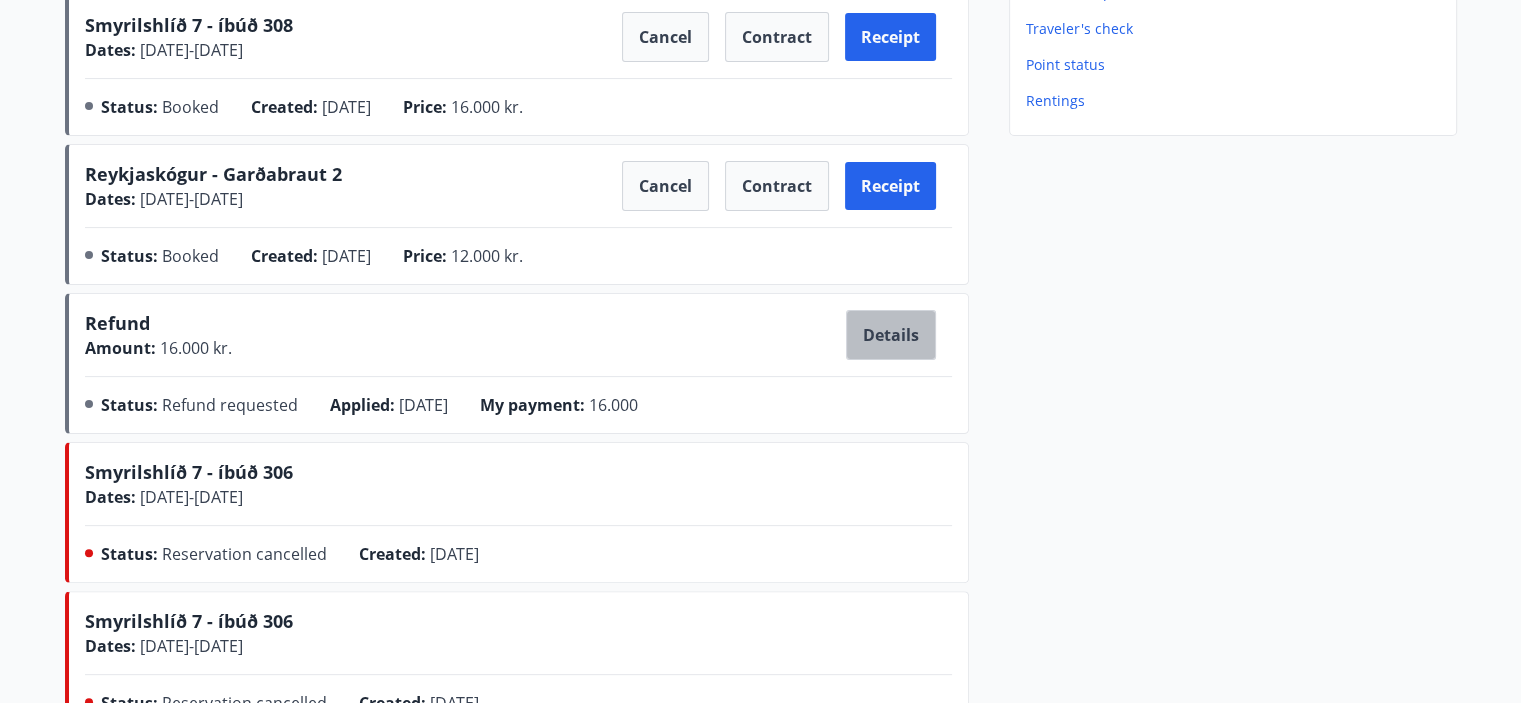 click on "Details" at bounding box center [891, 335] 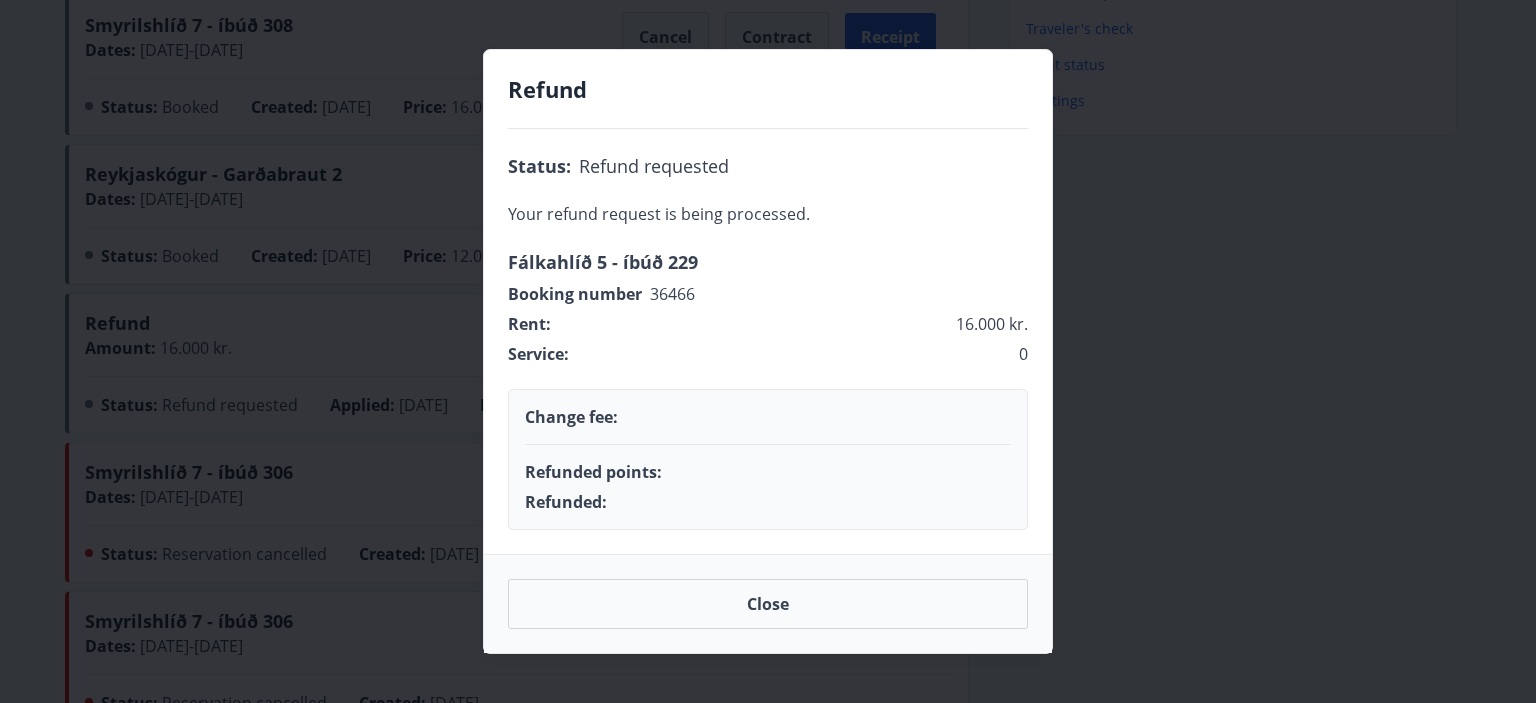click on "Refund Status : Refund requested Your refund request is being processed. Fálkahlíð 5 - íbúð 229 Booking number 36466 Rent: 16.000 kr. Service : 0 Change fee : Refunded points : Refunded : Close" at bounding box center (768, 351) 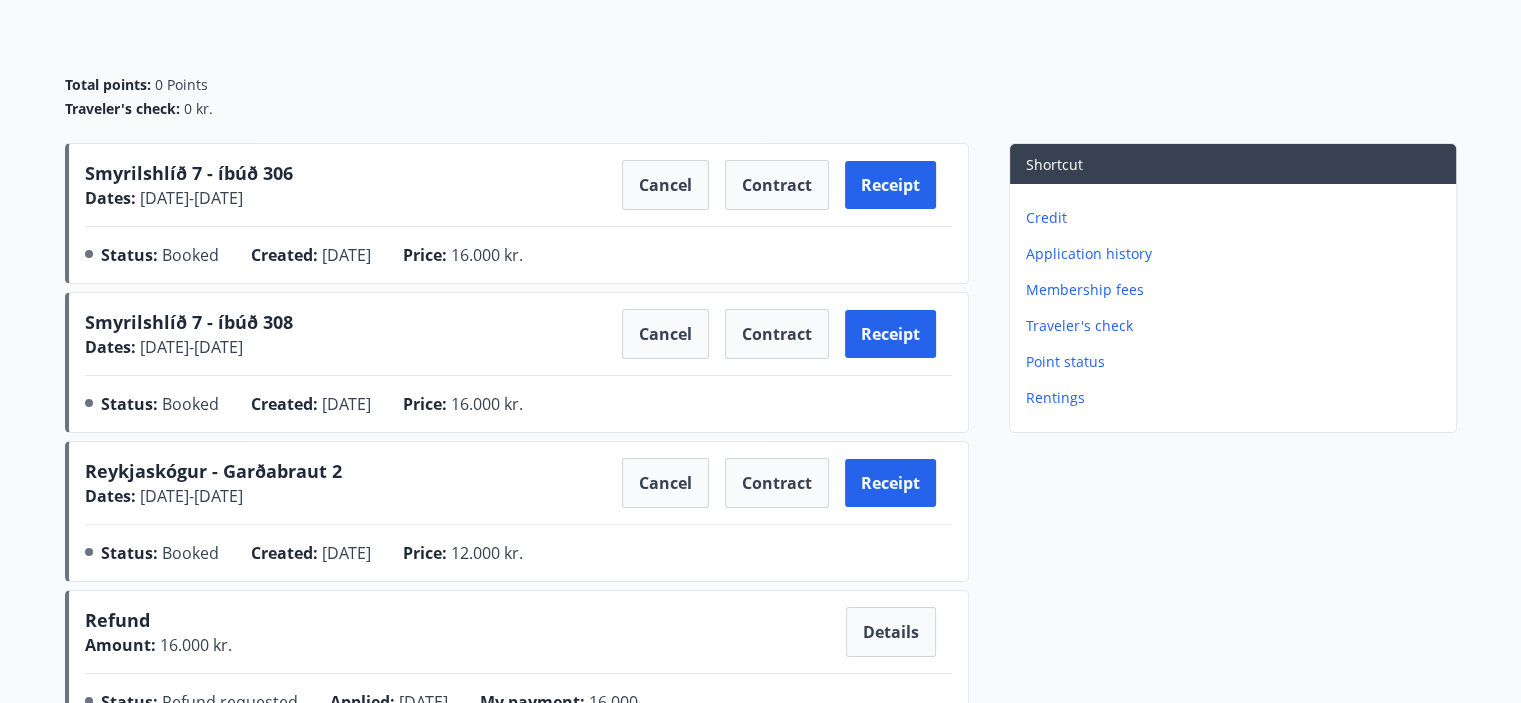 scroll, scrollTop: 0, scrollLeft: 0, axis: both 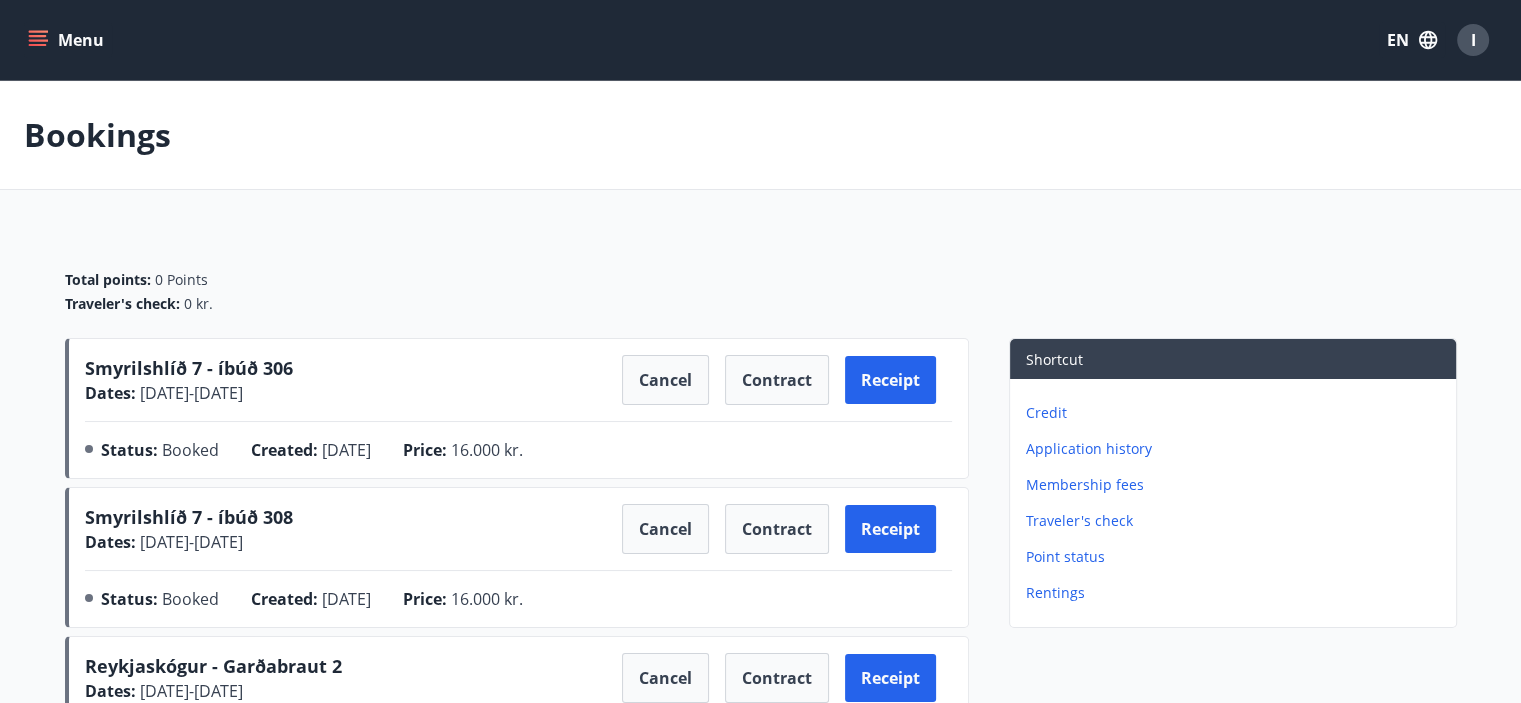 click on "Point status" at bounding box center [1237, 557] 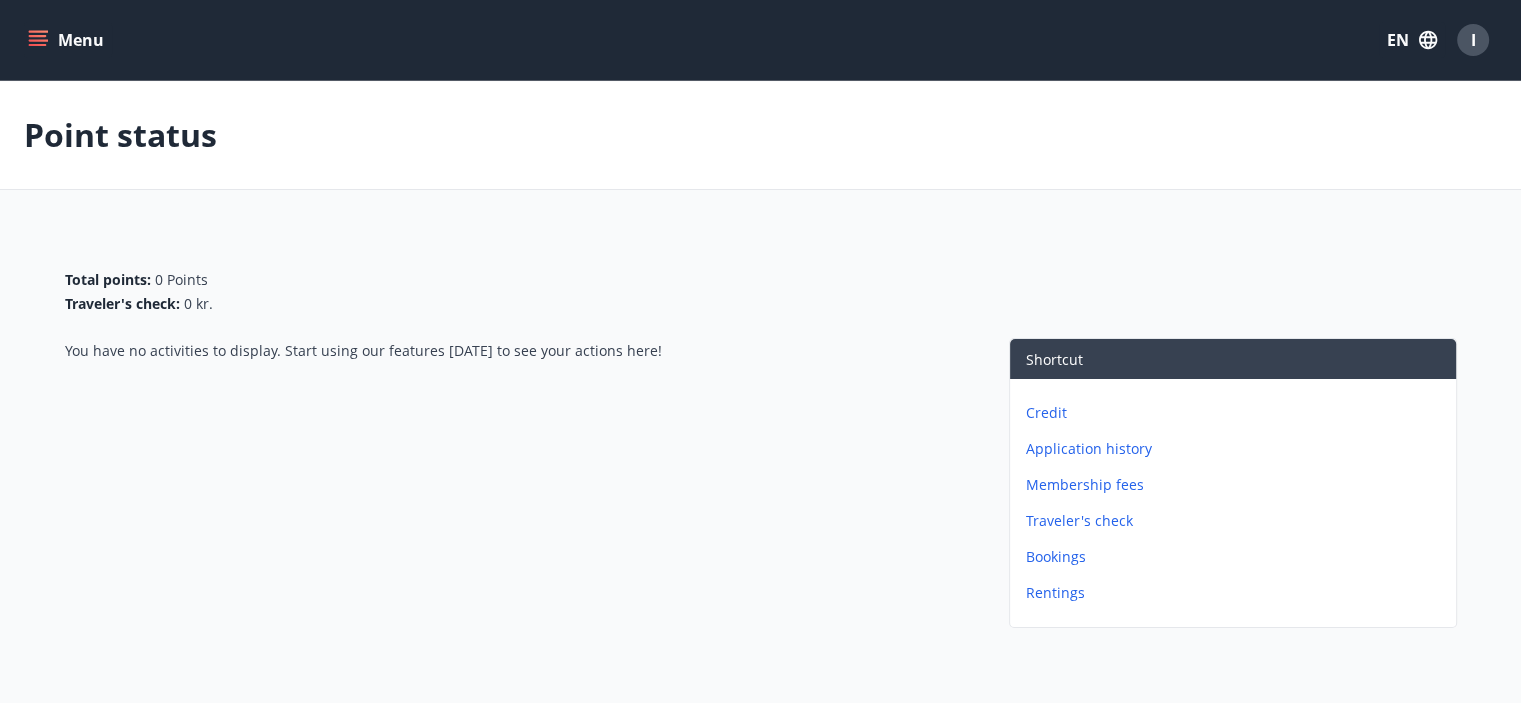 click on "Application history" at bounding box center (1237, 449) 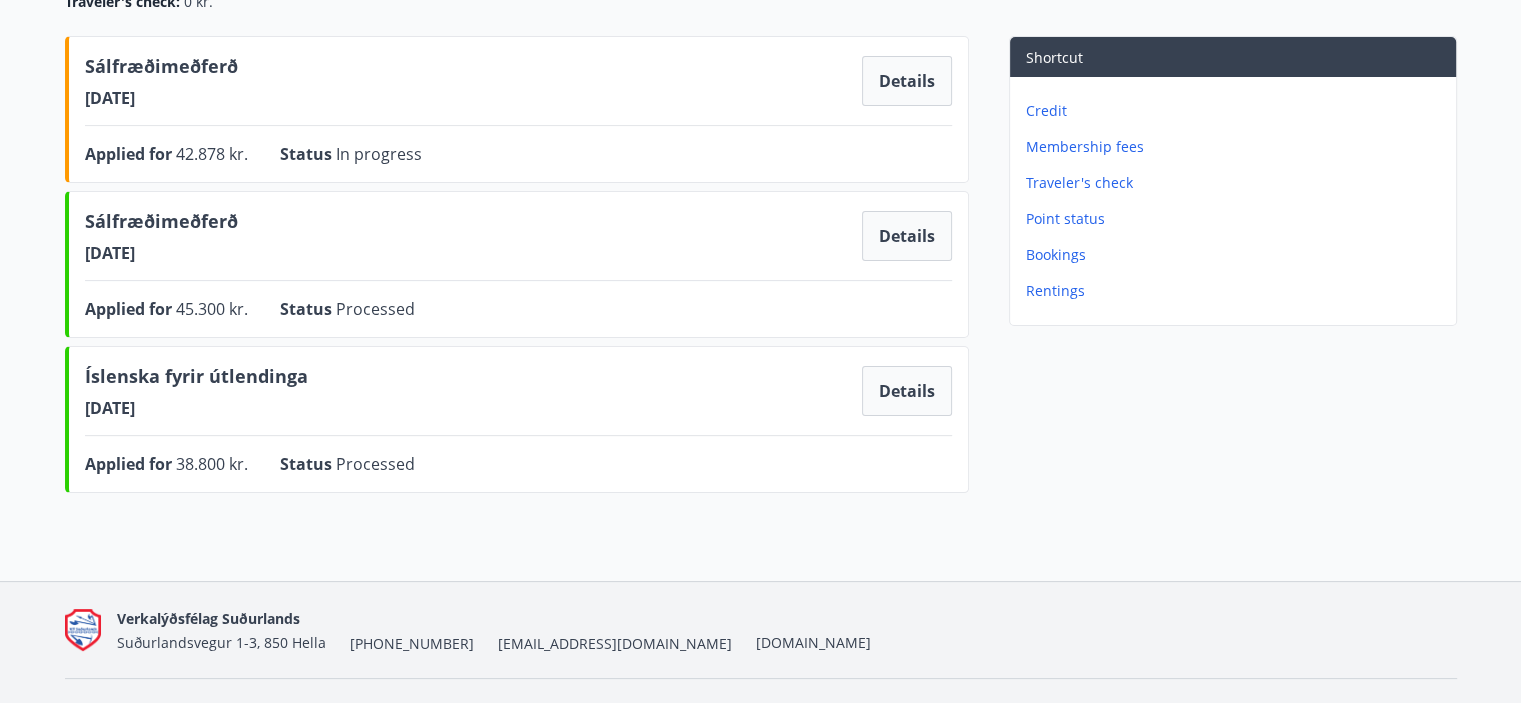 scroll, scrollTop: 172, scrollLeft: 0, axis: vertical 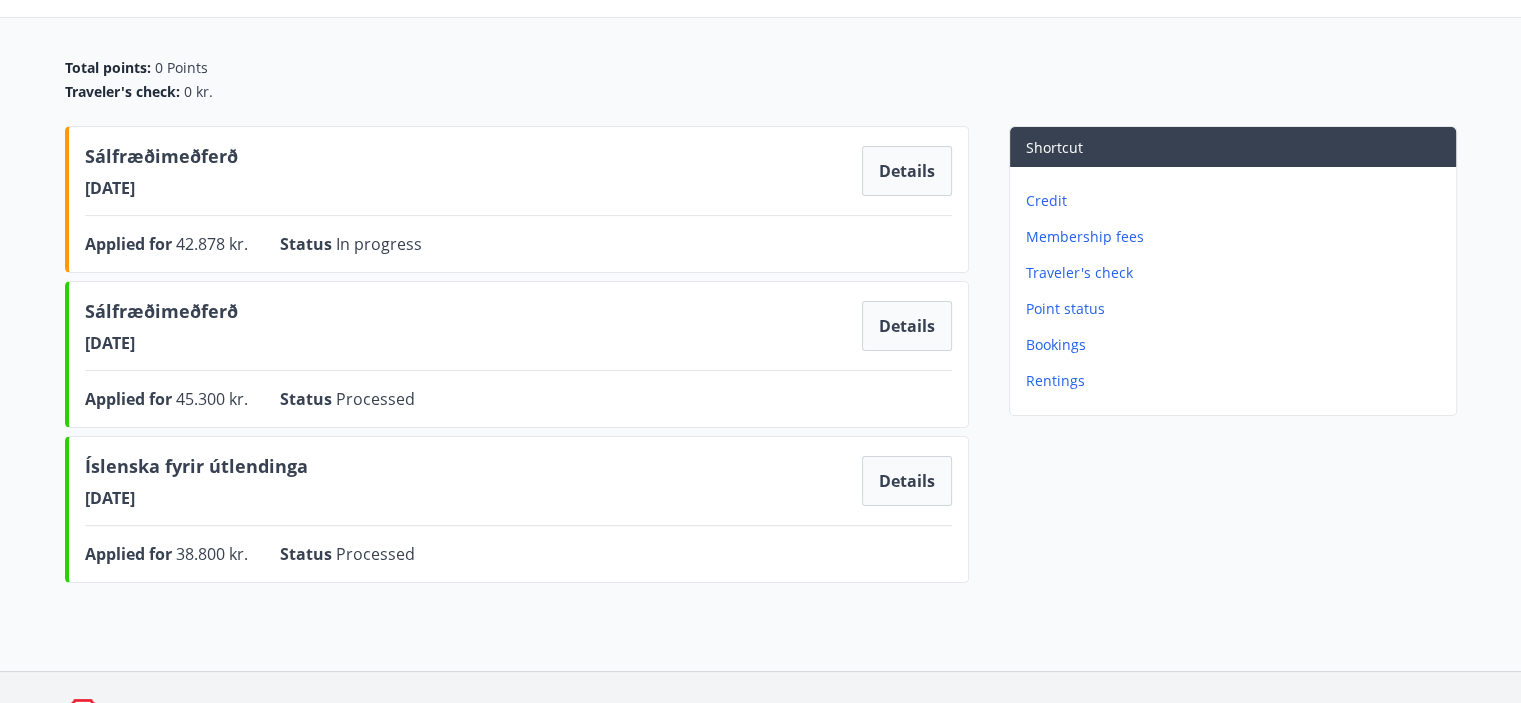 click on "Rentings" at bounding box center (1237, 381) 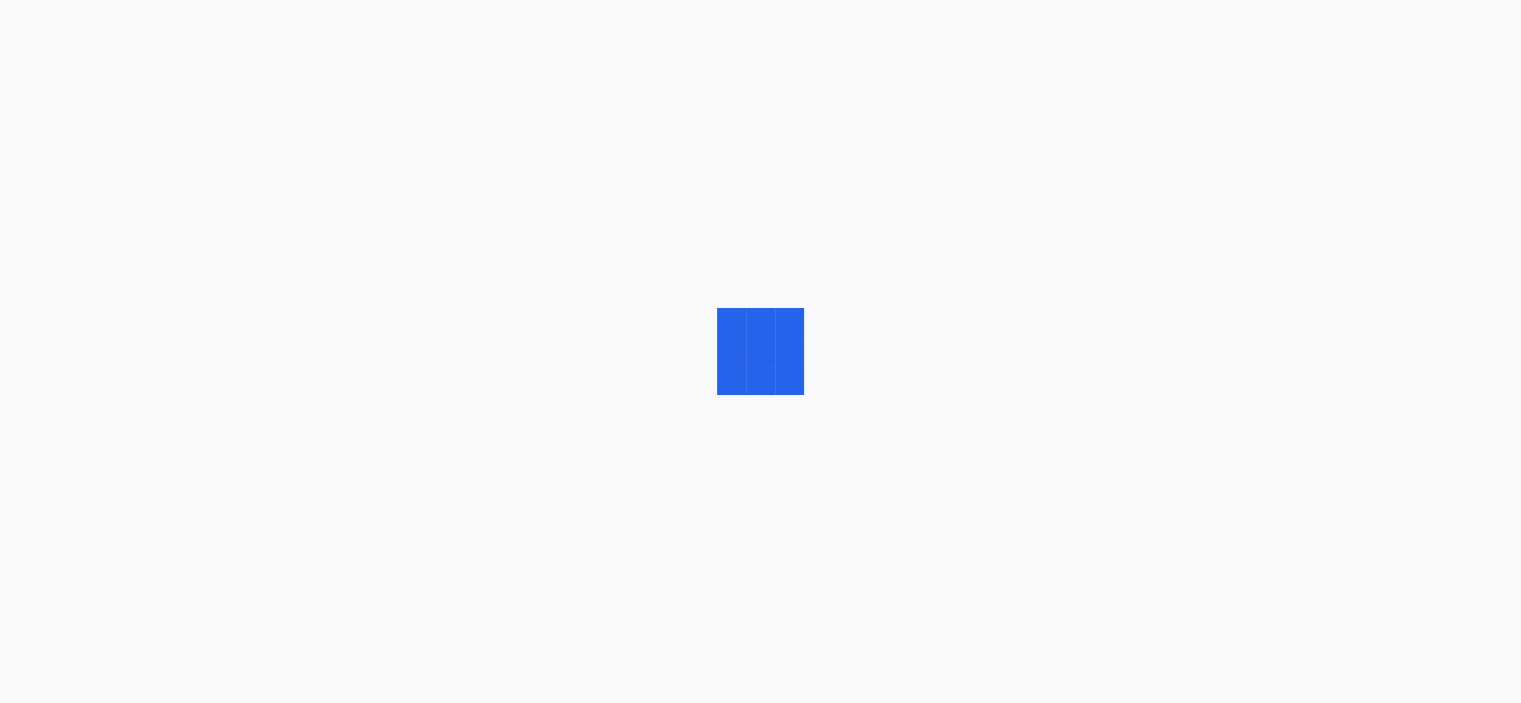 scroll, scrollTop: 0, scrollLeft: 0, axis: both 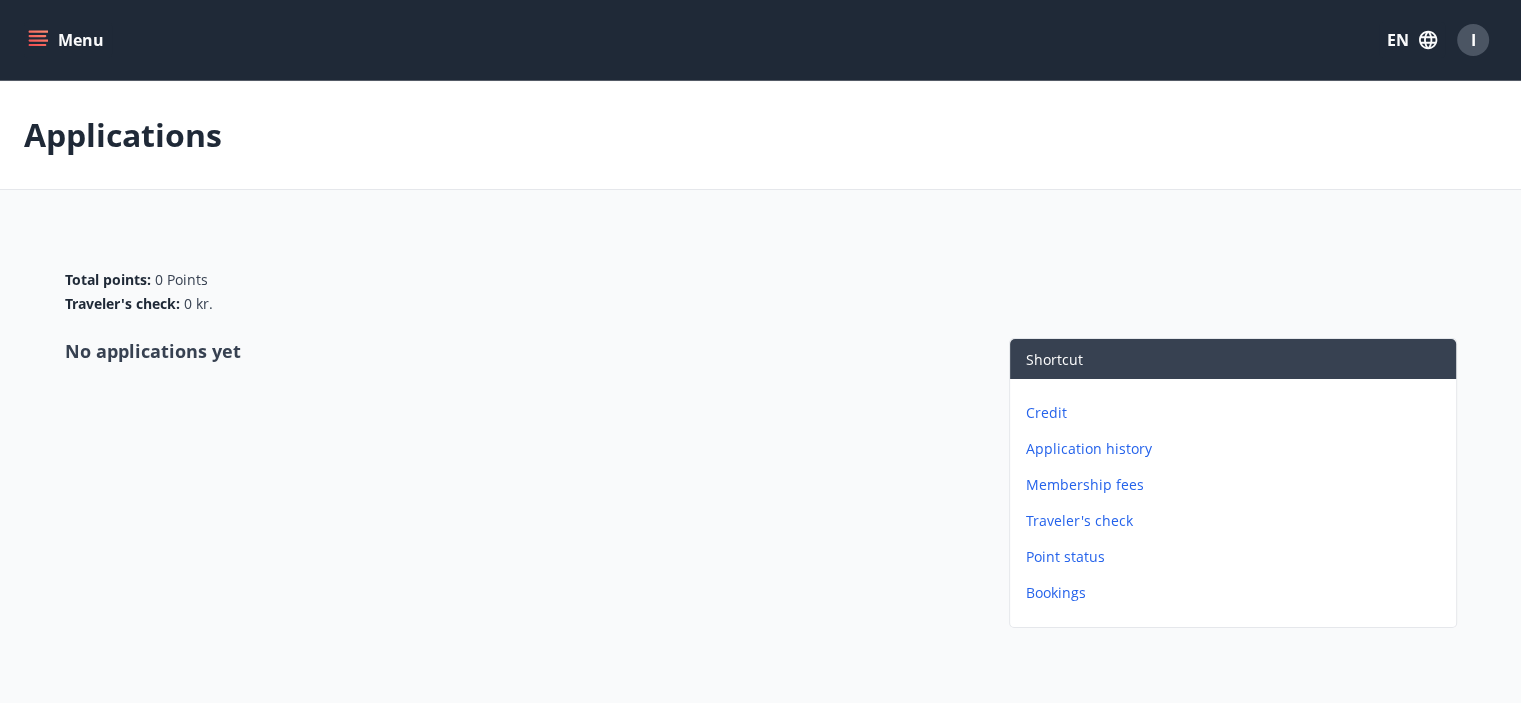 click 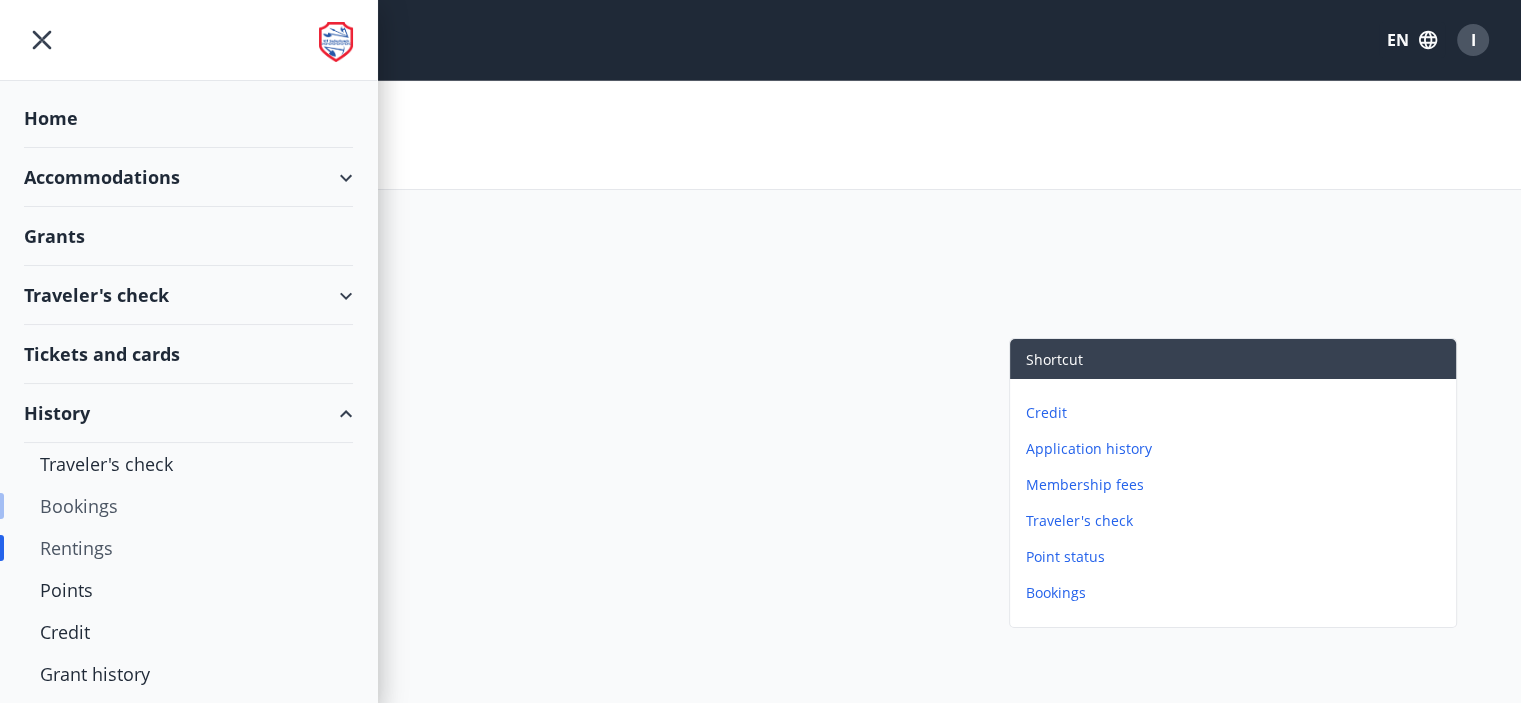 scroll, scrollTop: 48, scrollLeft: 0, axis: vertical 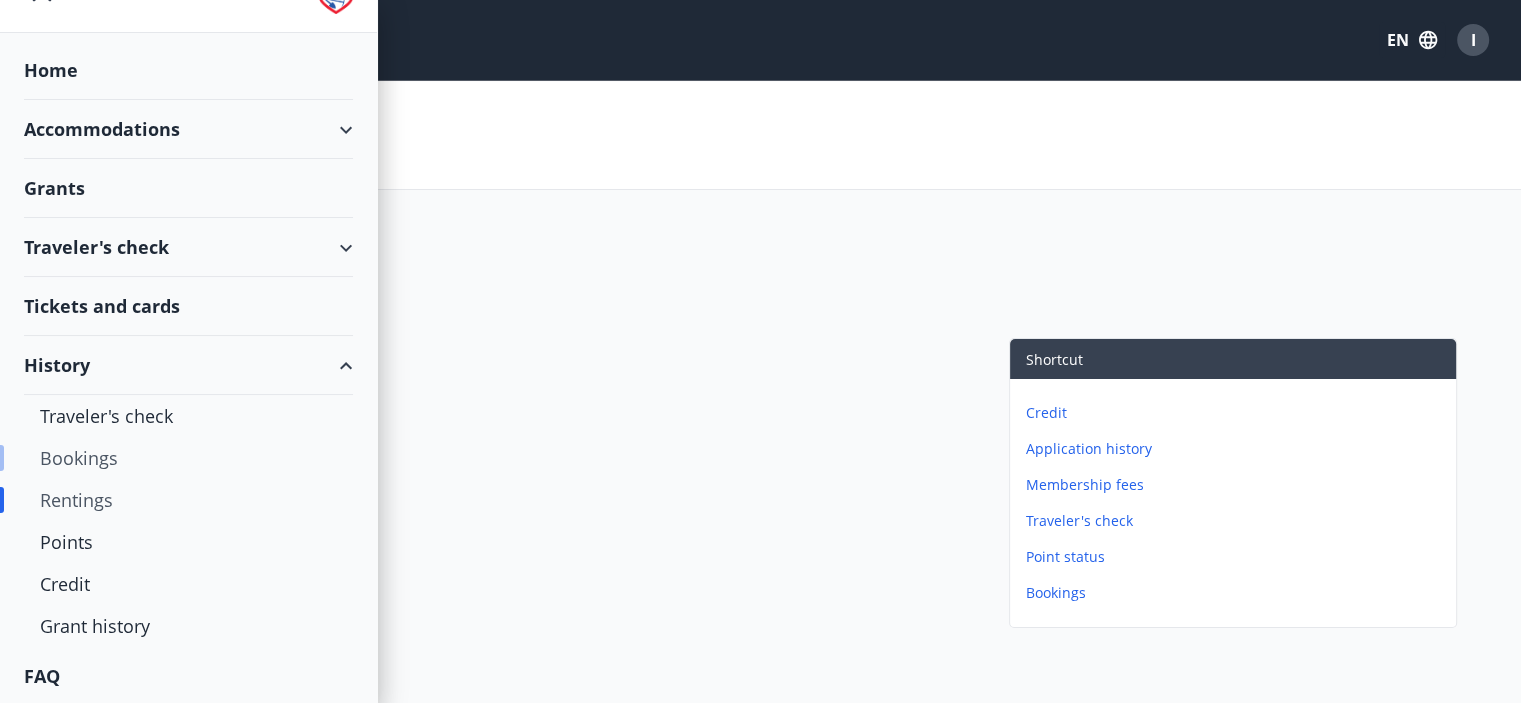 click on "Bookings" at bounding box center (188, 458) 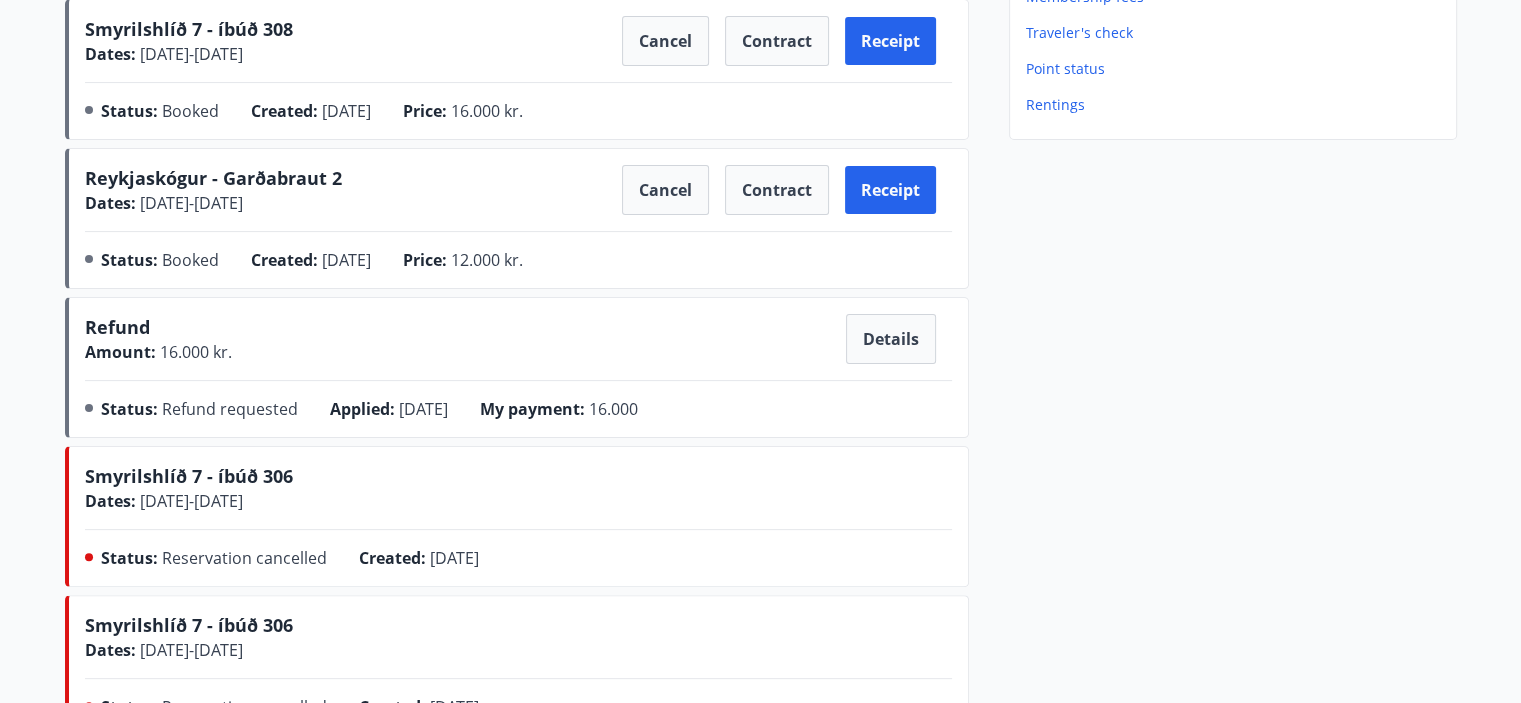 scroll, scrollTop: 492, scrollLeft: 0, axis: vertical 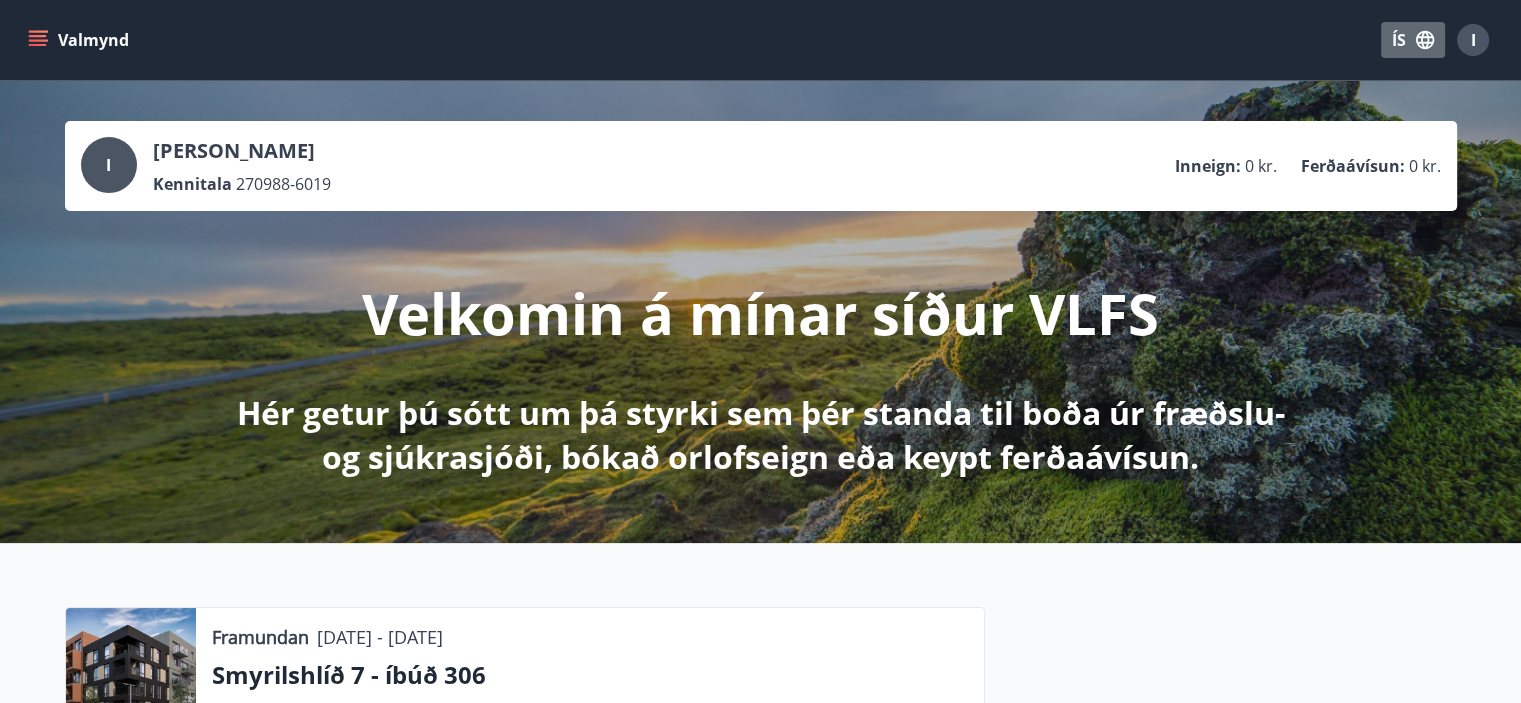 click on "ÍS" at bounding box center [1413, 40] 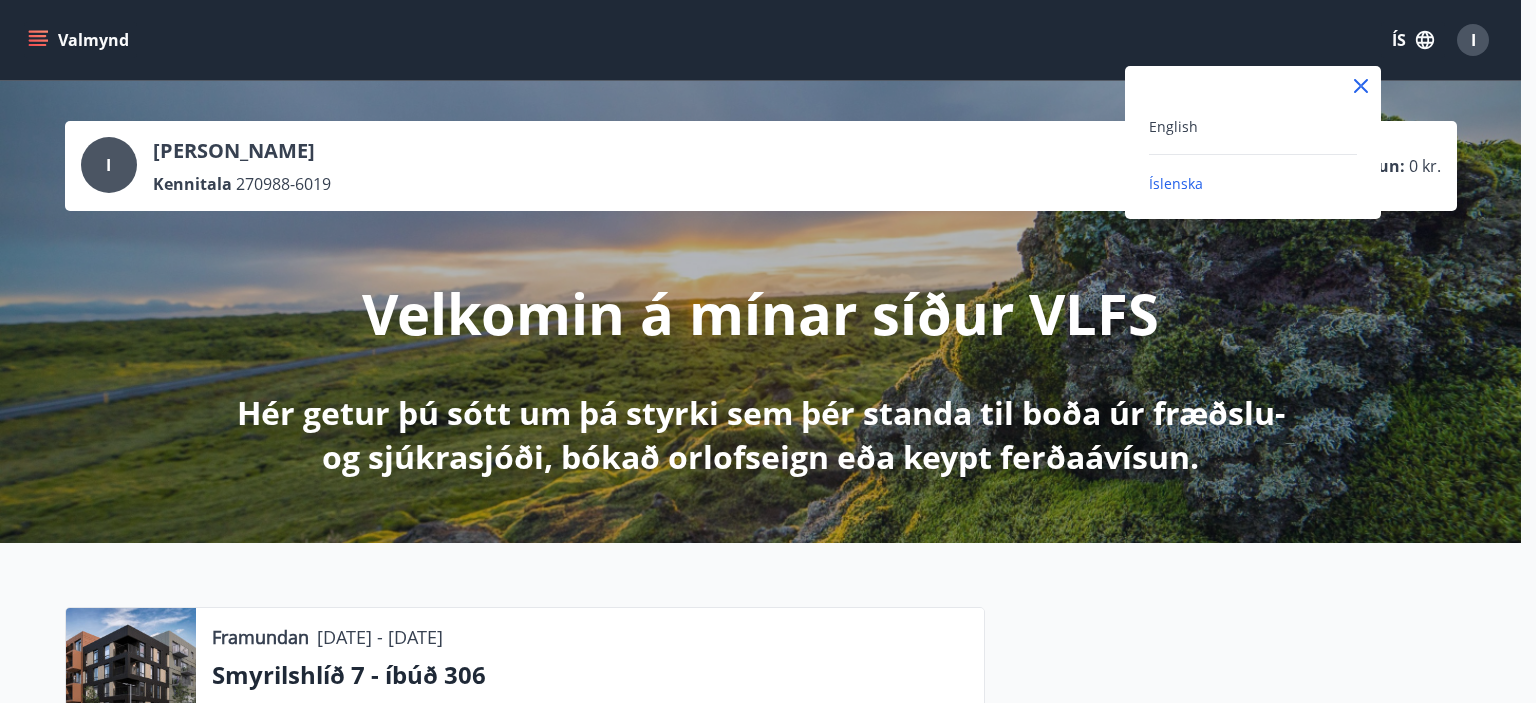 click on "English" at bounding box center (1253, 126) 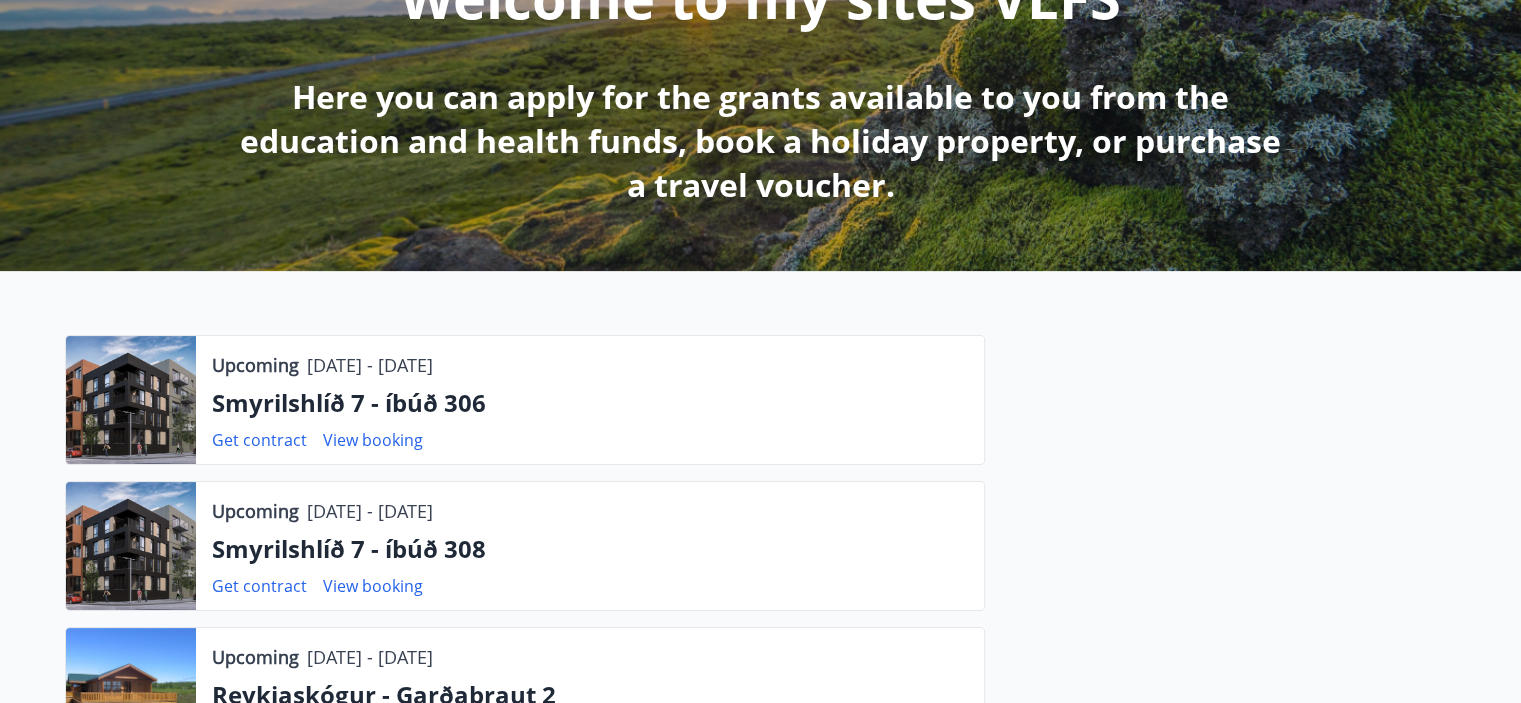 scroll, scrollTop: 0, scrollLeft: 0, axis: both 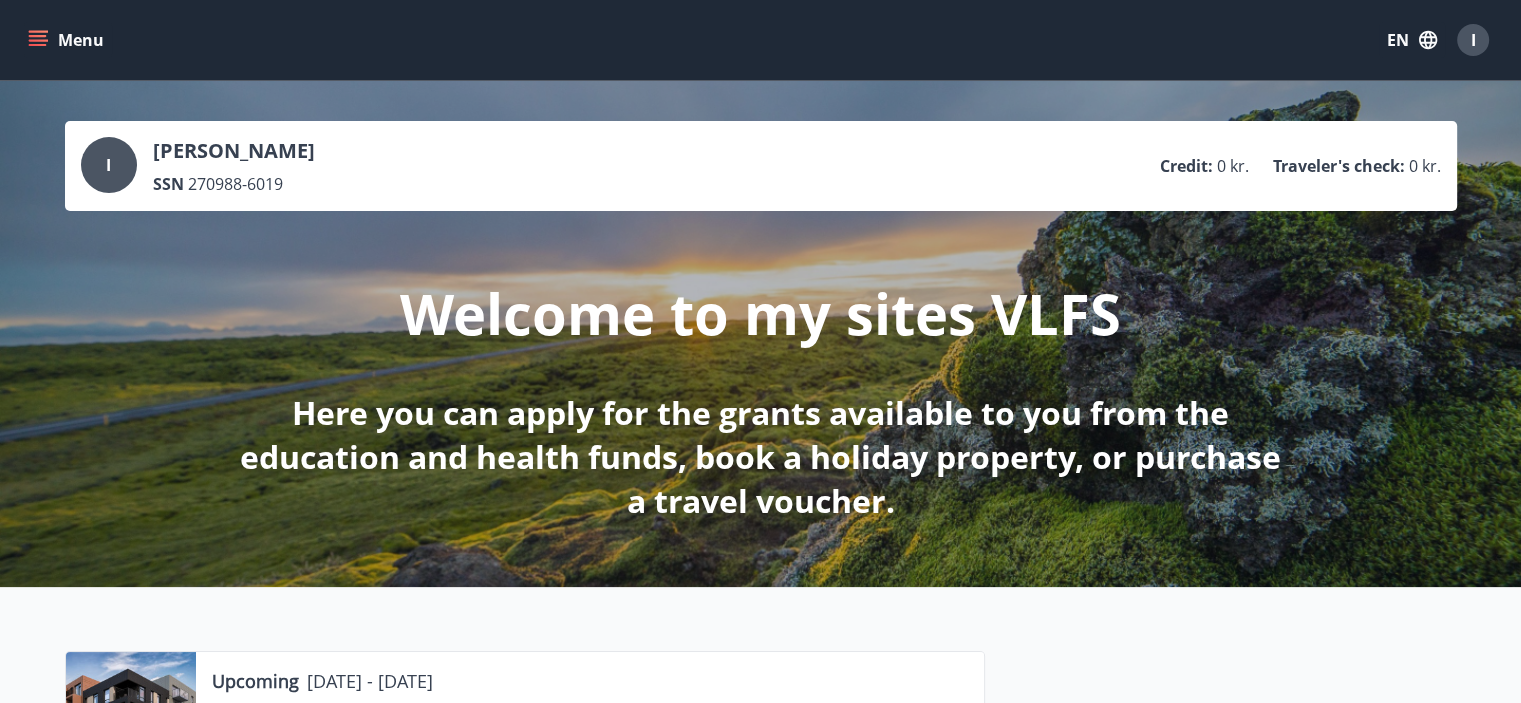 click 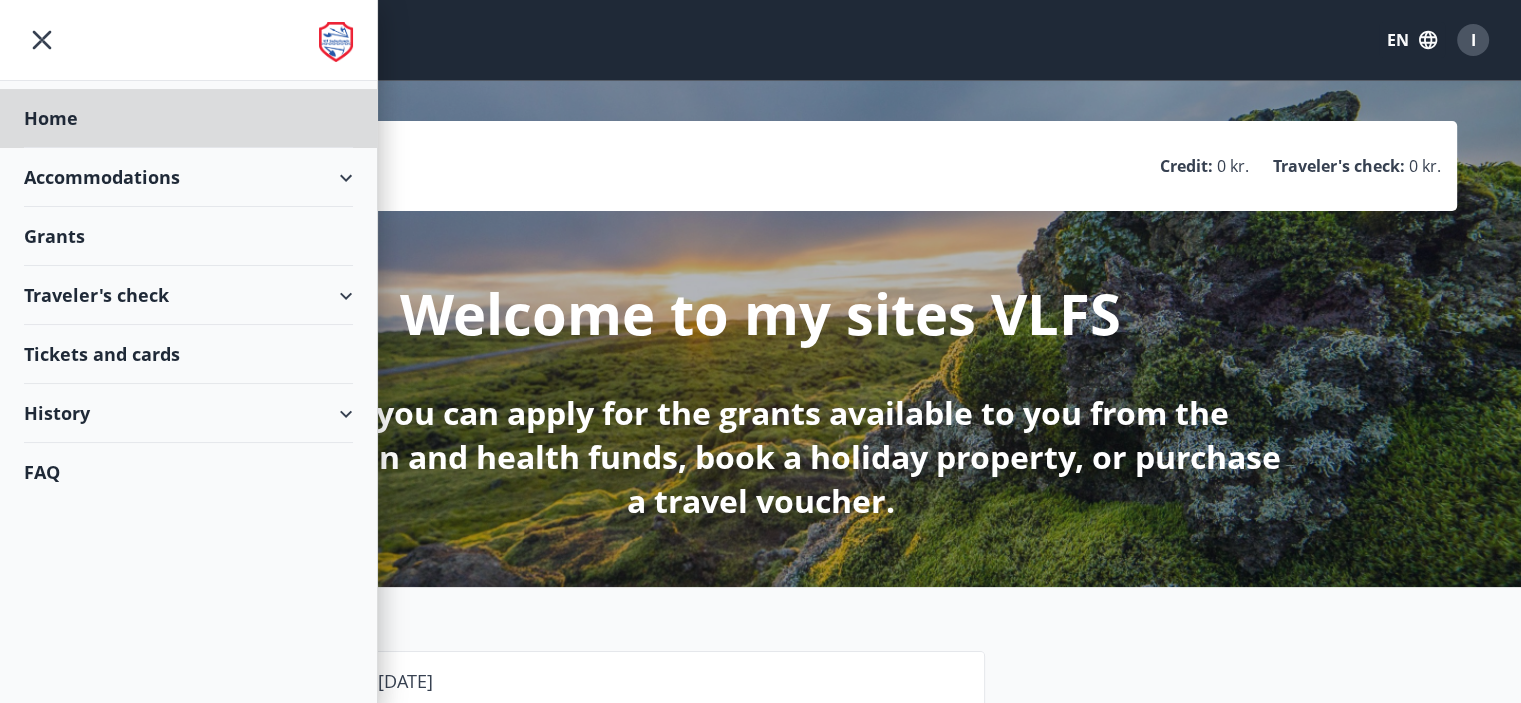 click on "Grants" at bounding box center (188, 118) 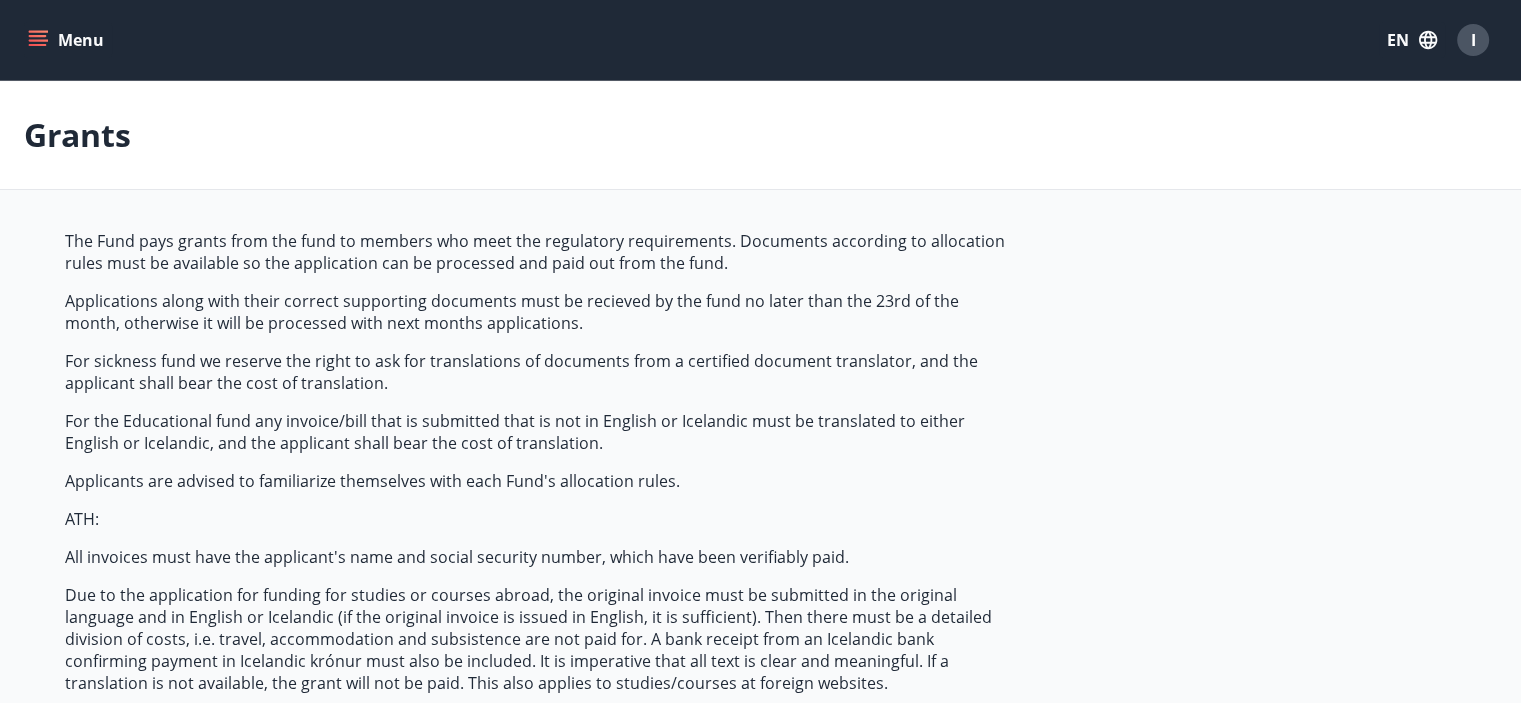 type on "***" 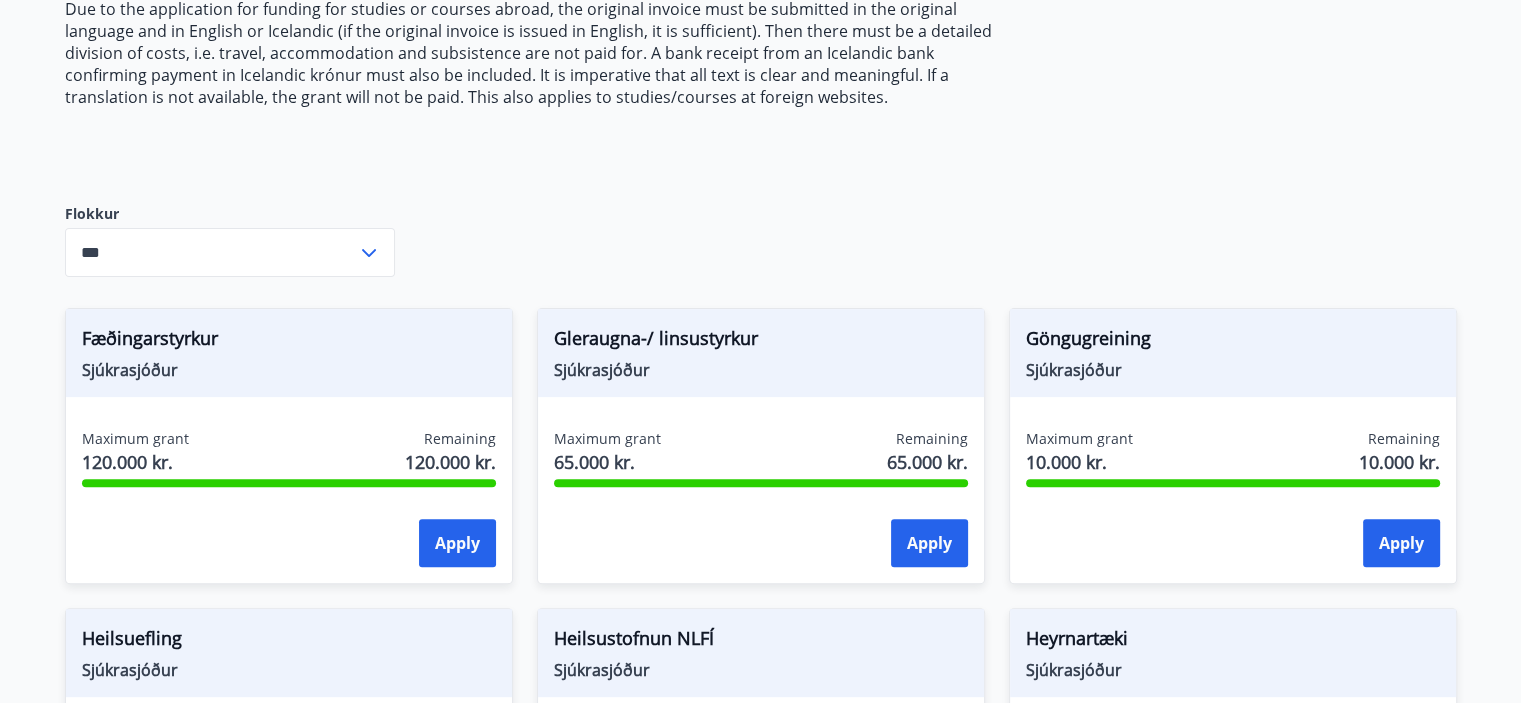 scroll, scrollTop: 0, scrollLeft: 0, axis: both 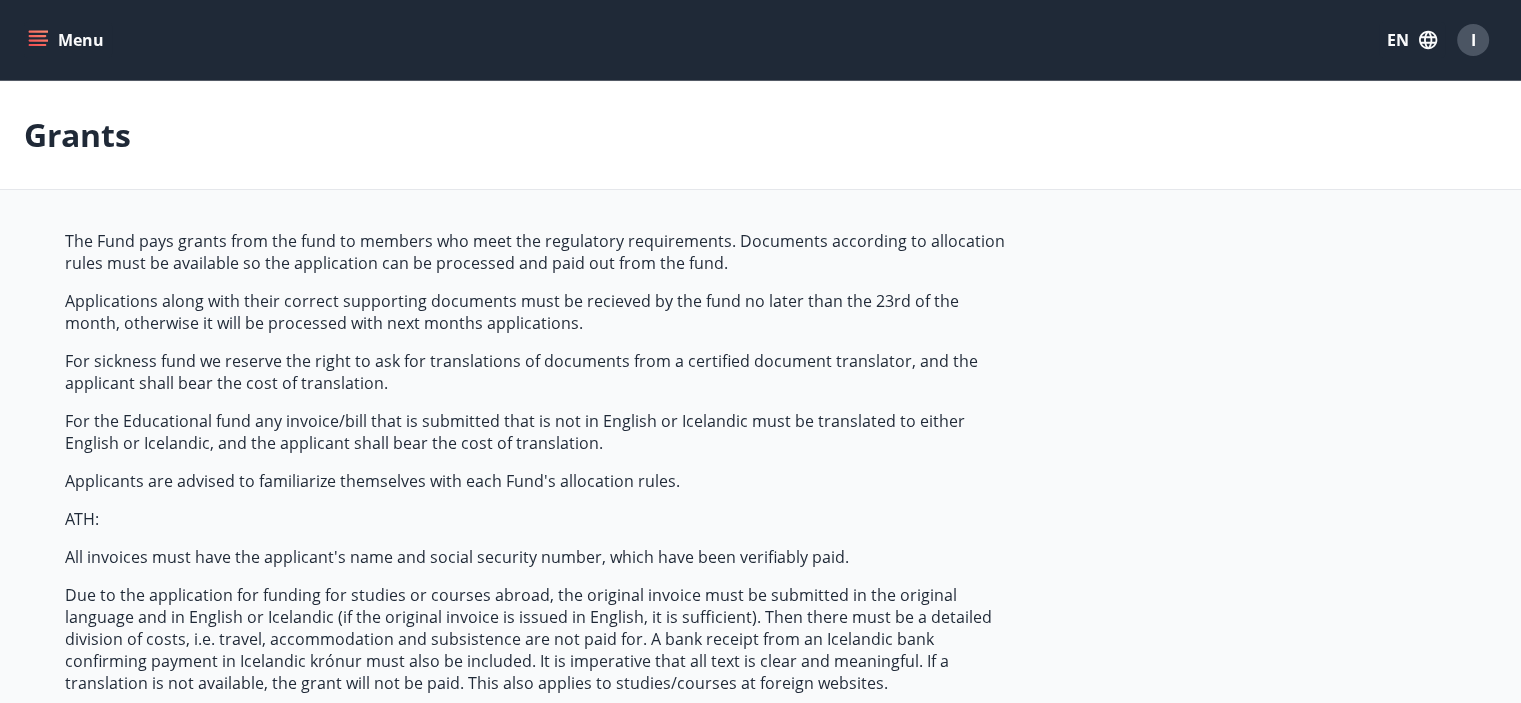 drag, startPoint x: 1136, startPoint y: 324, endPoint x: 1015, endPoint y: 492, distance: 207.03865 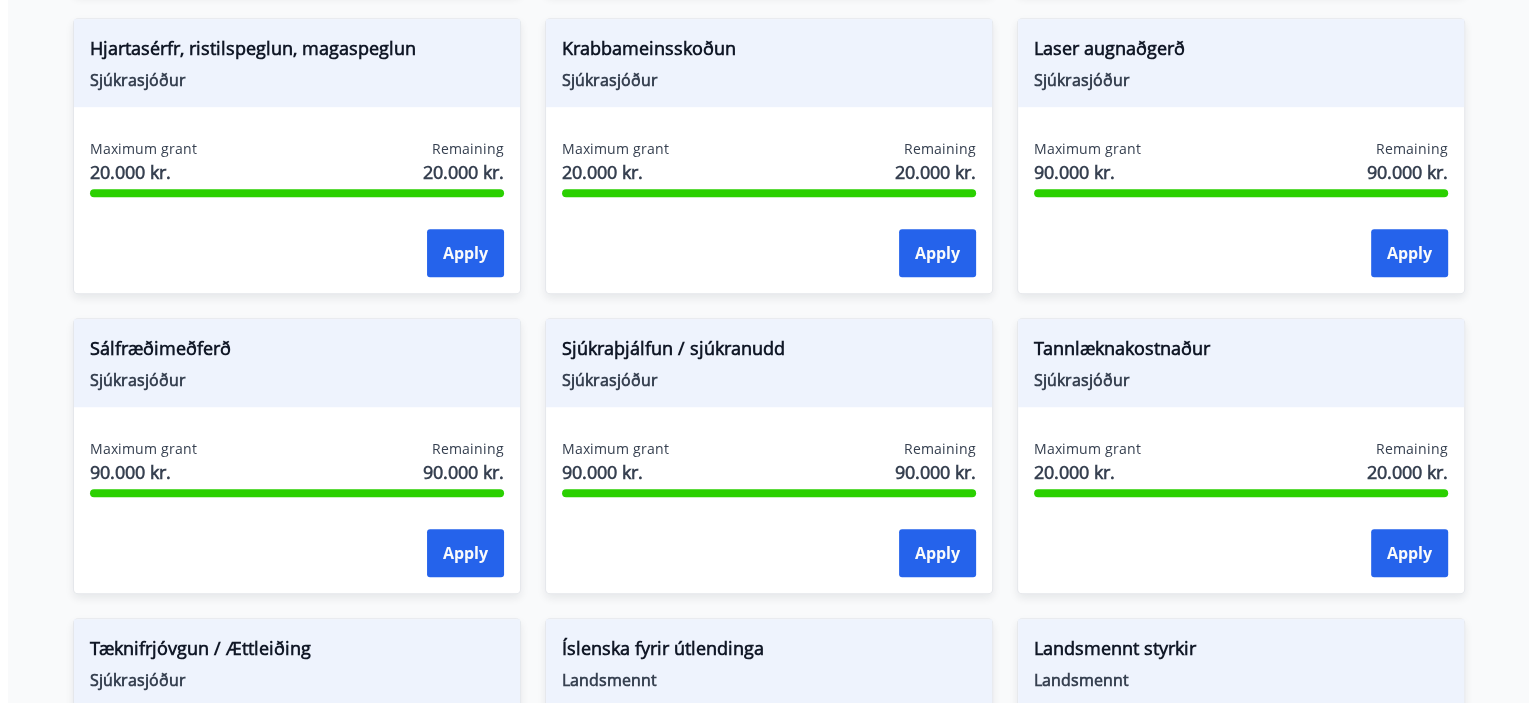 scroll, scrollTop: 1476, scrollLeft: 0, axis: vertical 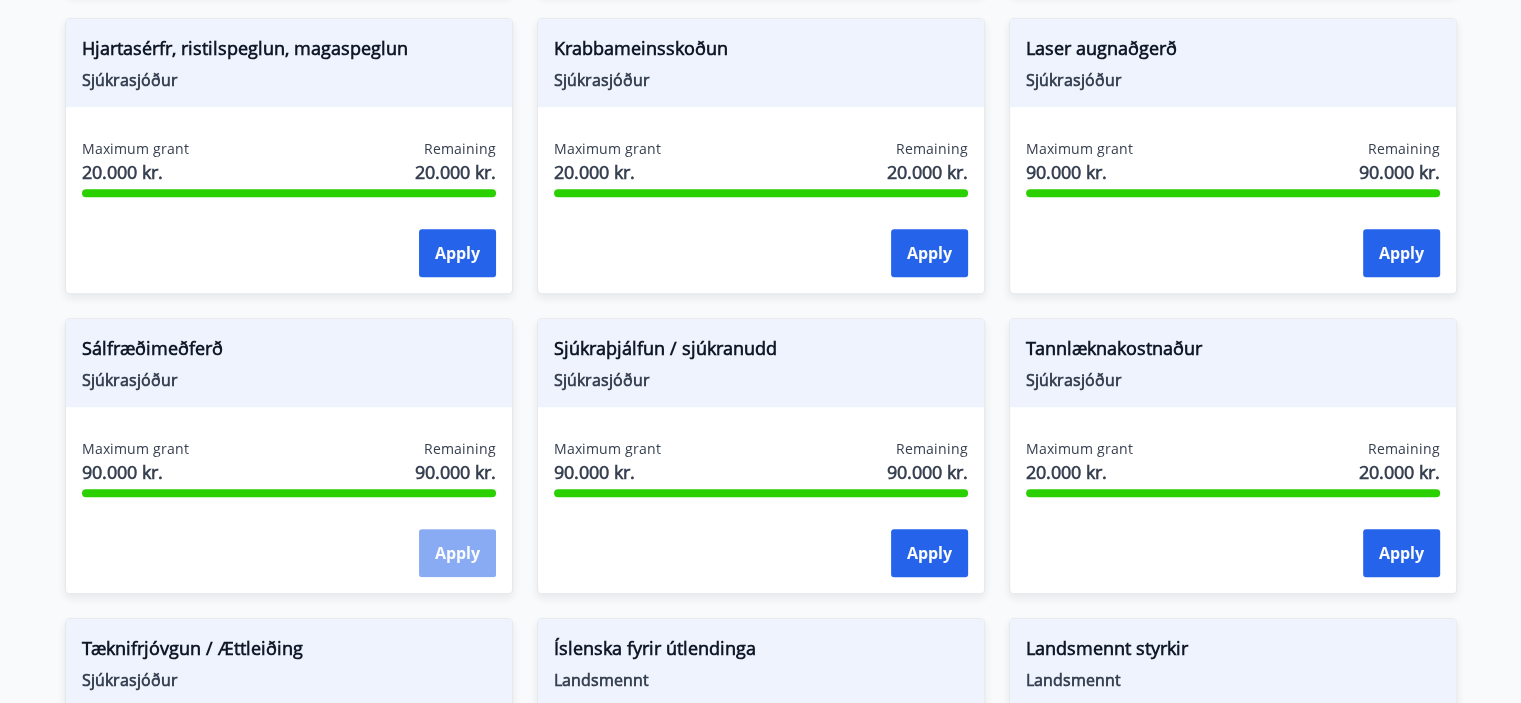 click on "Apply" at bounding box center [457, 553] 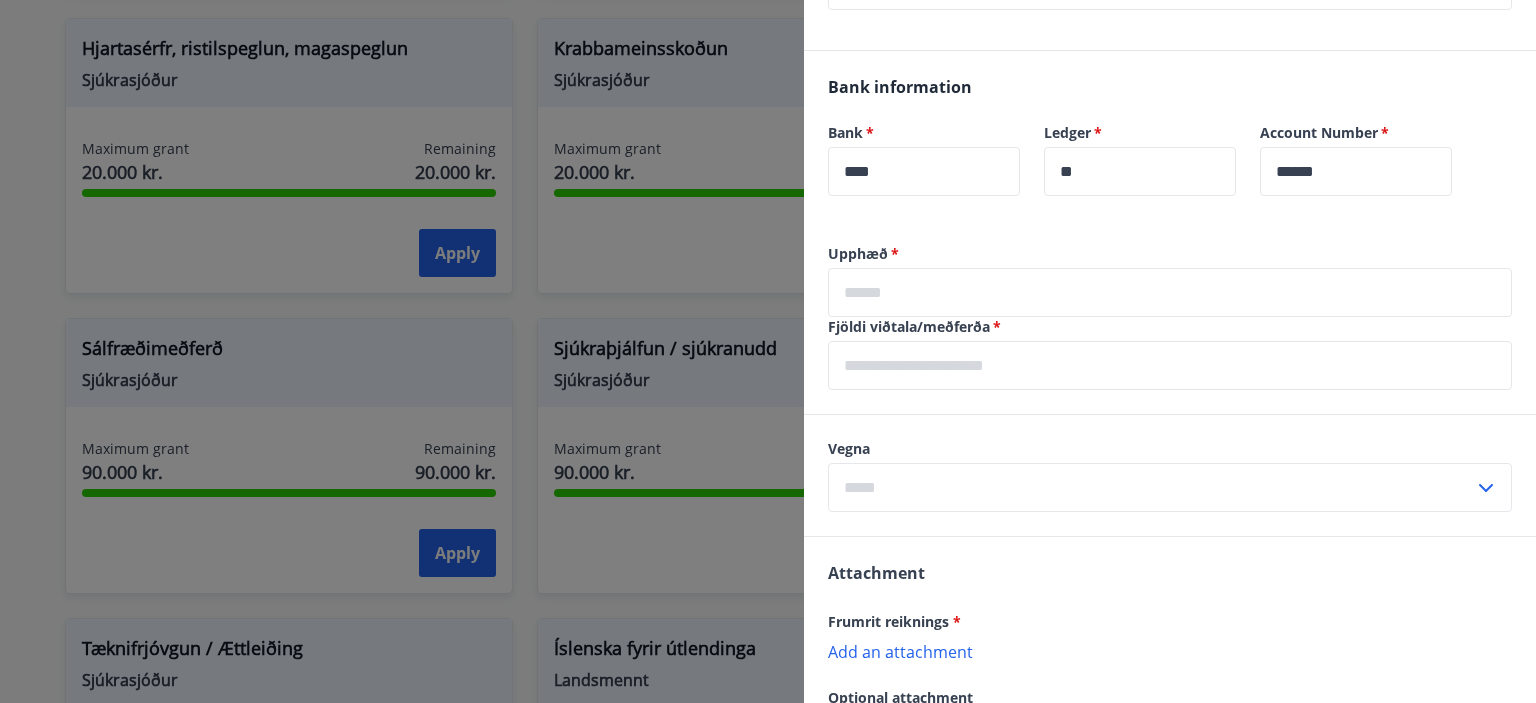 scroll, scrollTop: 776, scrollLeft: 0, axis: vertical 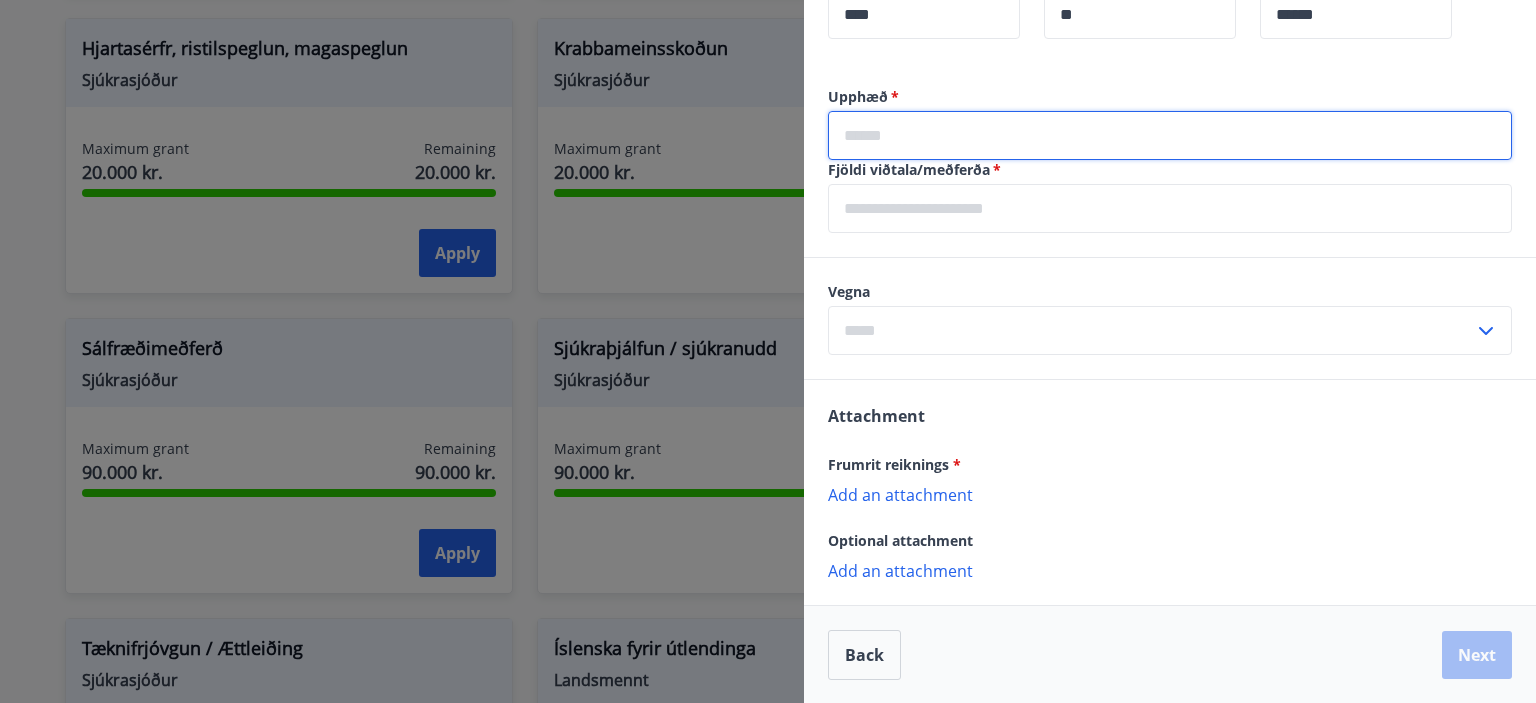 click at bounding box center [1170, 135] 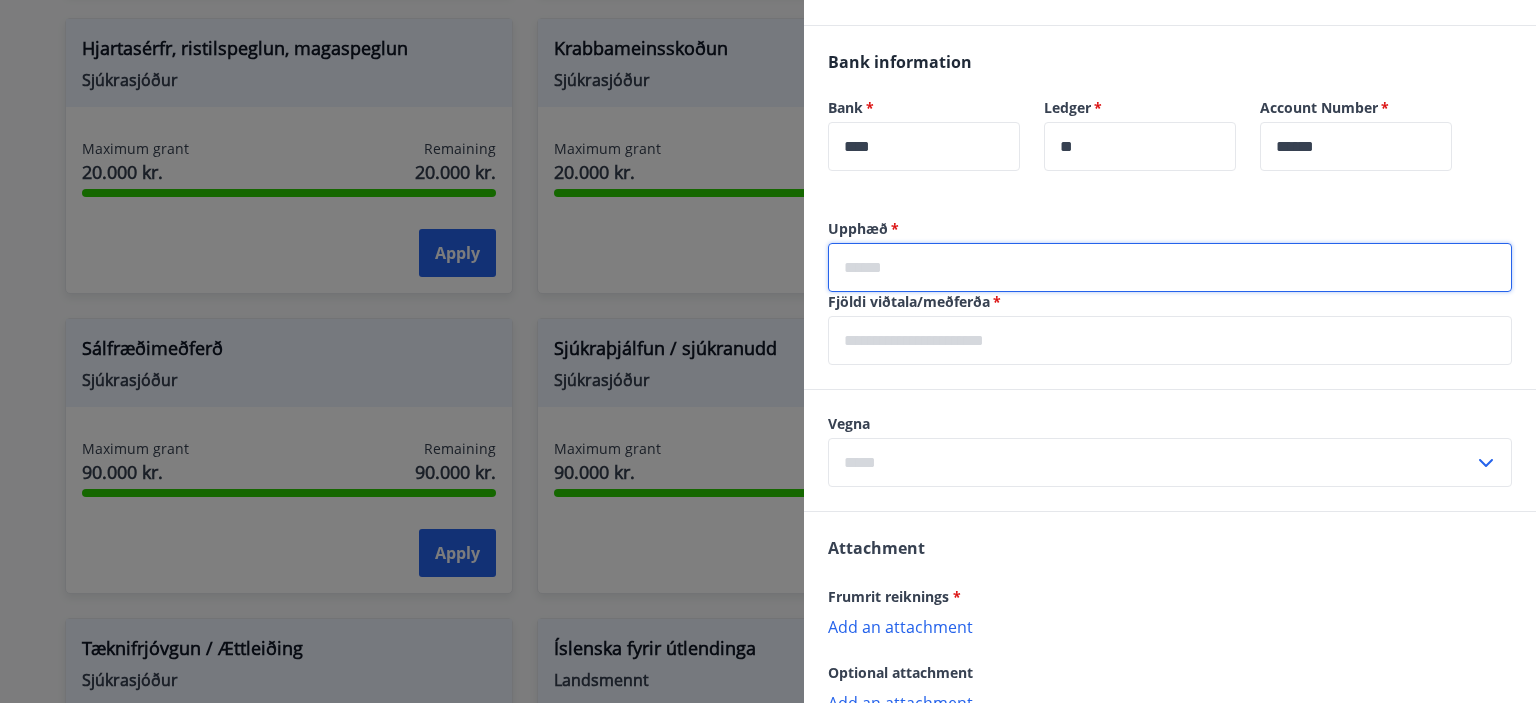 scroll, scrollTop: 643, scrollLeft: 0, axis: vertical 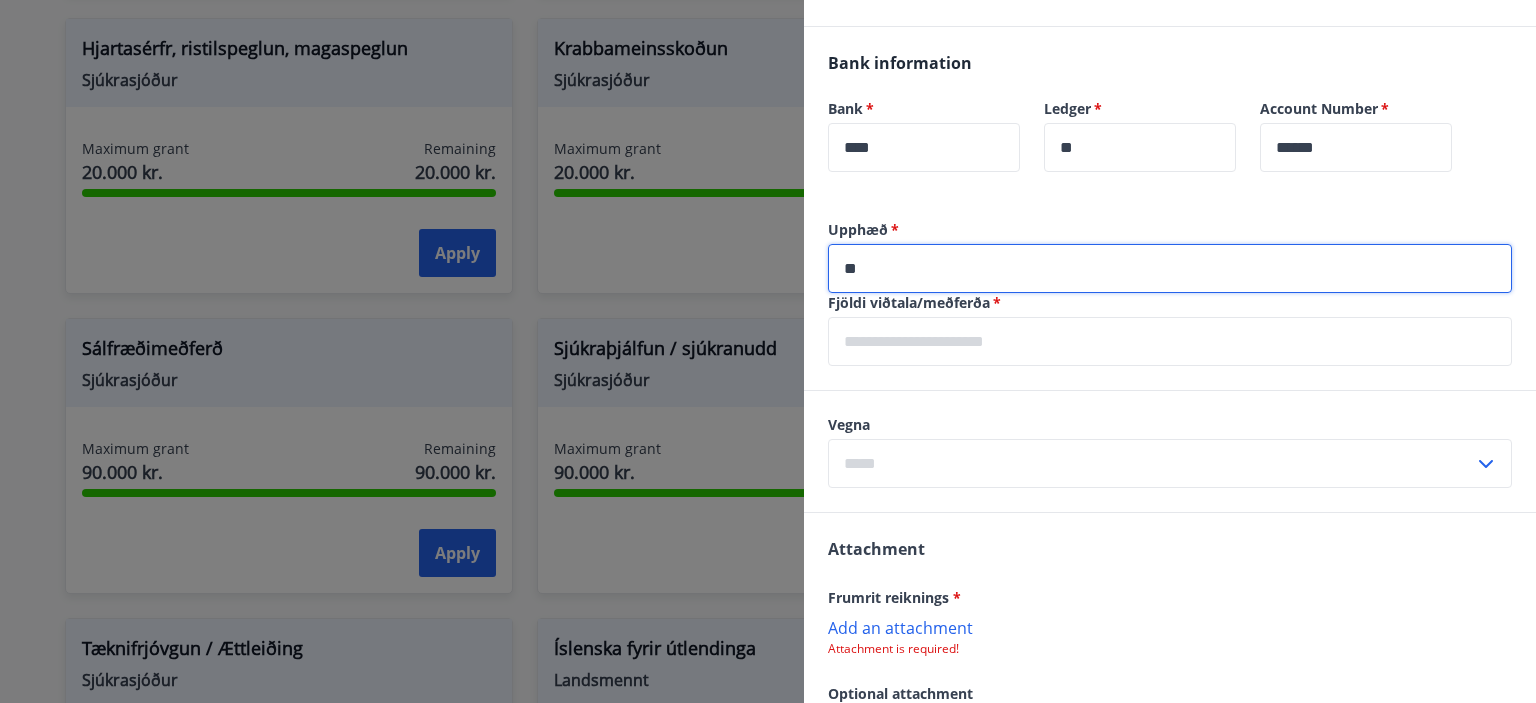 click at bounding box center [1170, 341] 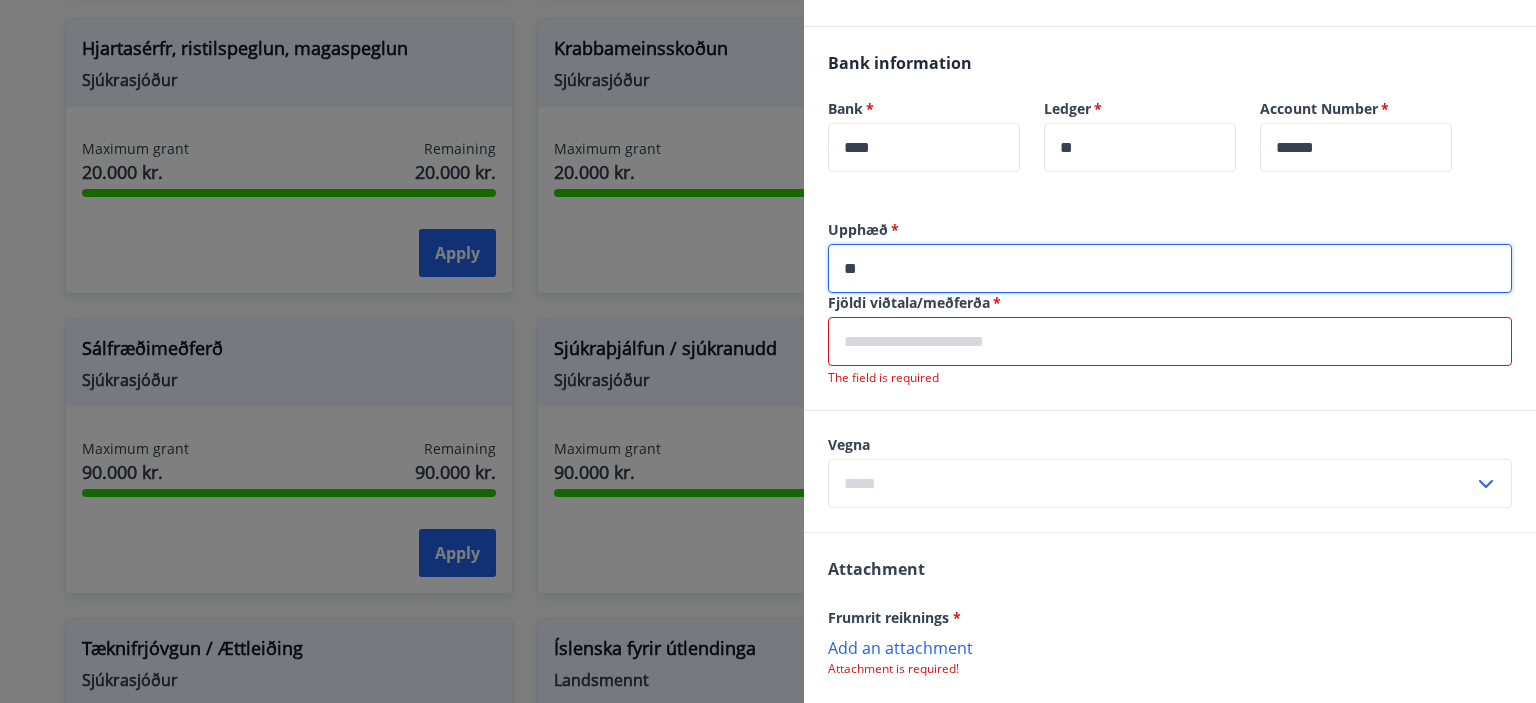 click on "**" at bounding box center [1170, 268] 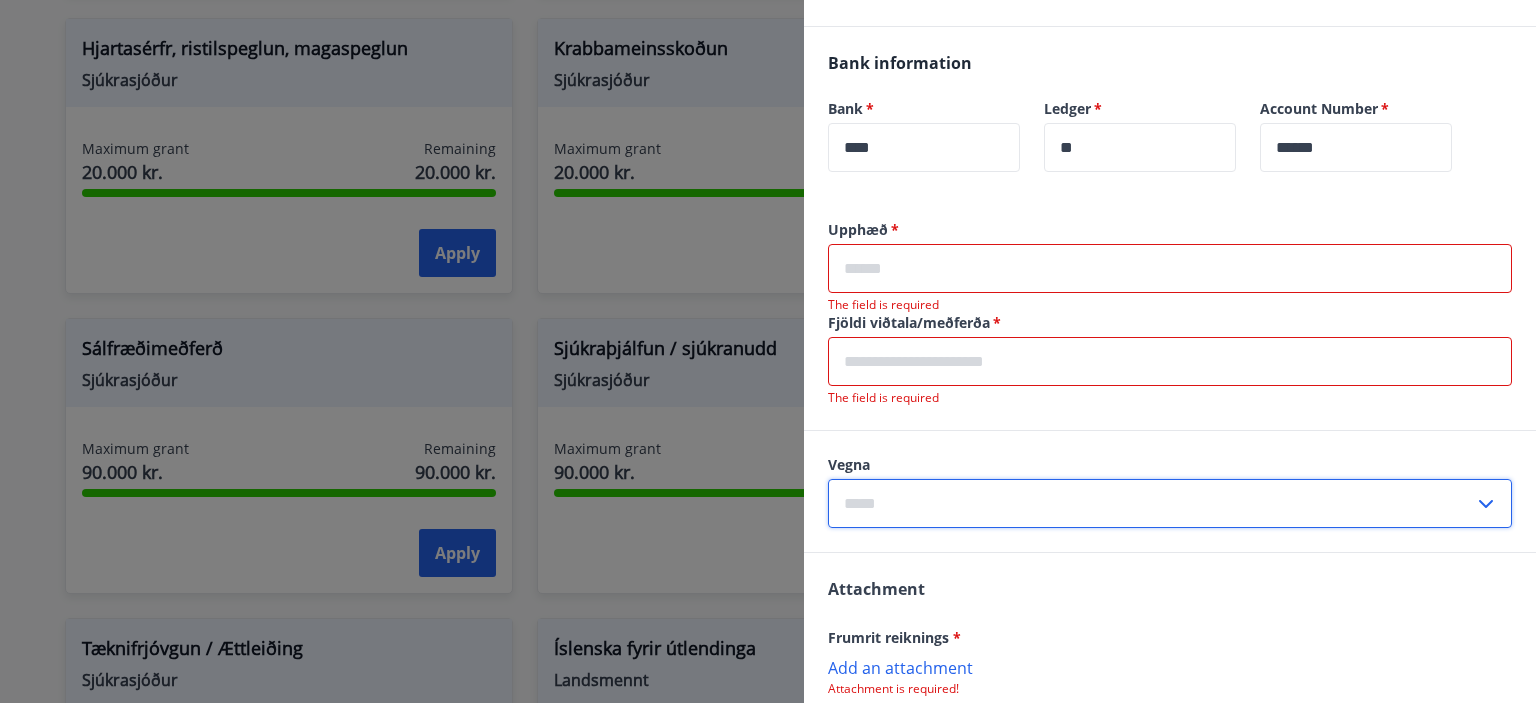 click at bounding box center (1151, 503) 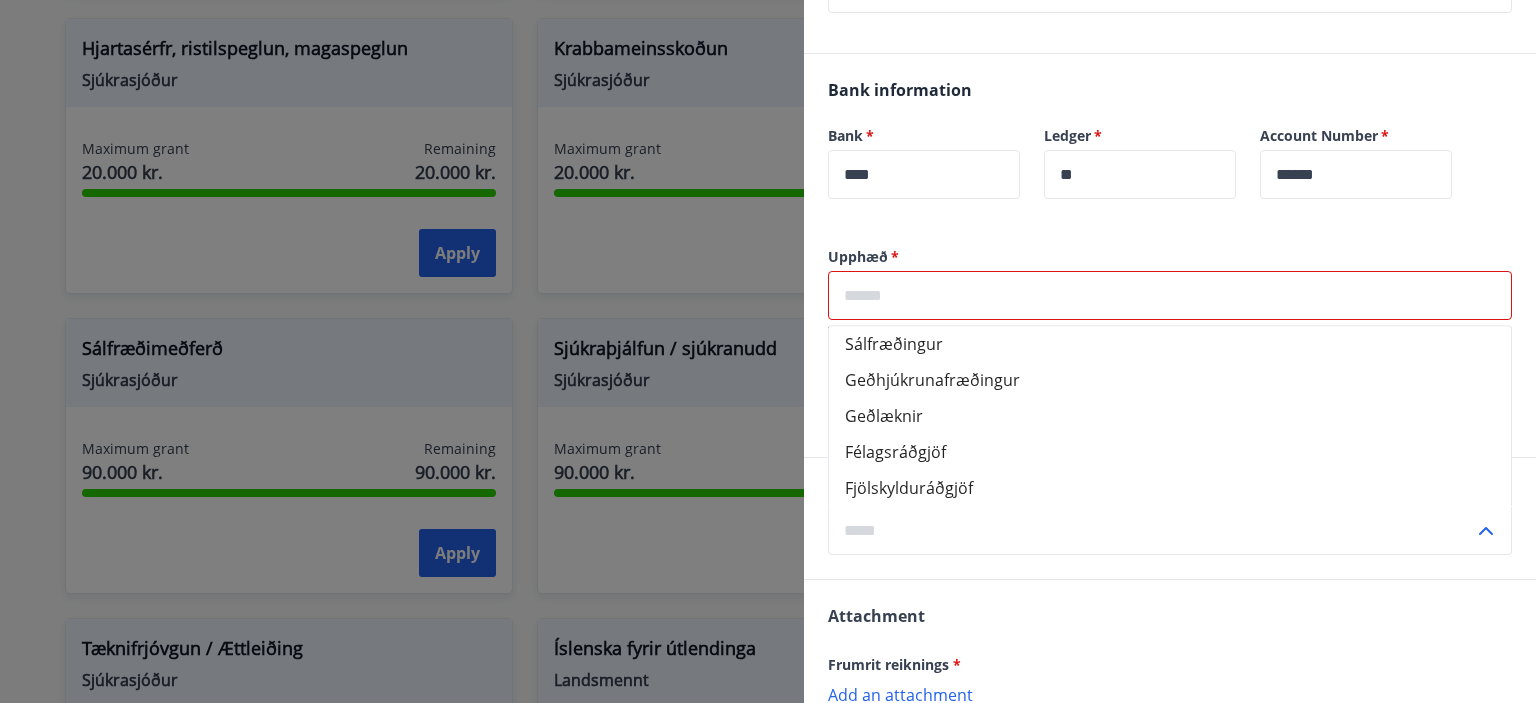 scroll, scrollTop: 612, scrollLeft: 0, axis: vertical 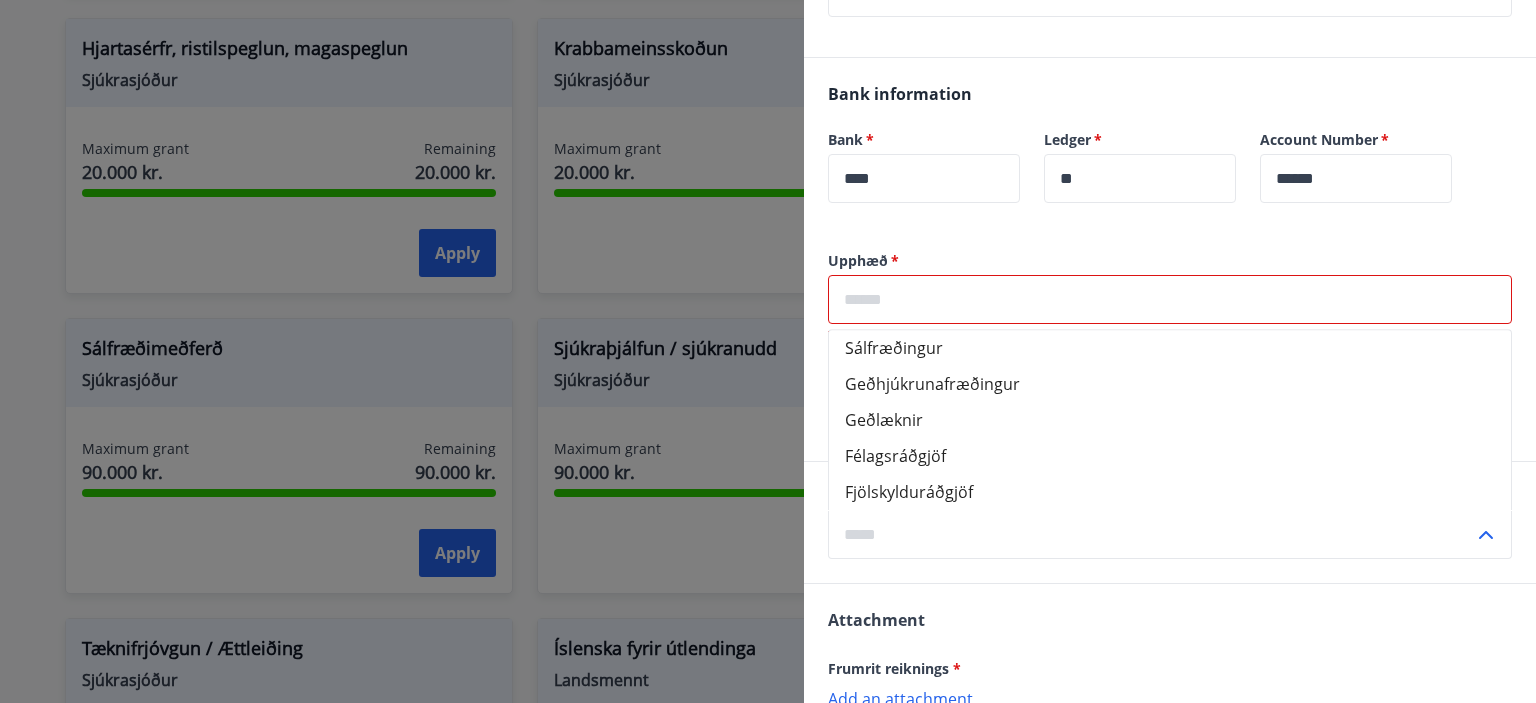 click at bounding box center (1170, 299) 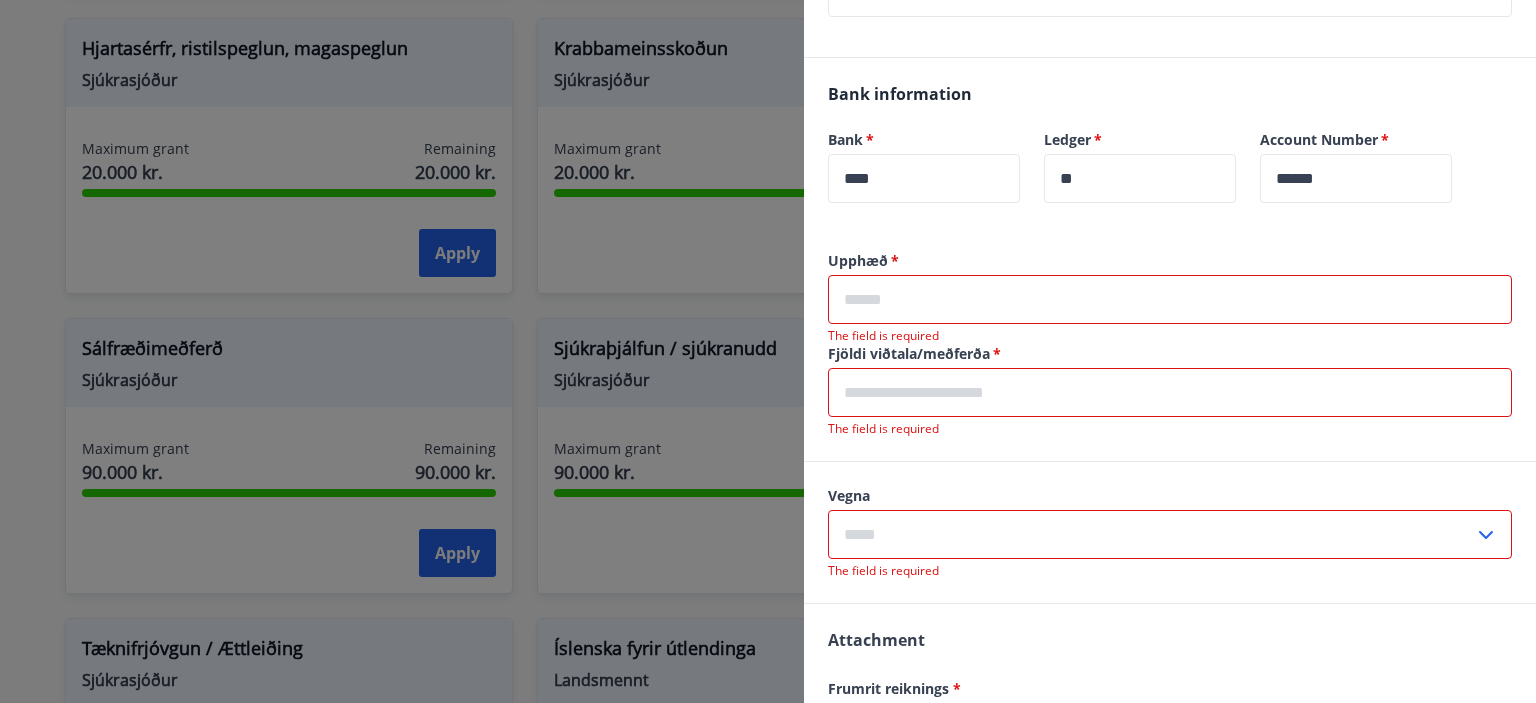 click at bounding box center (1170, 299) 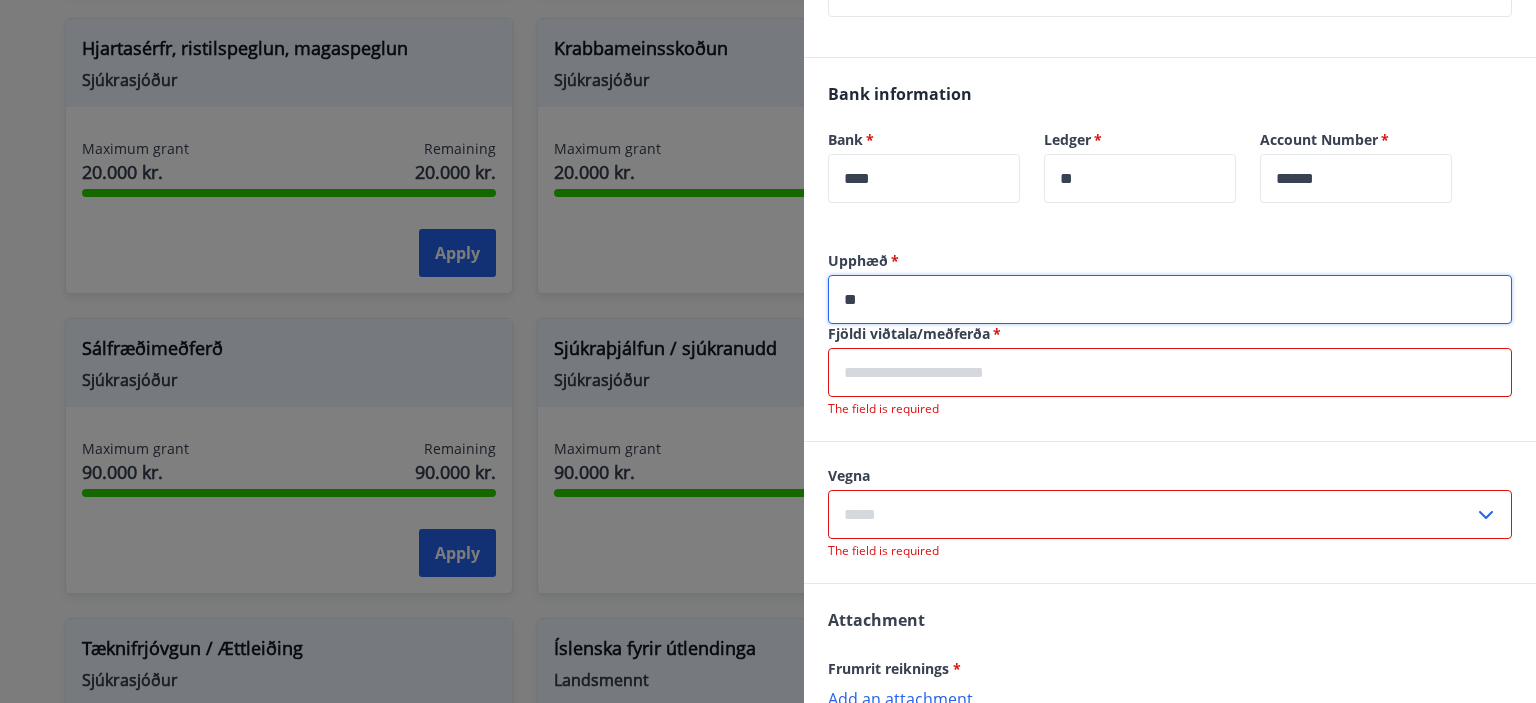 type on "**" 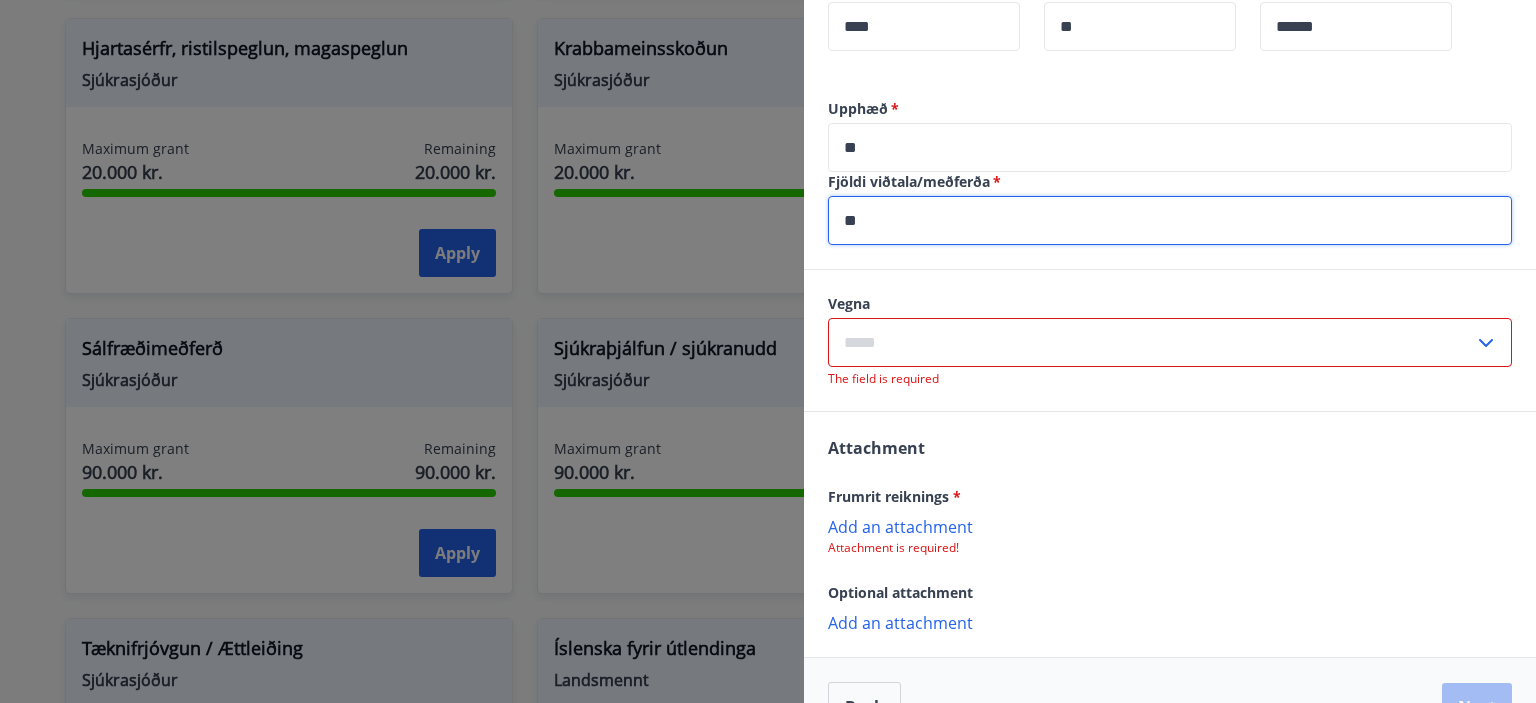 scroll, scrollTop: 764, scrollLeft: 0, axis: vertical 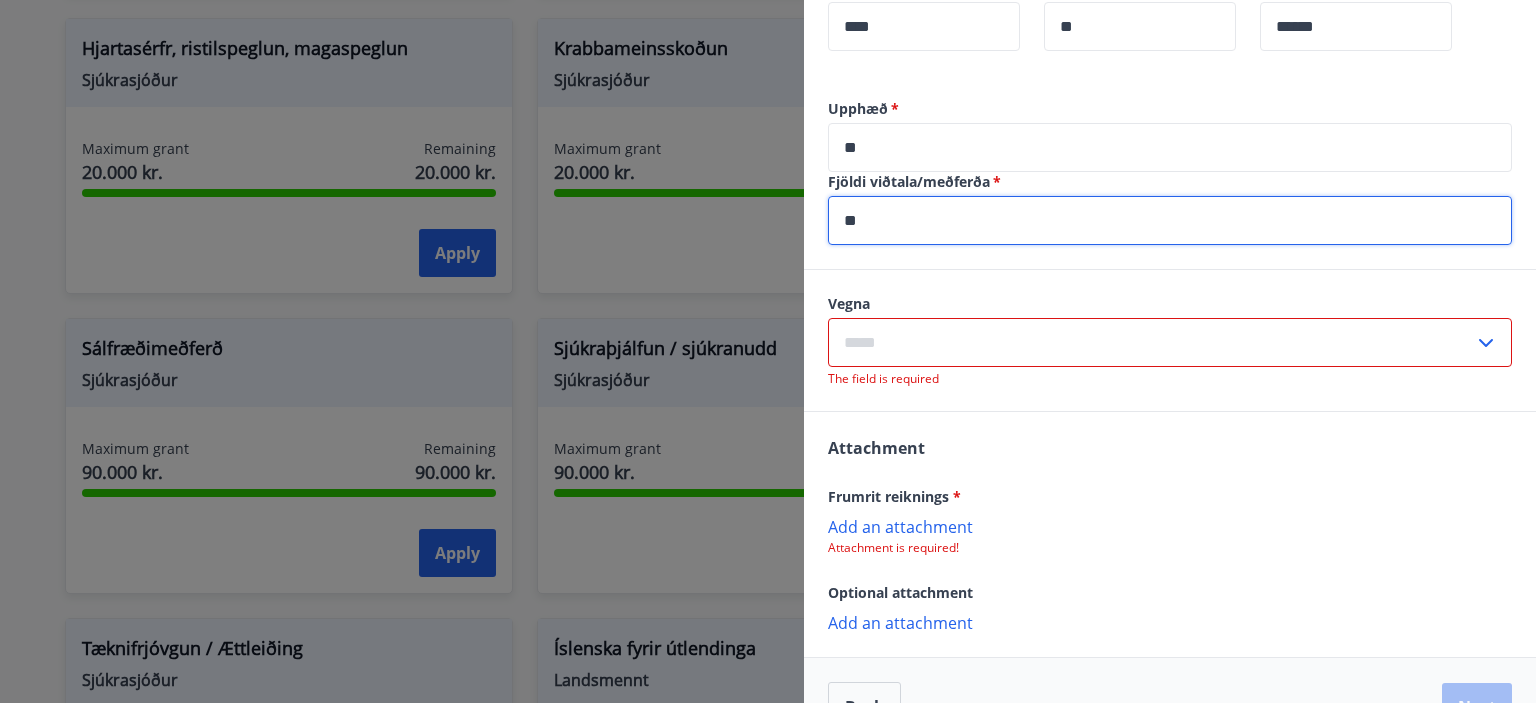 type on "**" 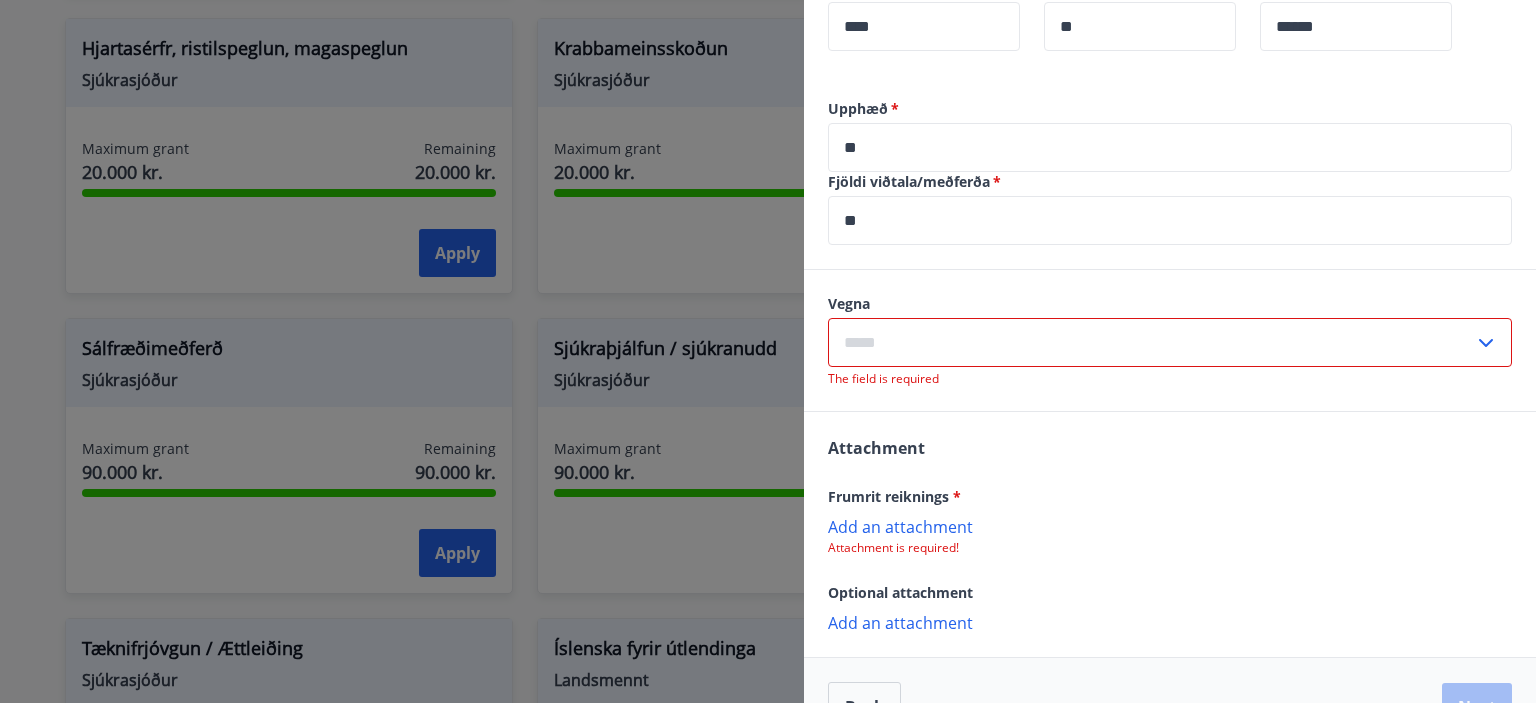 click at bounding box center (1151, 342) 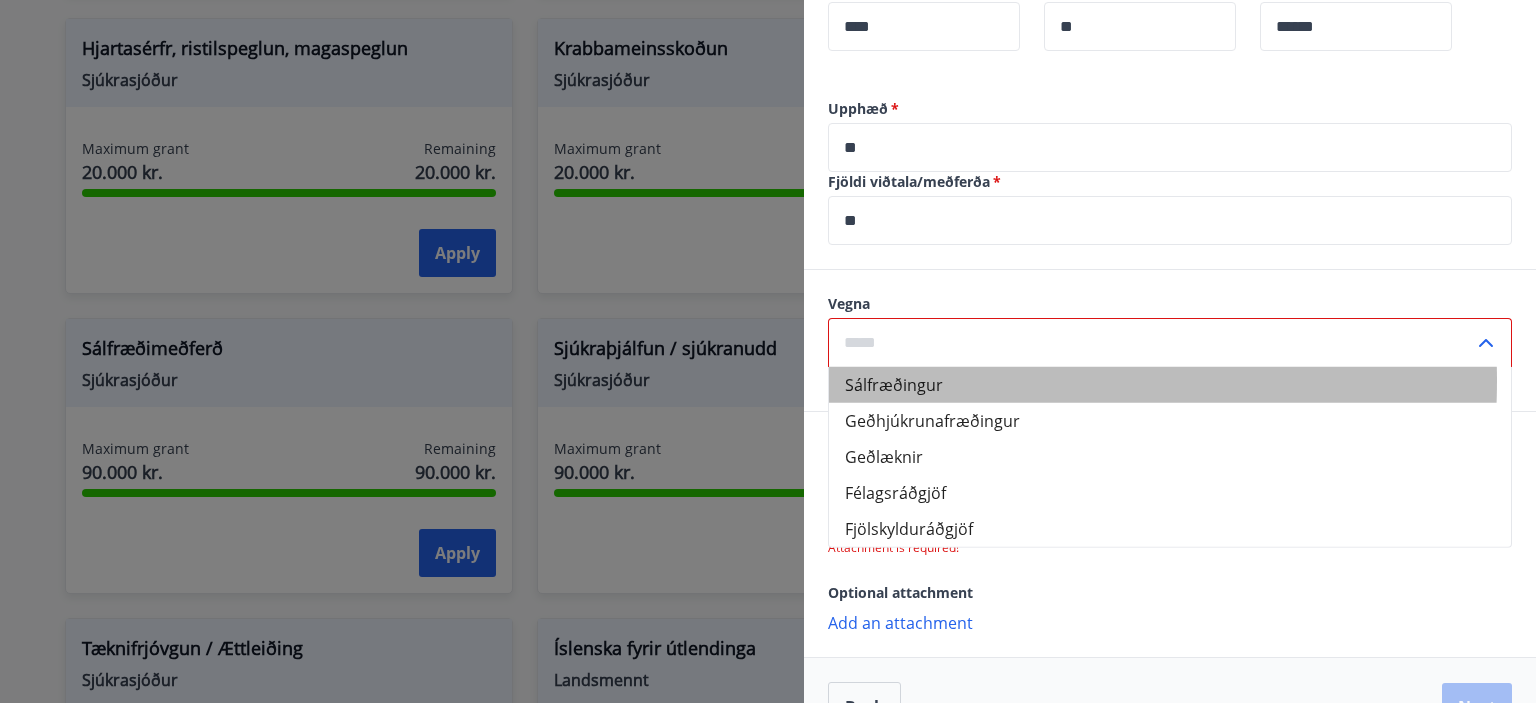 click on "Sálfræðingur" at bounding box center (1170, 385) 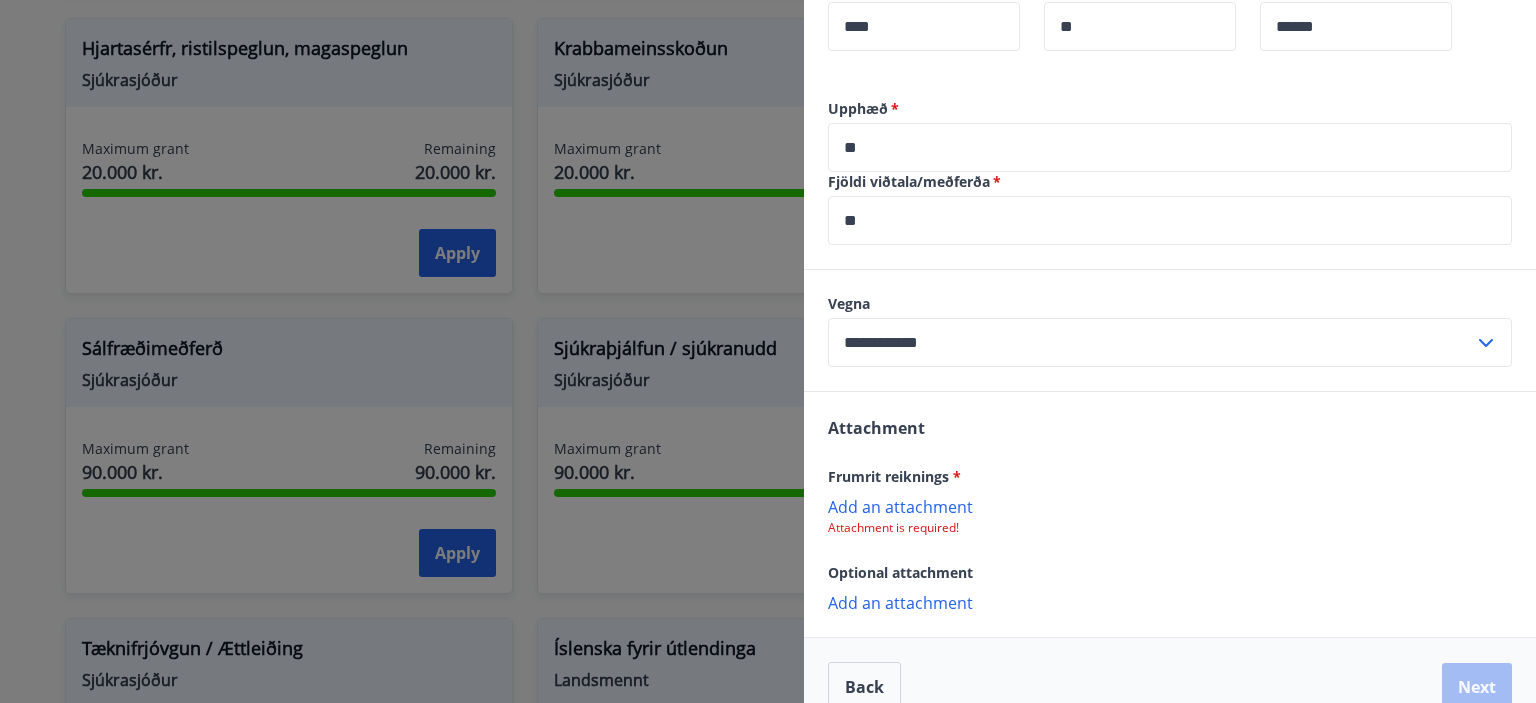 scroll, scrollTop: 796, scrollLeft: 0, axis: vertical 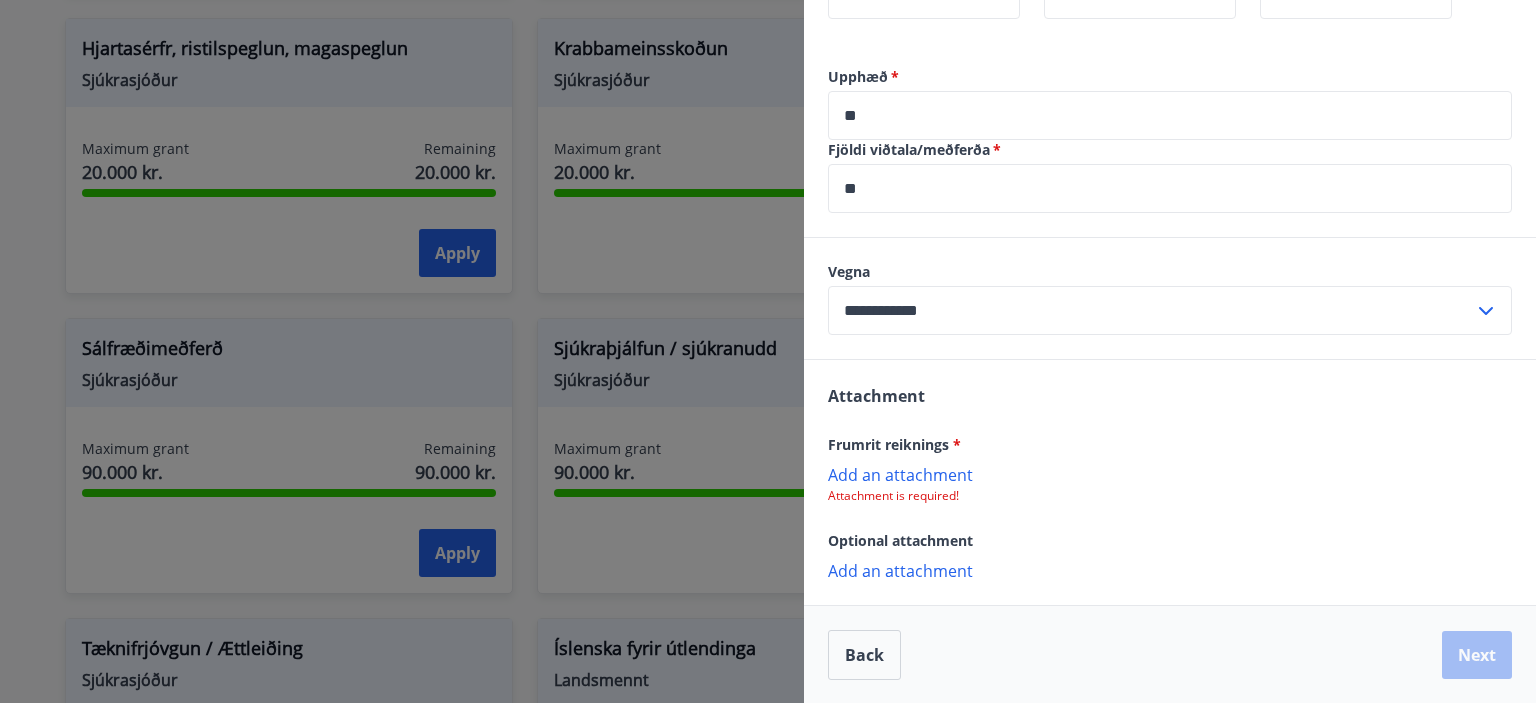click on "Add an attachment" at bounding box center (1170, 474) 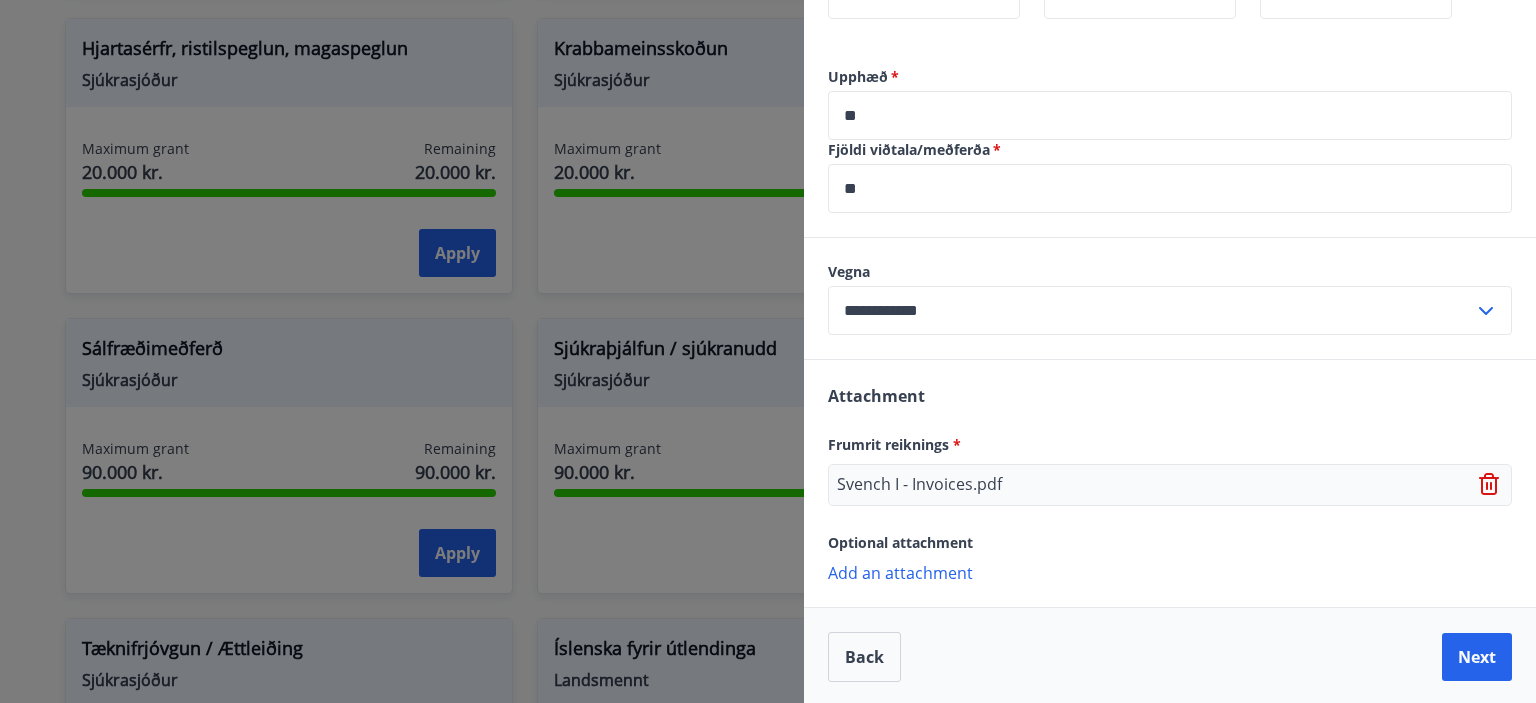 click on "Add an attachment" at bounding box center [1170, 572] 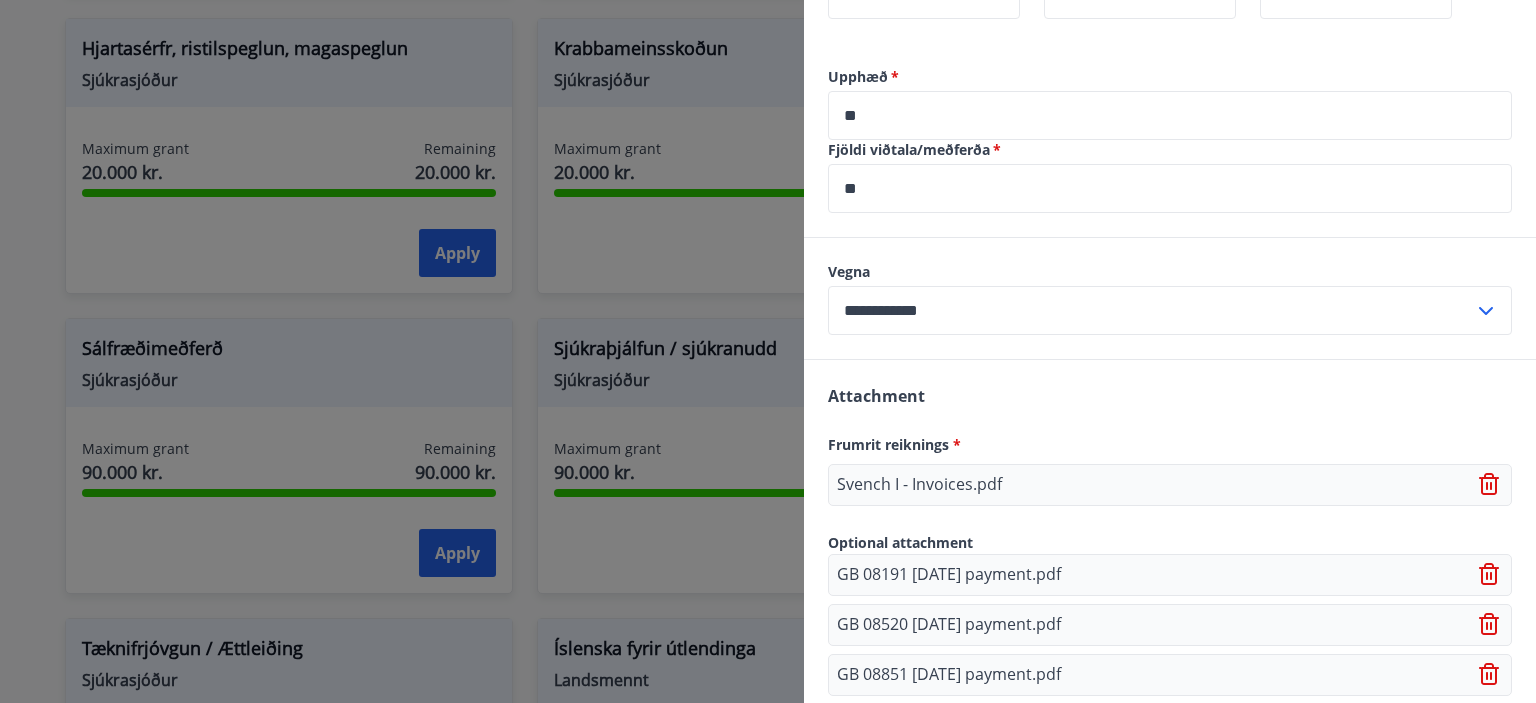 scroll, scrollTop: 1087, scrollLeft: 0, axis: vertical 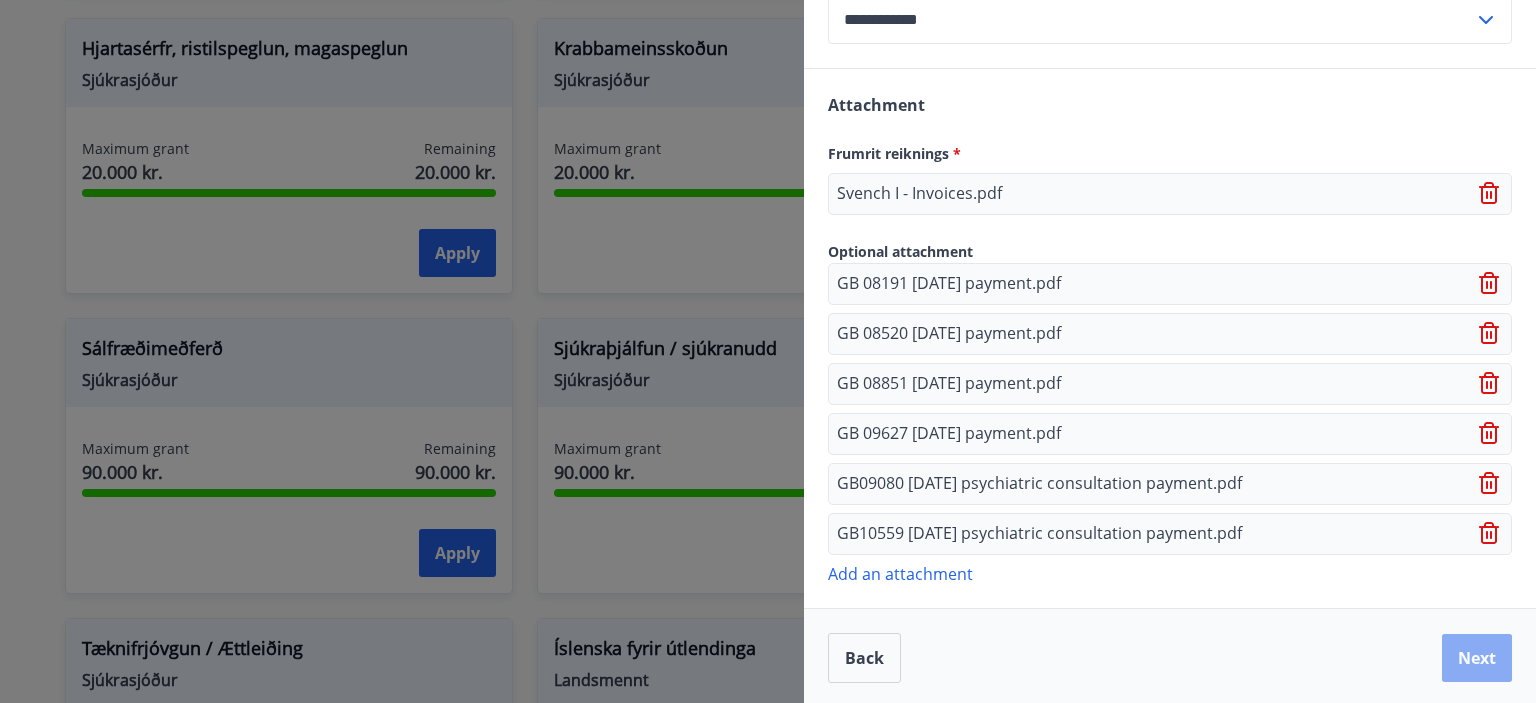 click on "Next" at bounding box center (1477, 658) 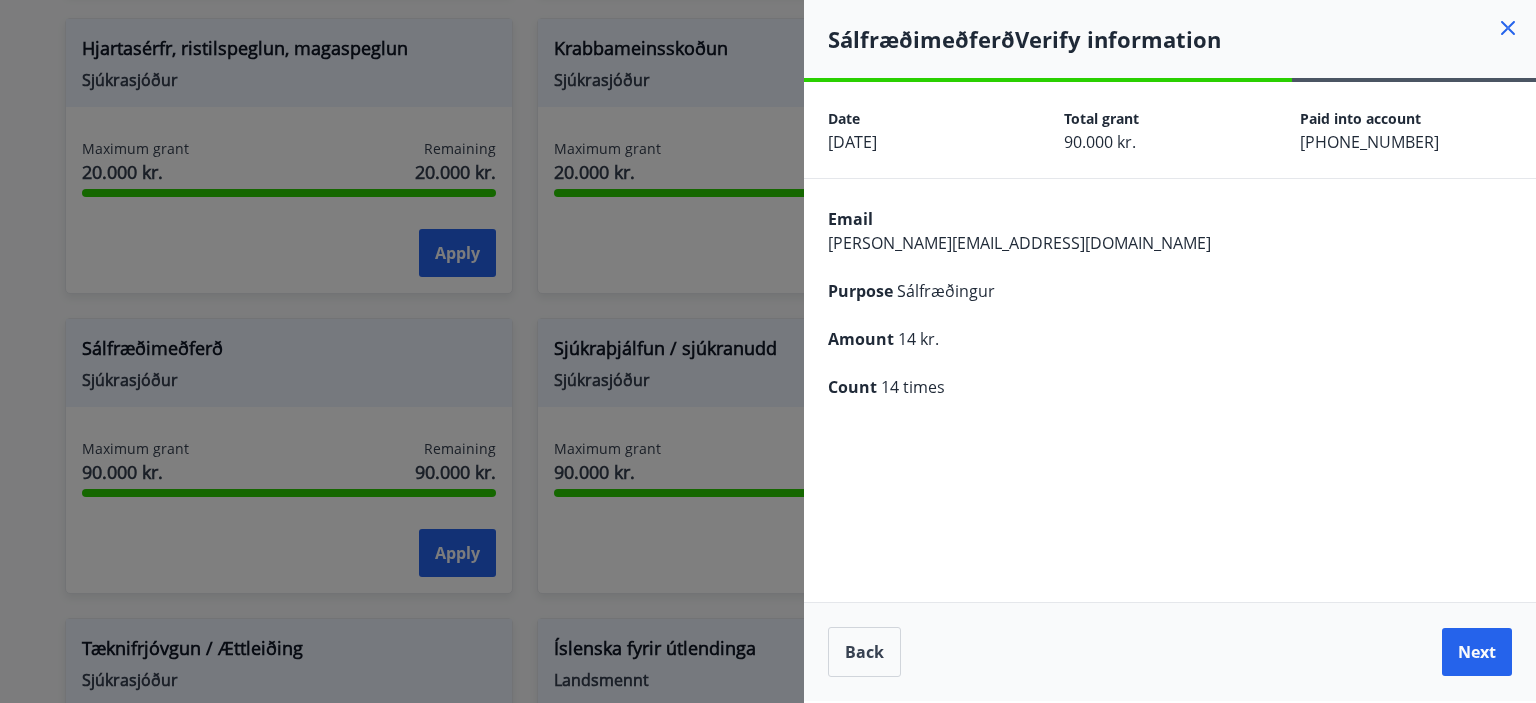 scroll, scrollTop: 0, scrollLeft: 0, axis: both 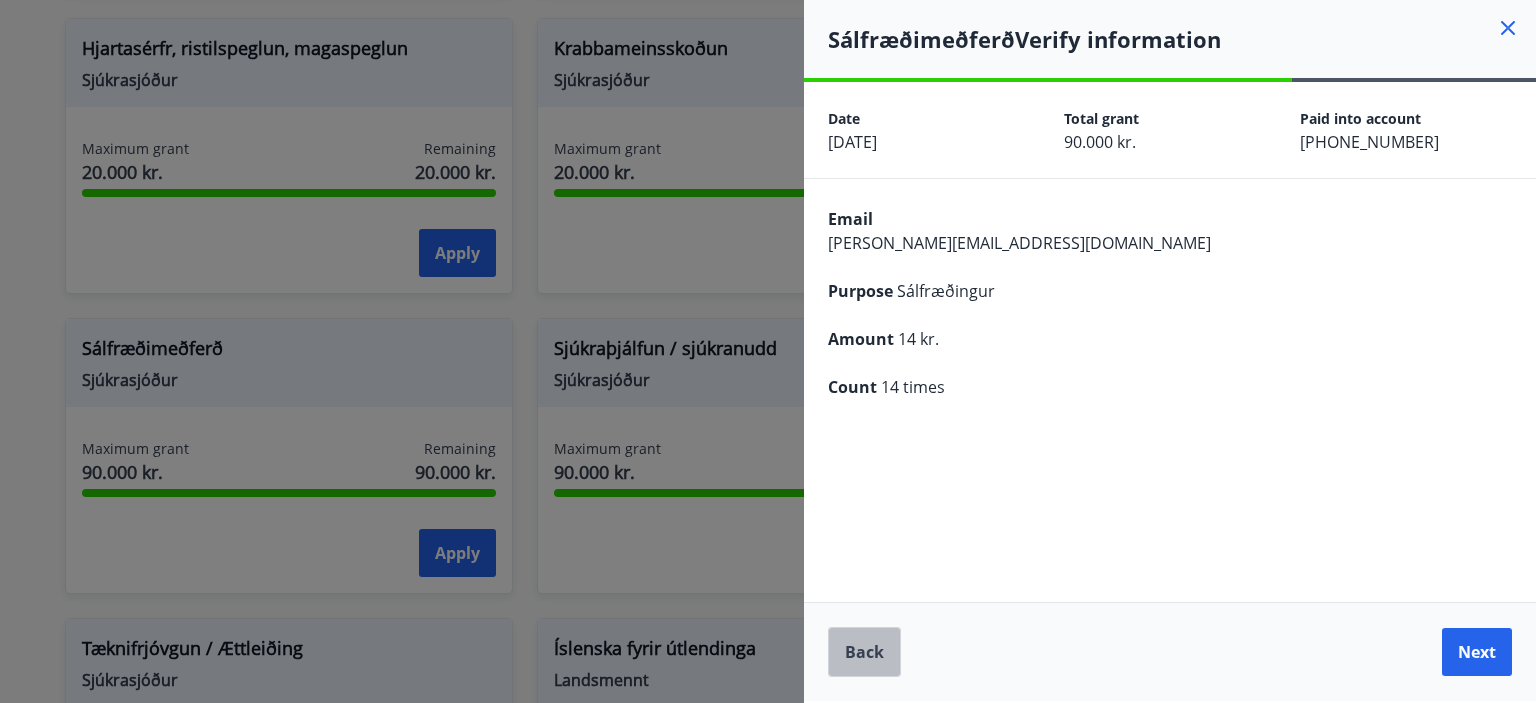 click on "Back" at bounding box center [864, 652] 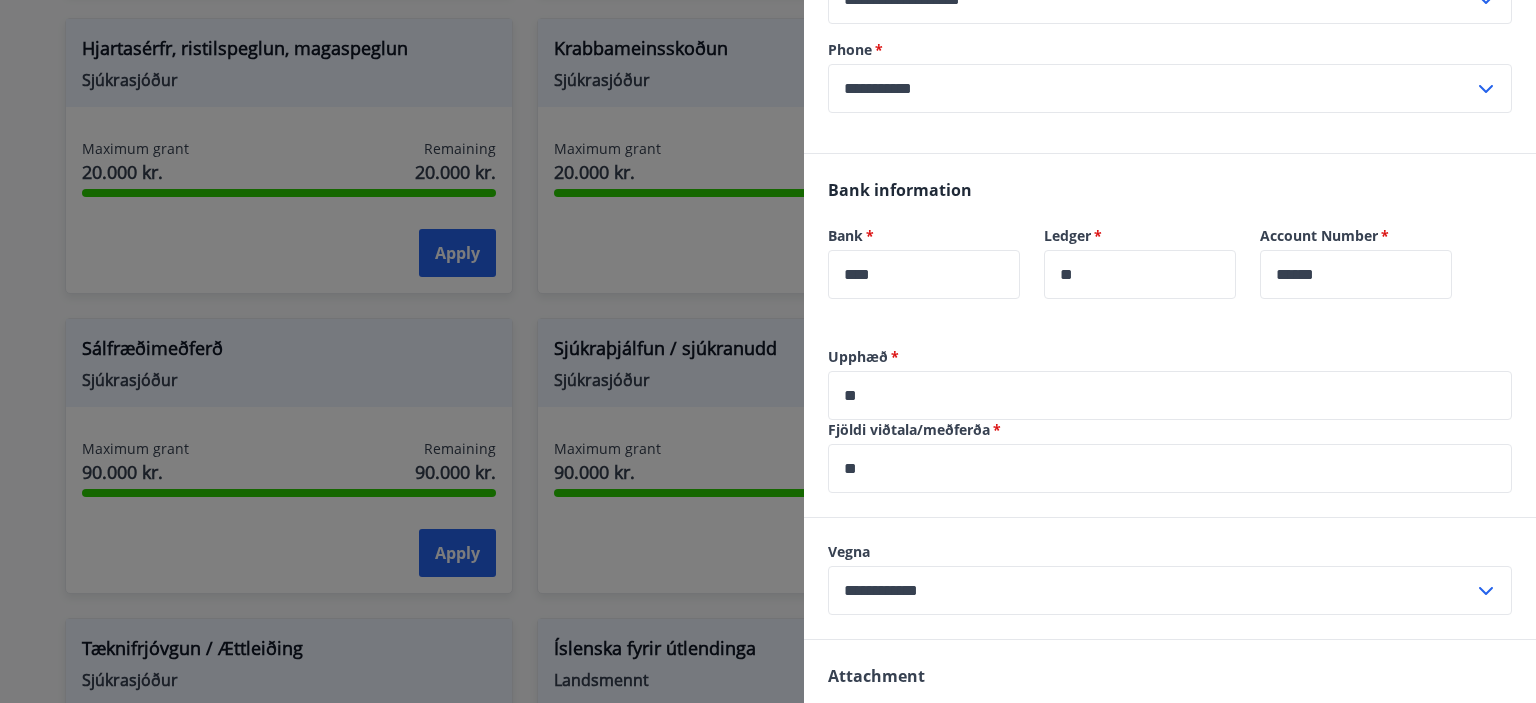 scroll, scrollTop: 518, scrollLeft: 0, axis: vertical 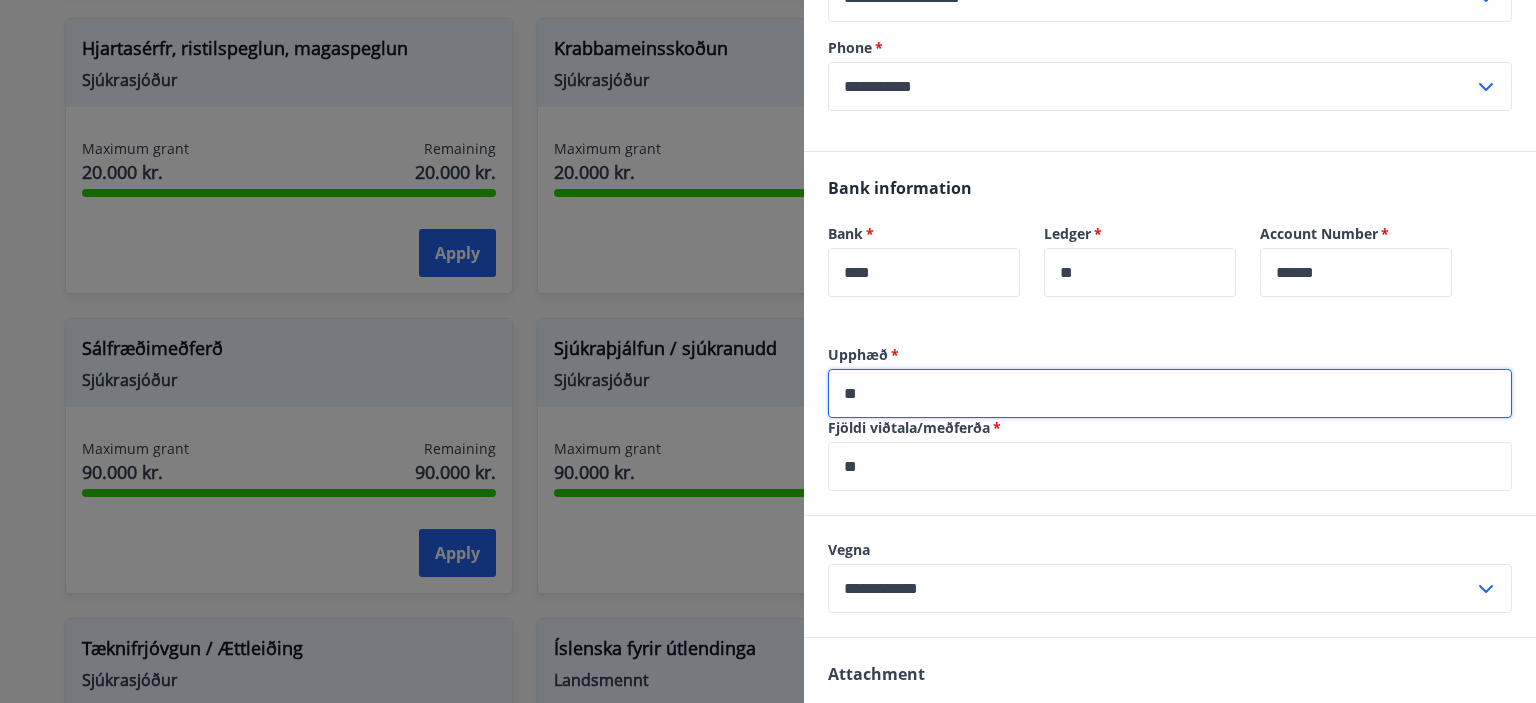 click on "**" at bounding box center (1170, 393) 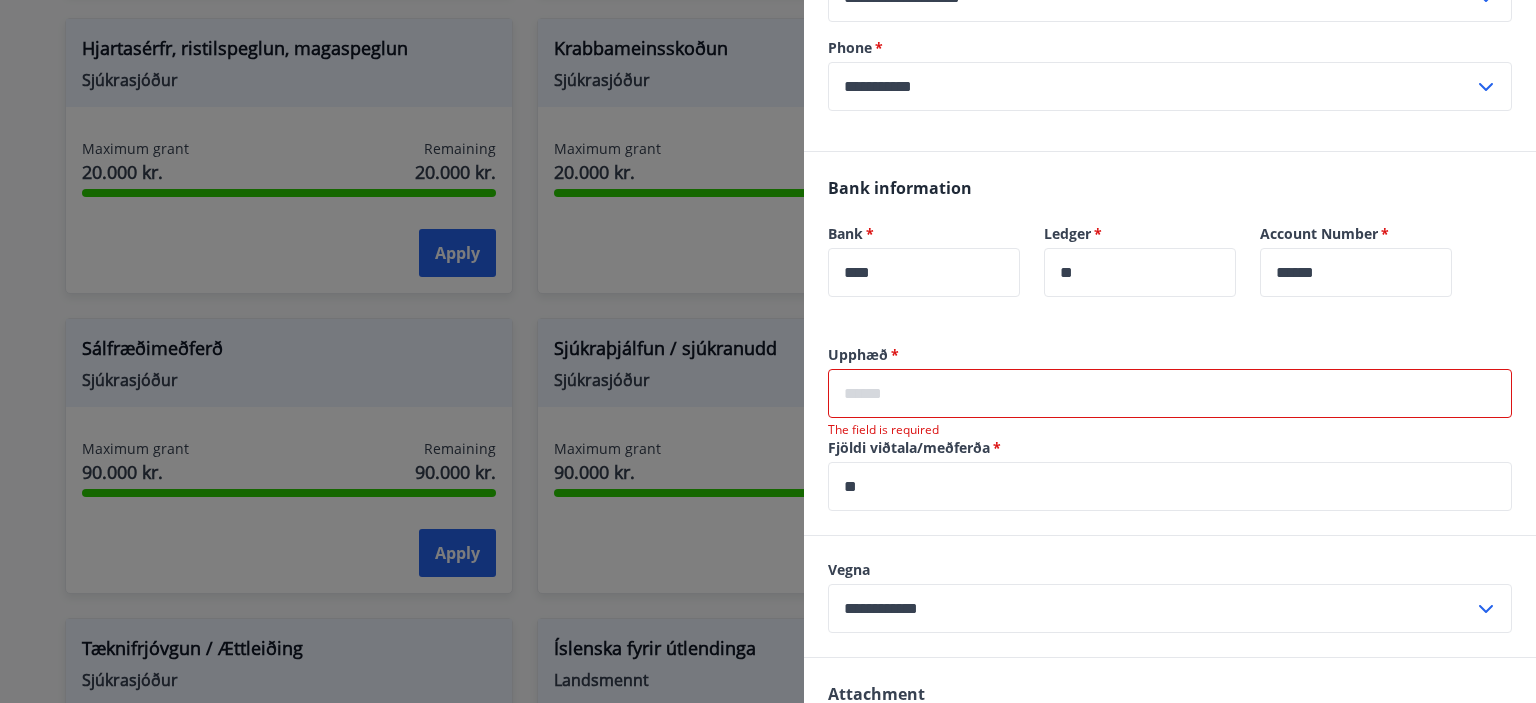 type on "*" 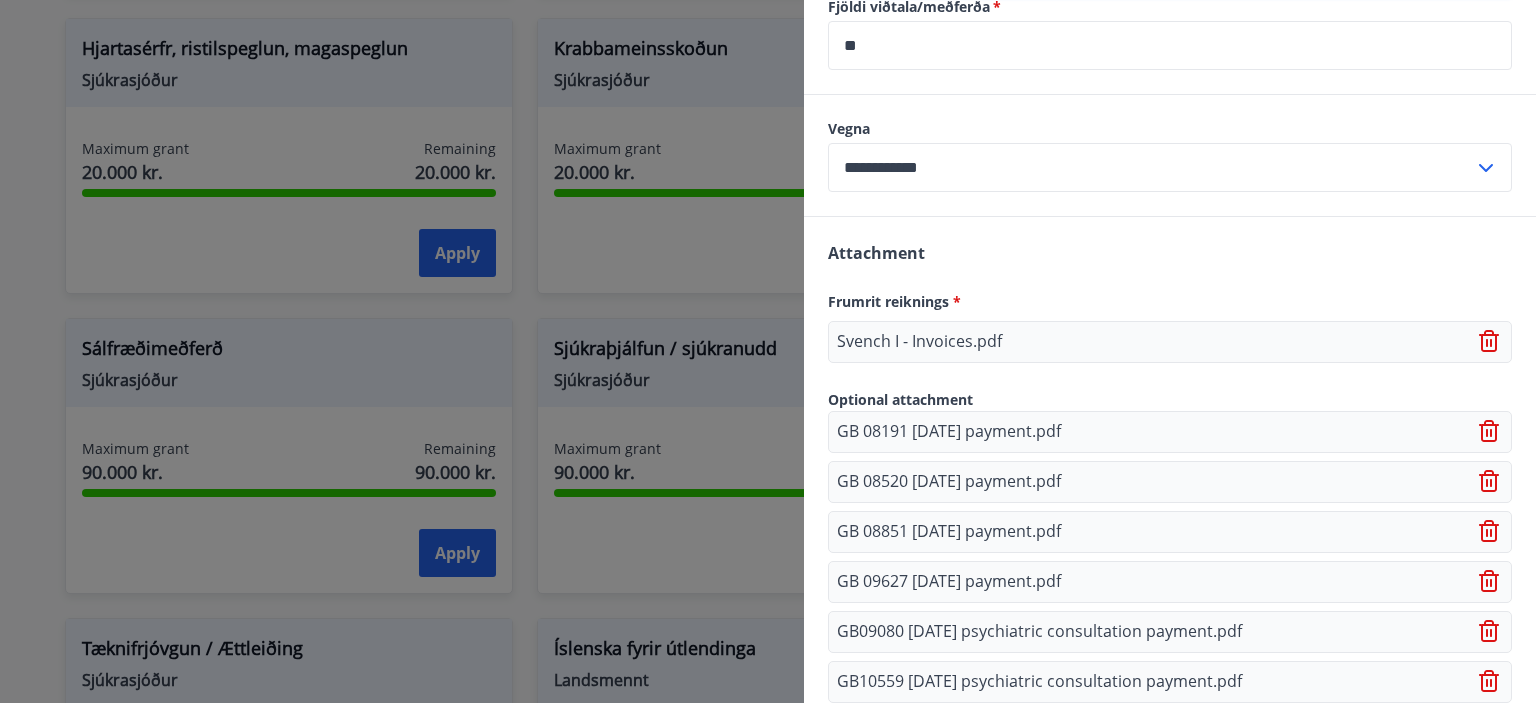 scroll, scrollTop: 1087, scrollLeft: 0, axis: vertical 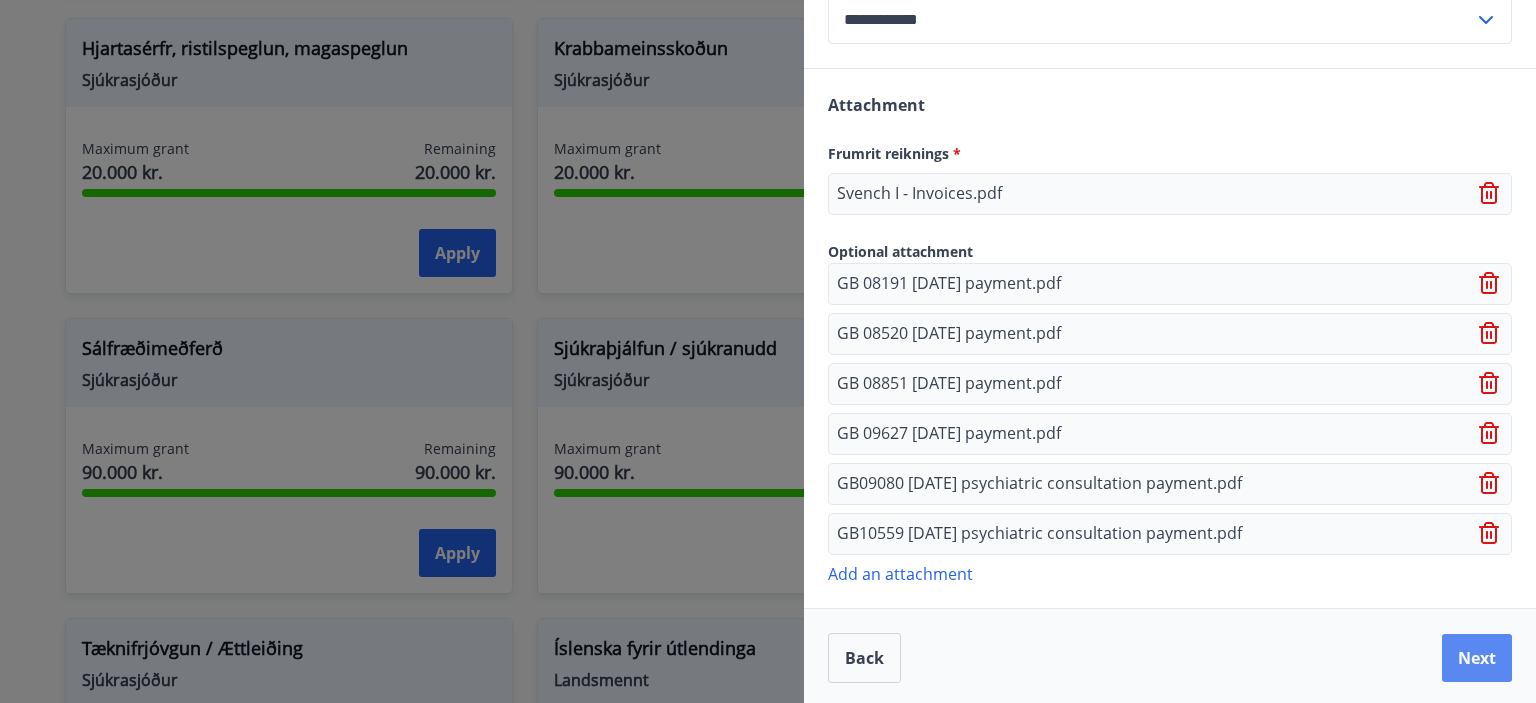 type on "*****" 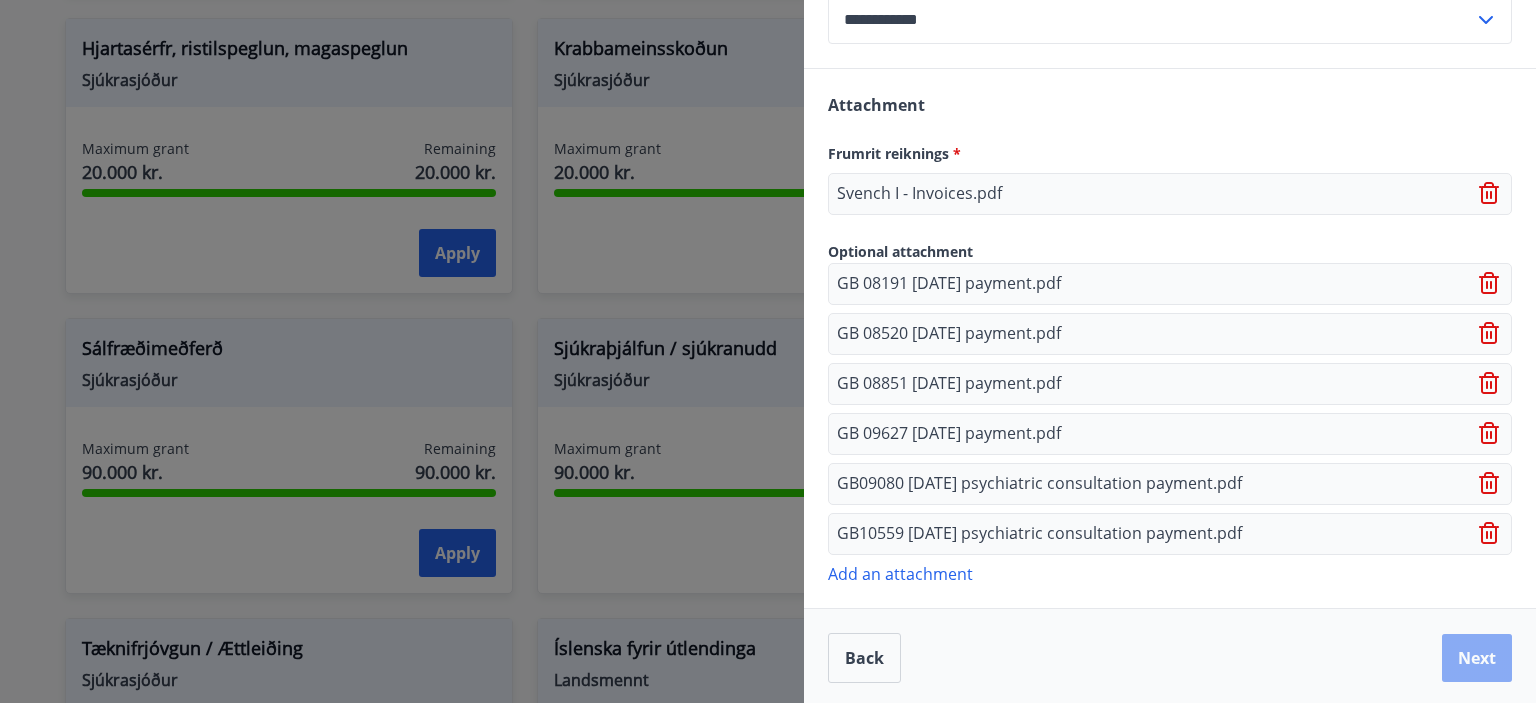 click on "Next" at bounding box center (1477, 658) 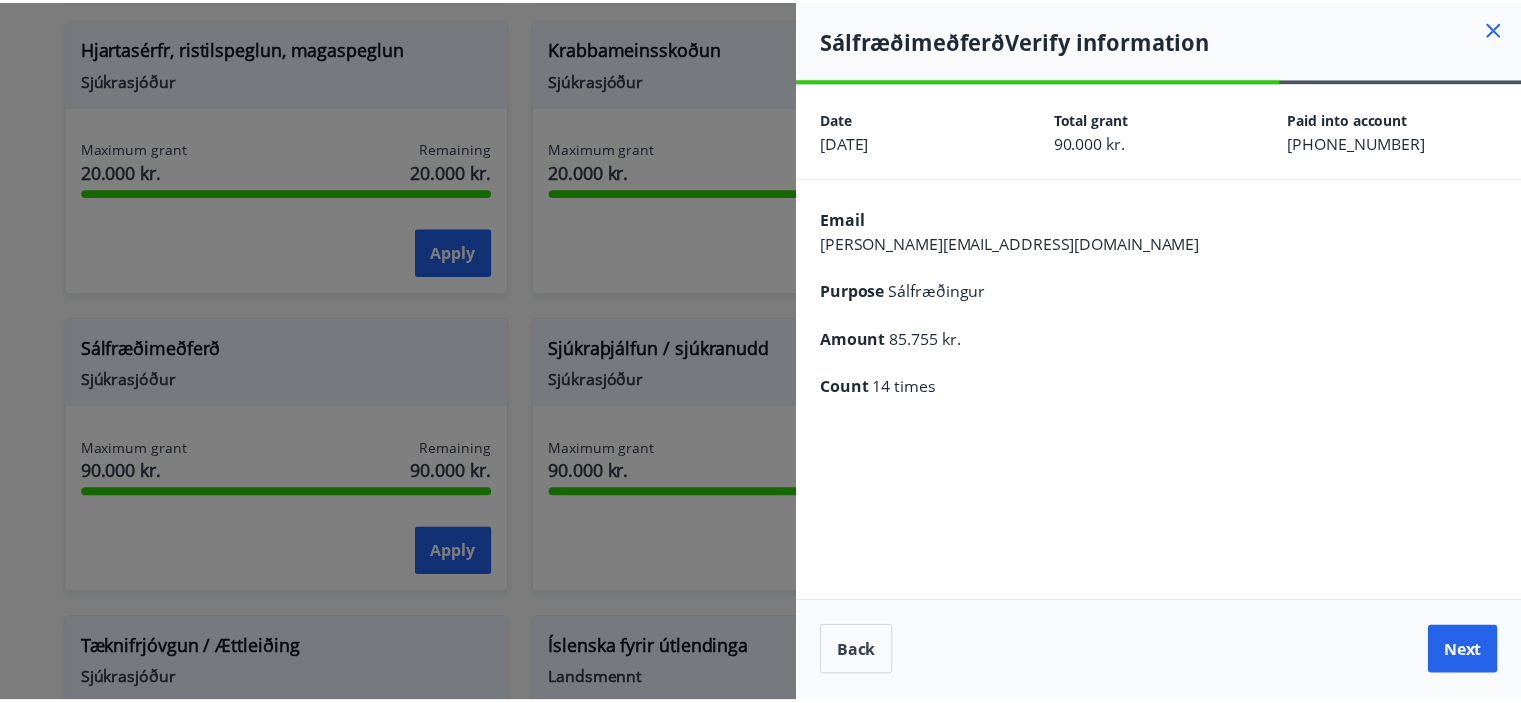 scroll, scrollTop: 0, scrollLeft: 0, axis: both 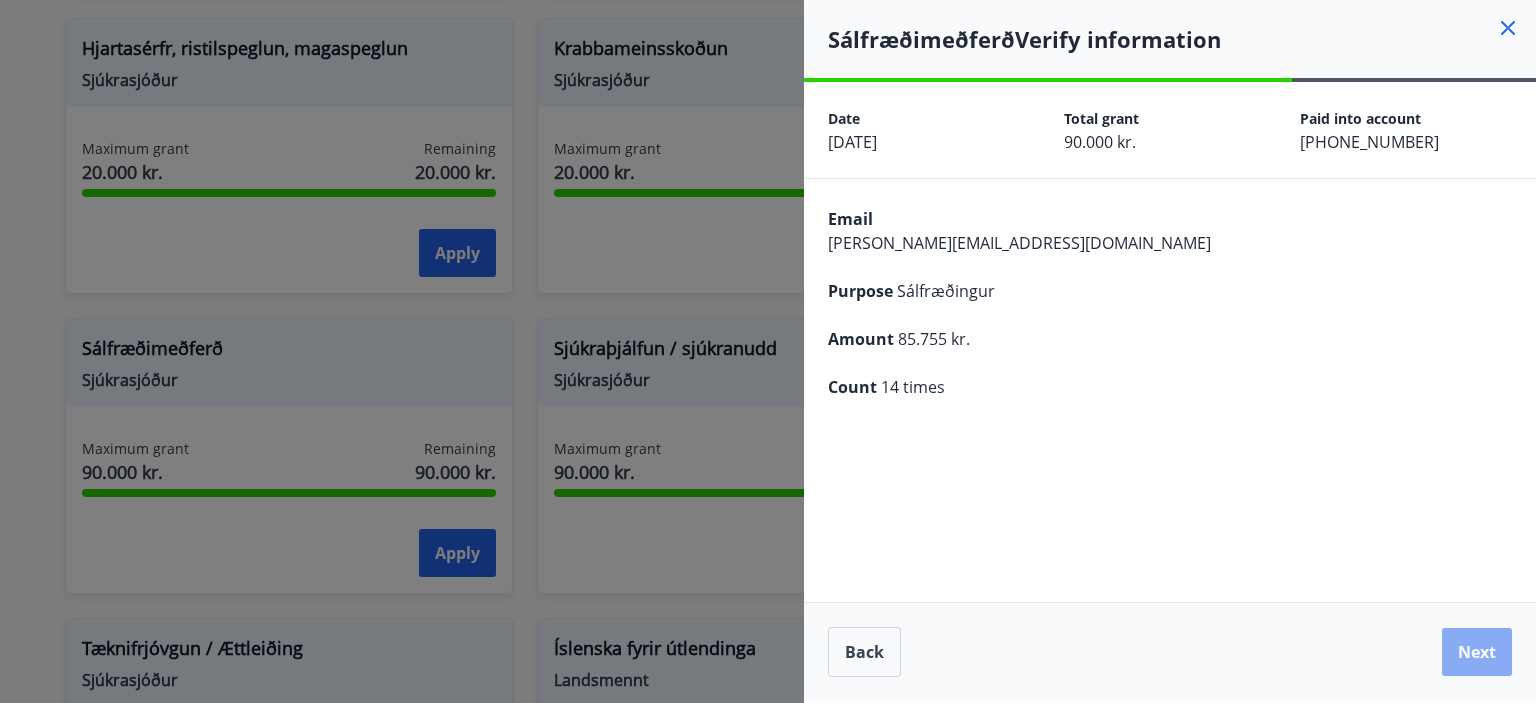 click on "Next" at bounding box center (1477, 652) 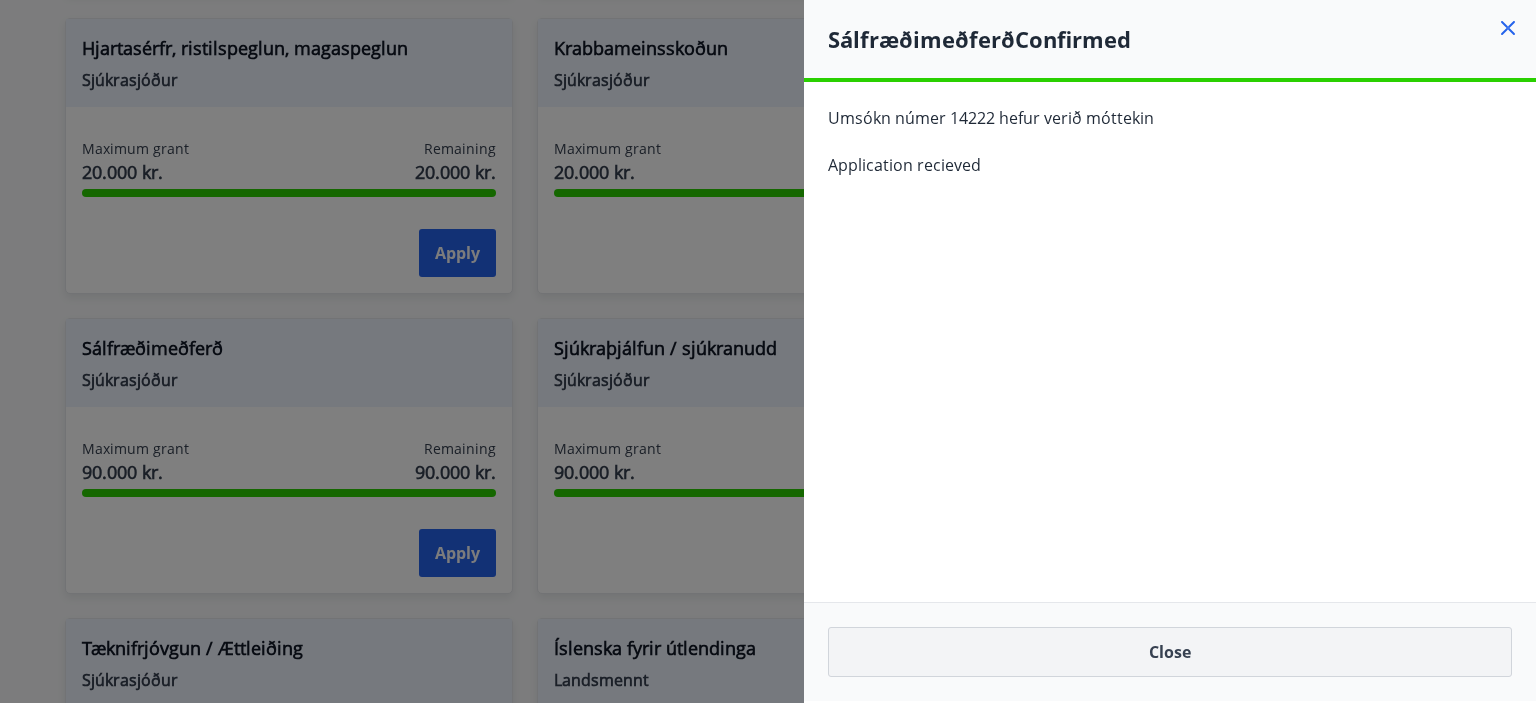 click on "Close" at bounding box center [1170, 652] 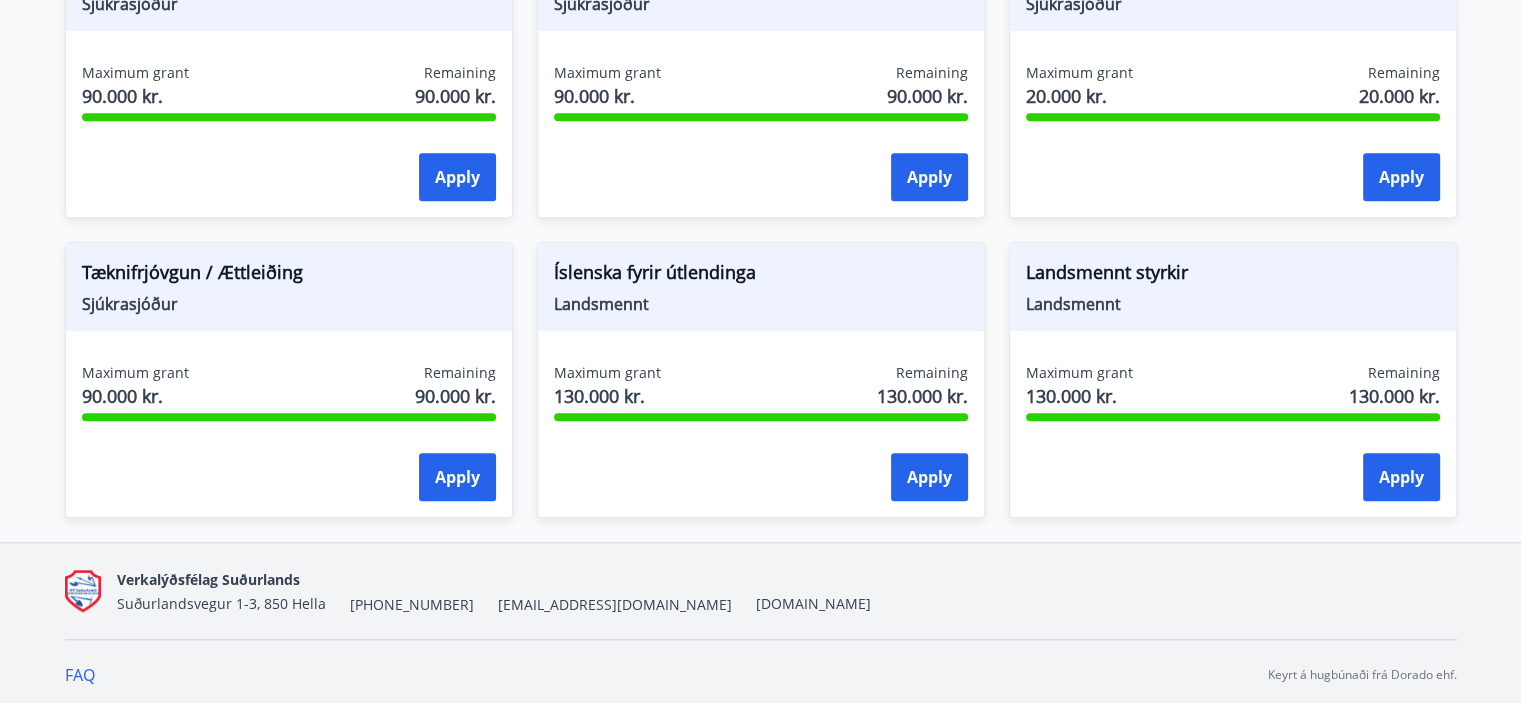 scroll, scrollTop: 1856, scrollLeft: 0, axis: vertical 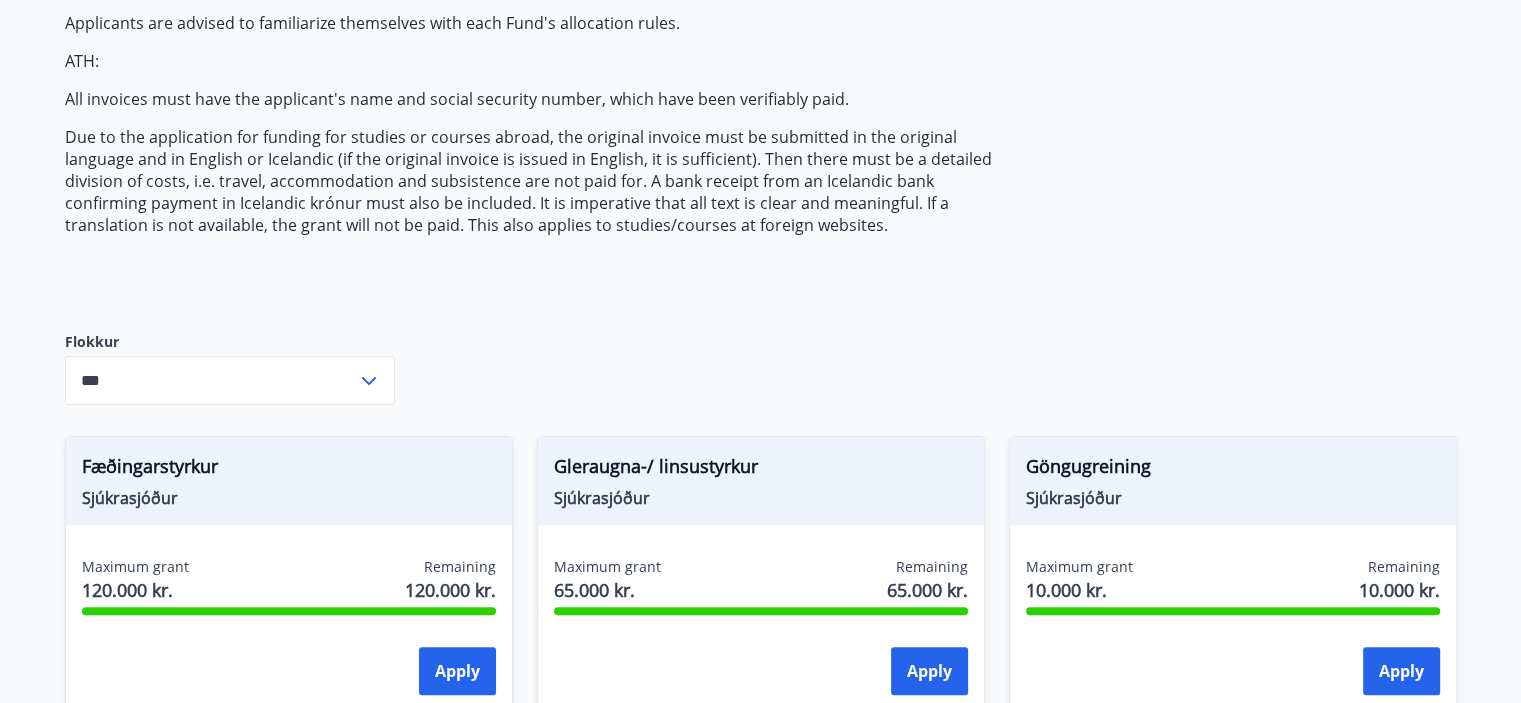 click on "***" at bounding box center (211, 380) 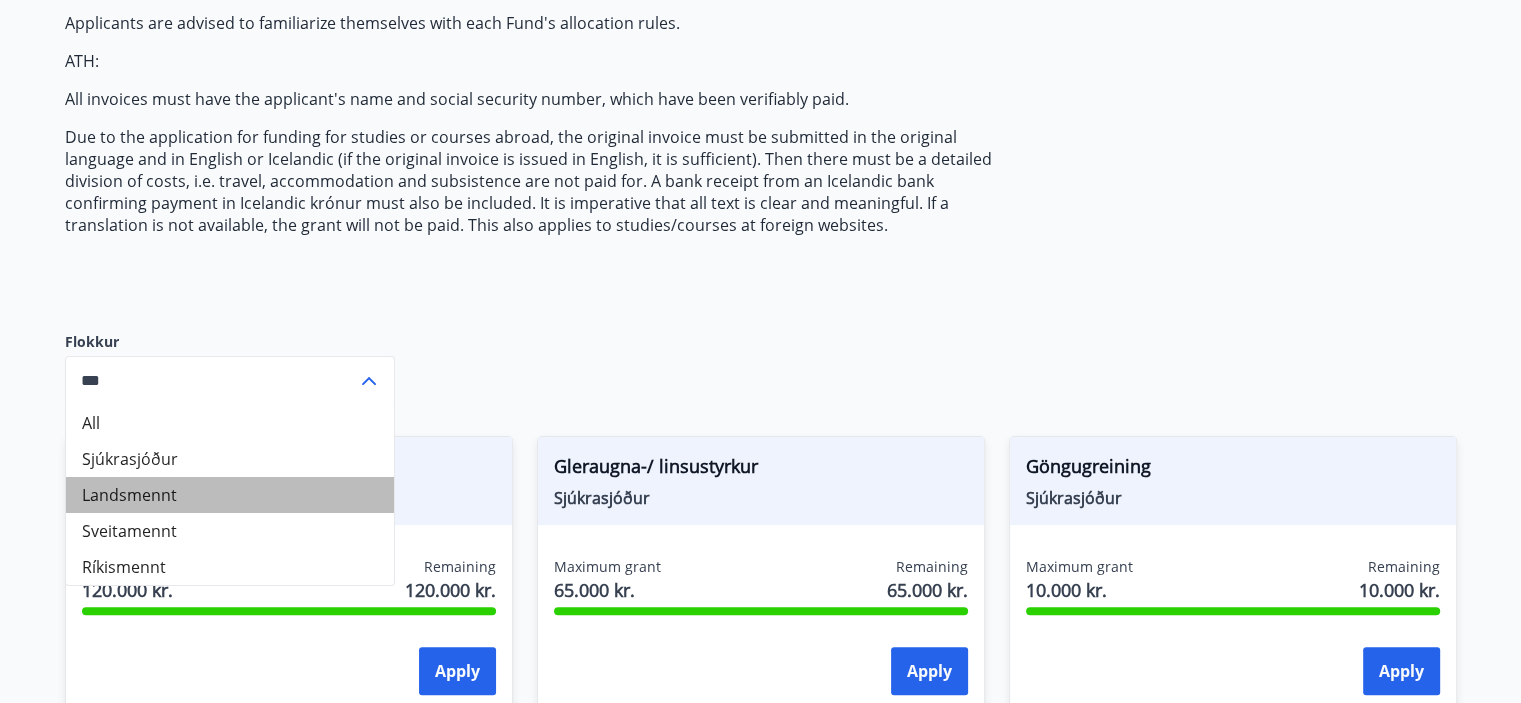 click on "Landsmennt" at bounding box center (230, 495) 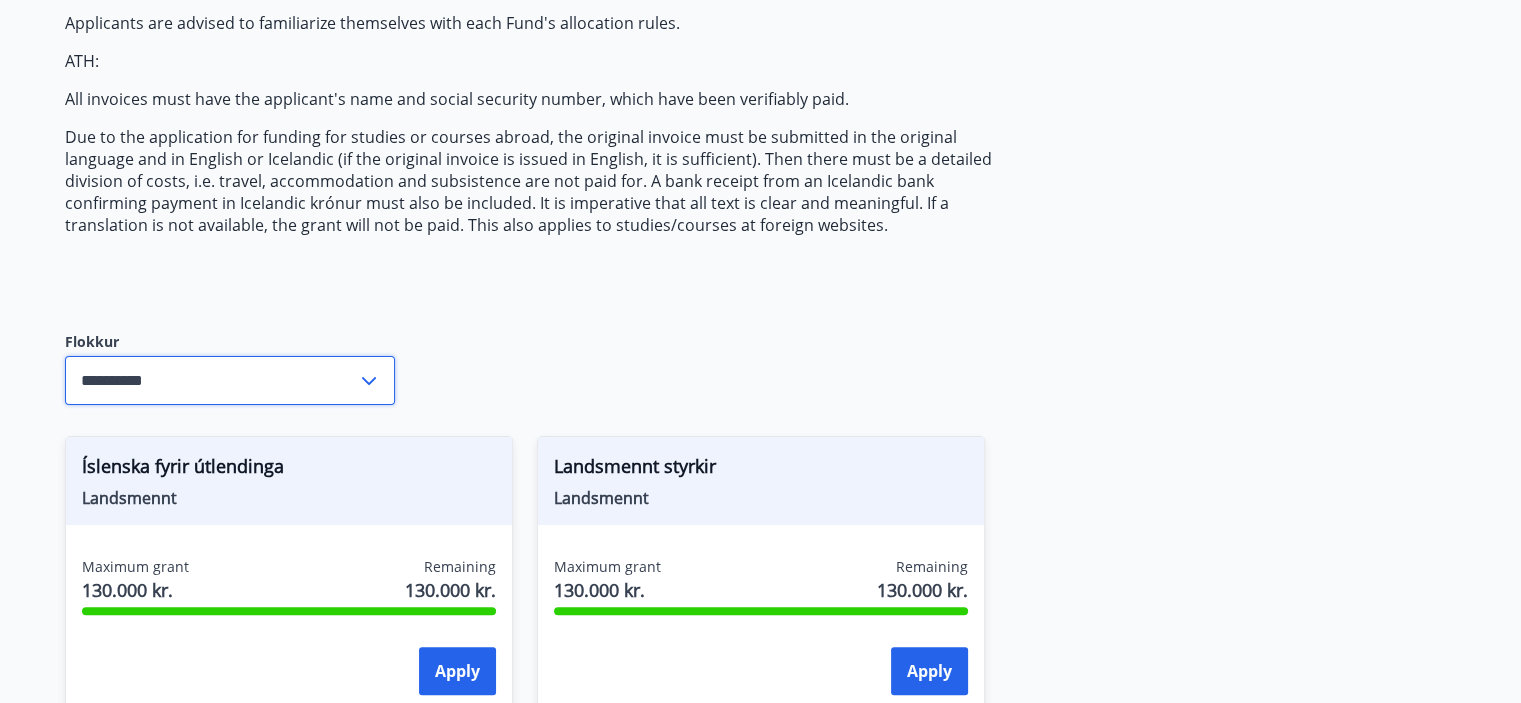 click on "**********" at bounding box center (211, 380) 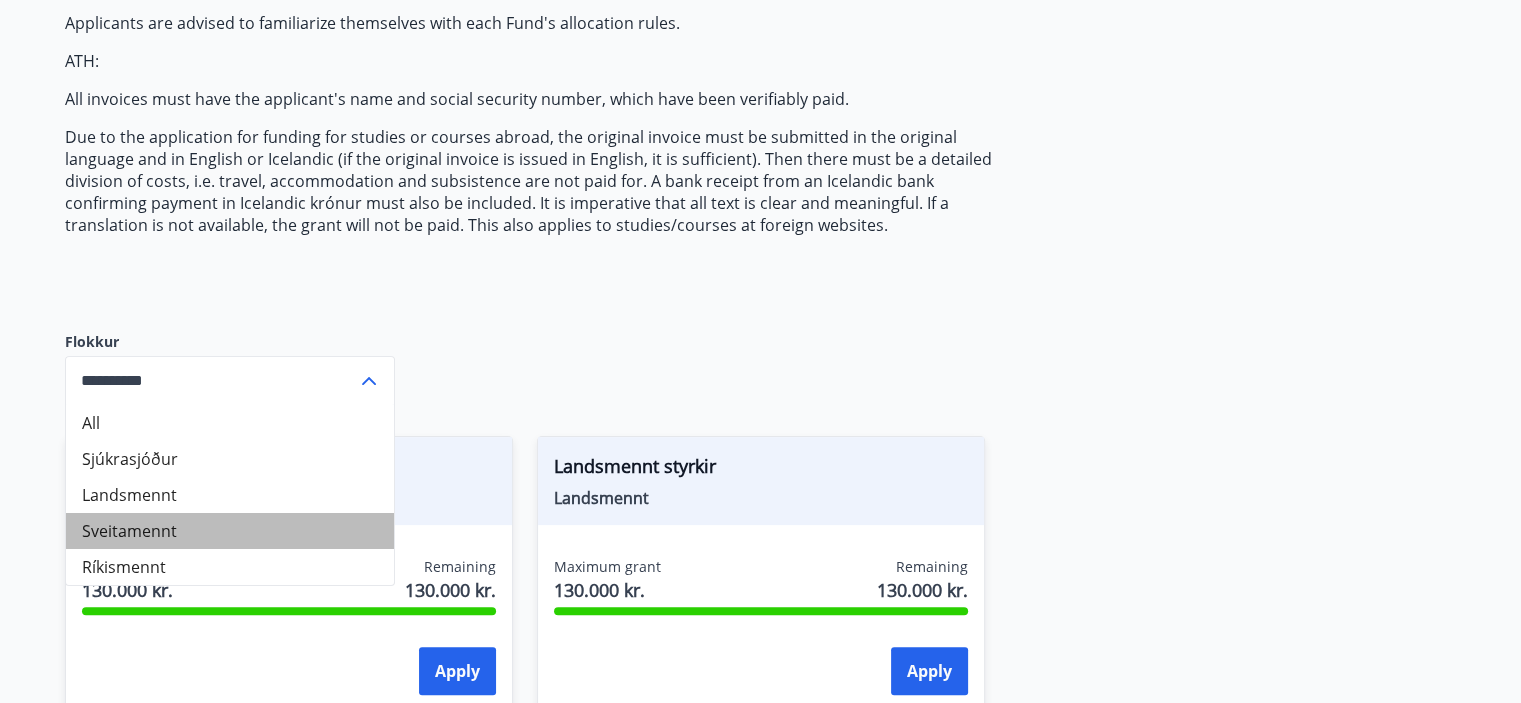 click on "Sveitamennt" at bounding box center [230, 531] 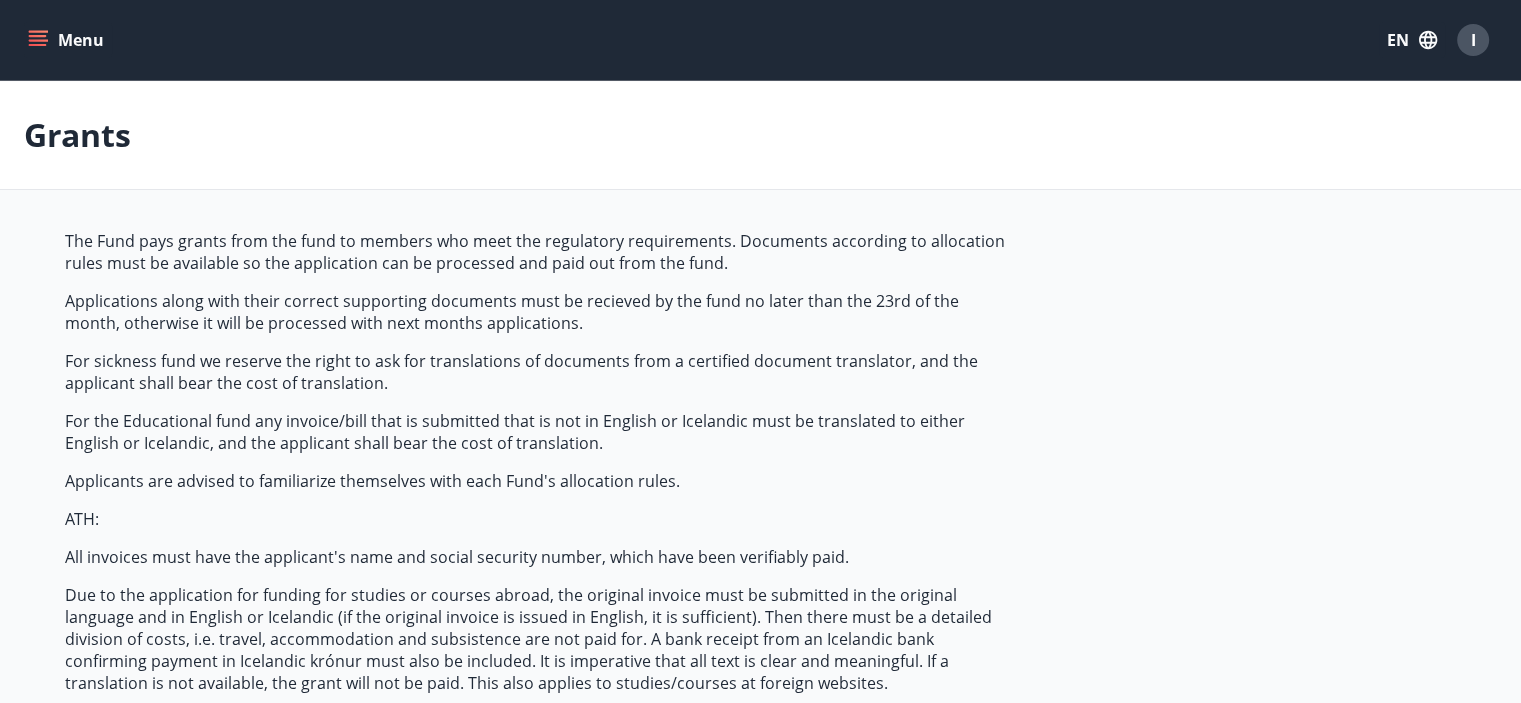 scroll, scrollTop: 358, scrollLeft: 0, axis: vertical 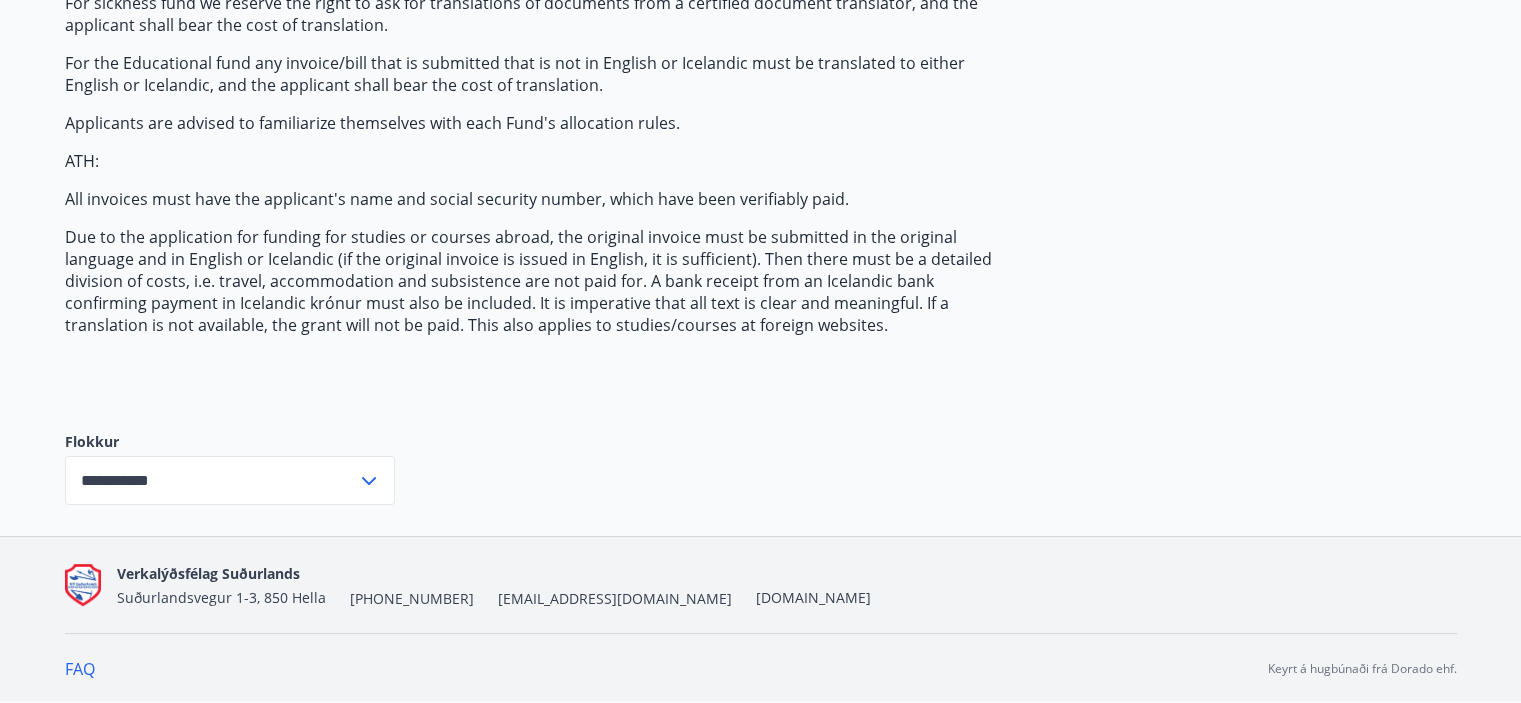 click 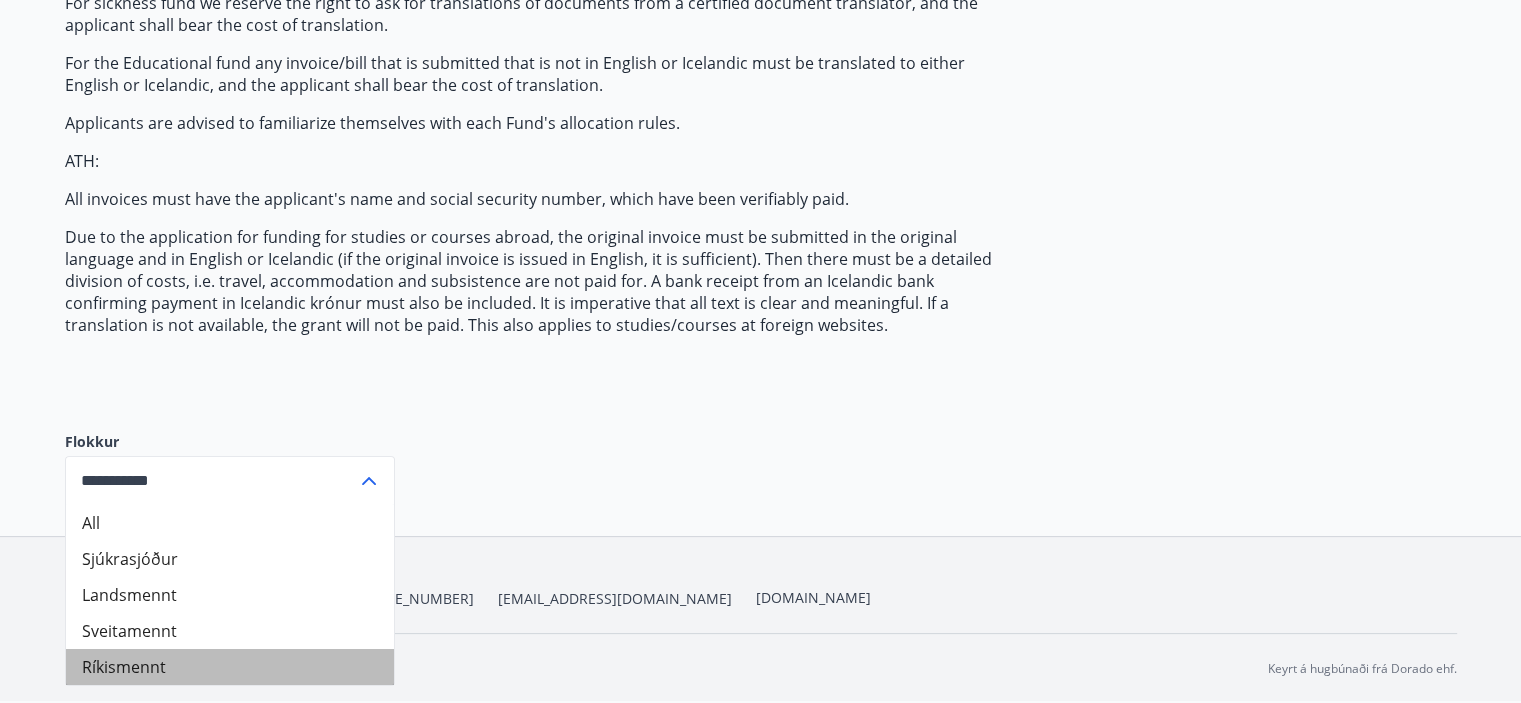 click on "Ríkismennt" at bounding box center [230, 667] 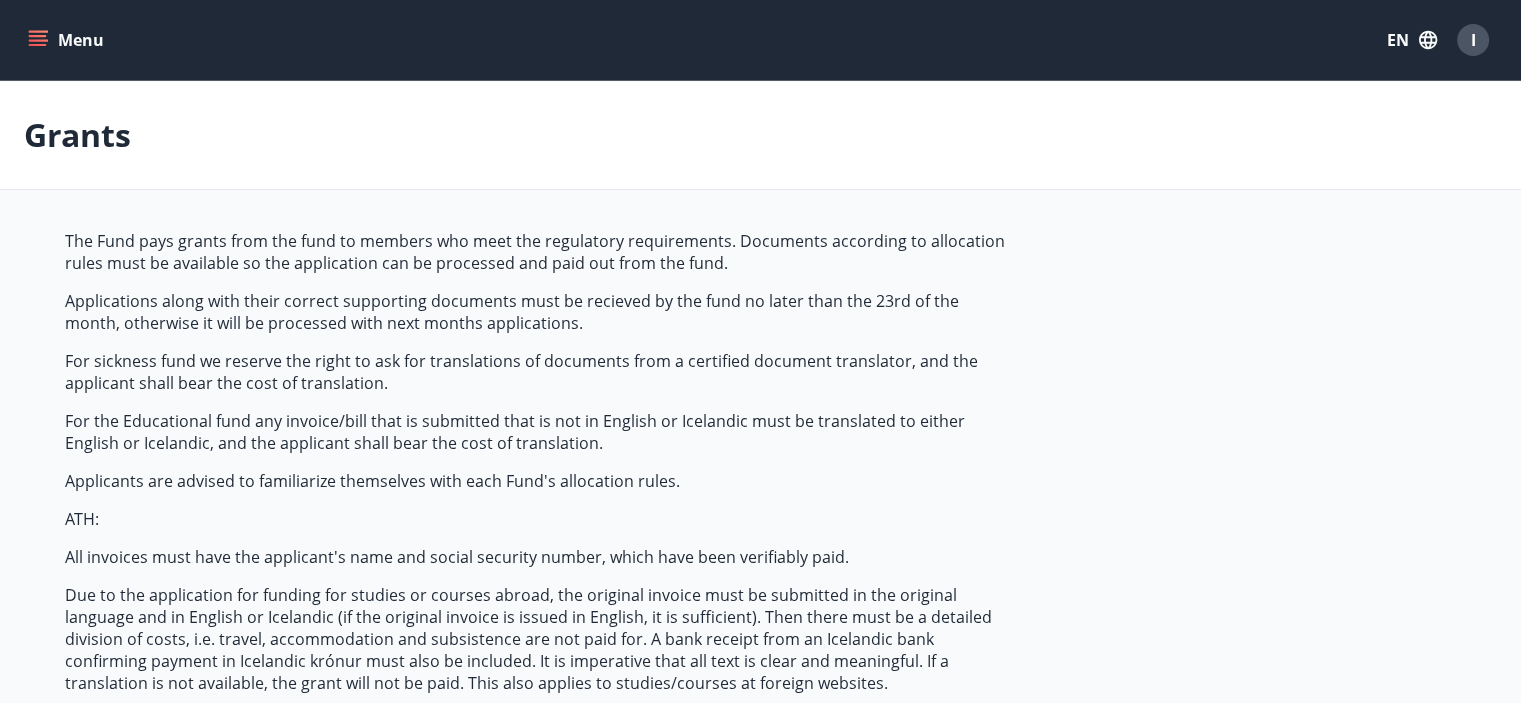 scroll, scrollTop: 358, scrollLeft: 0, axis: vertical 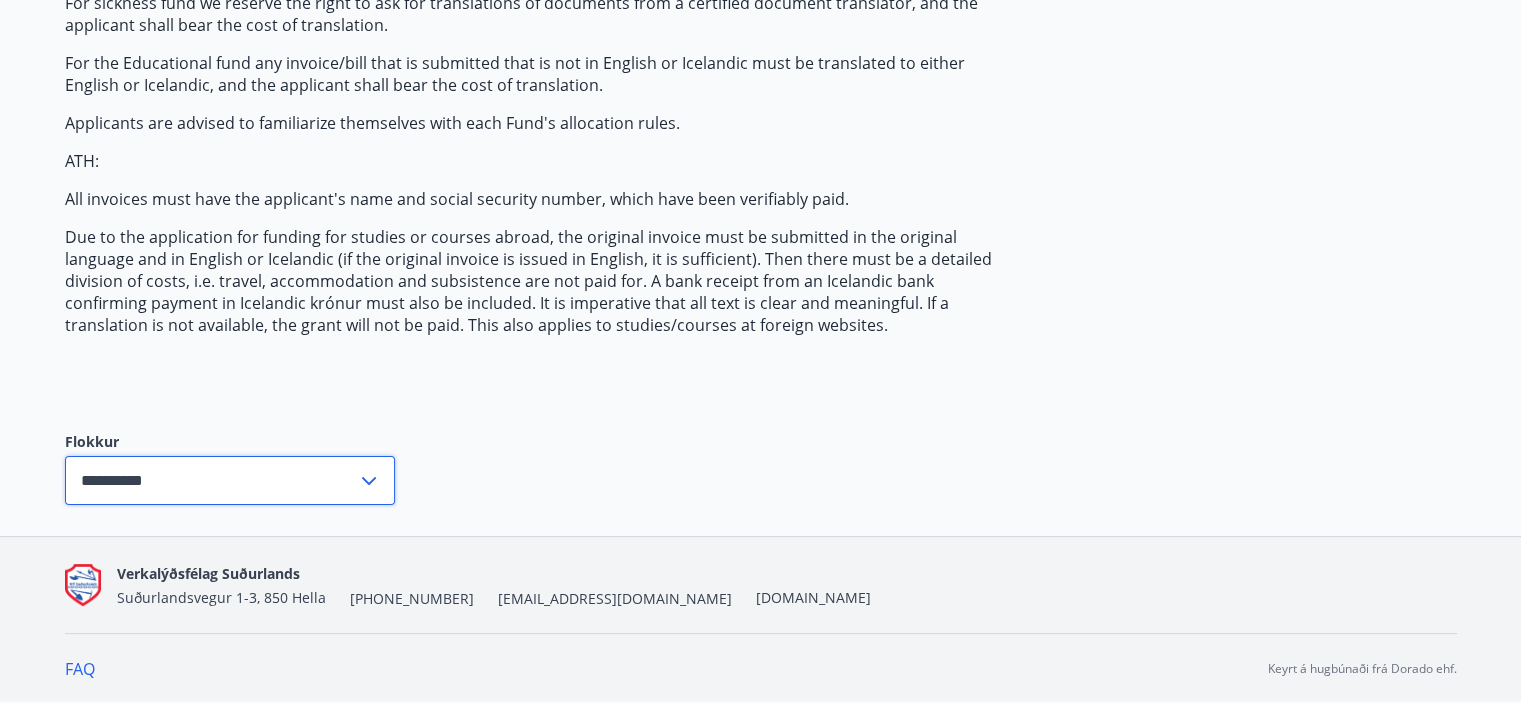 click on "**********" at bounding box center (211, 480) 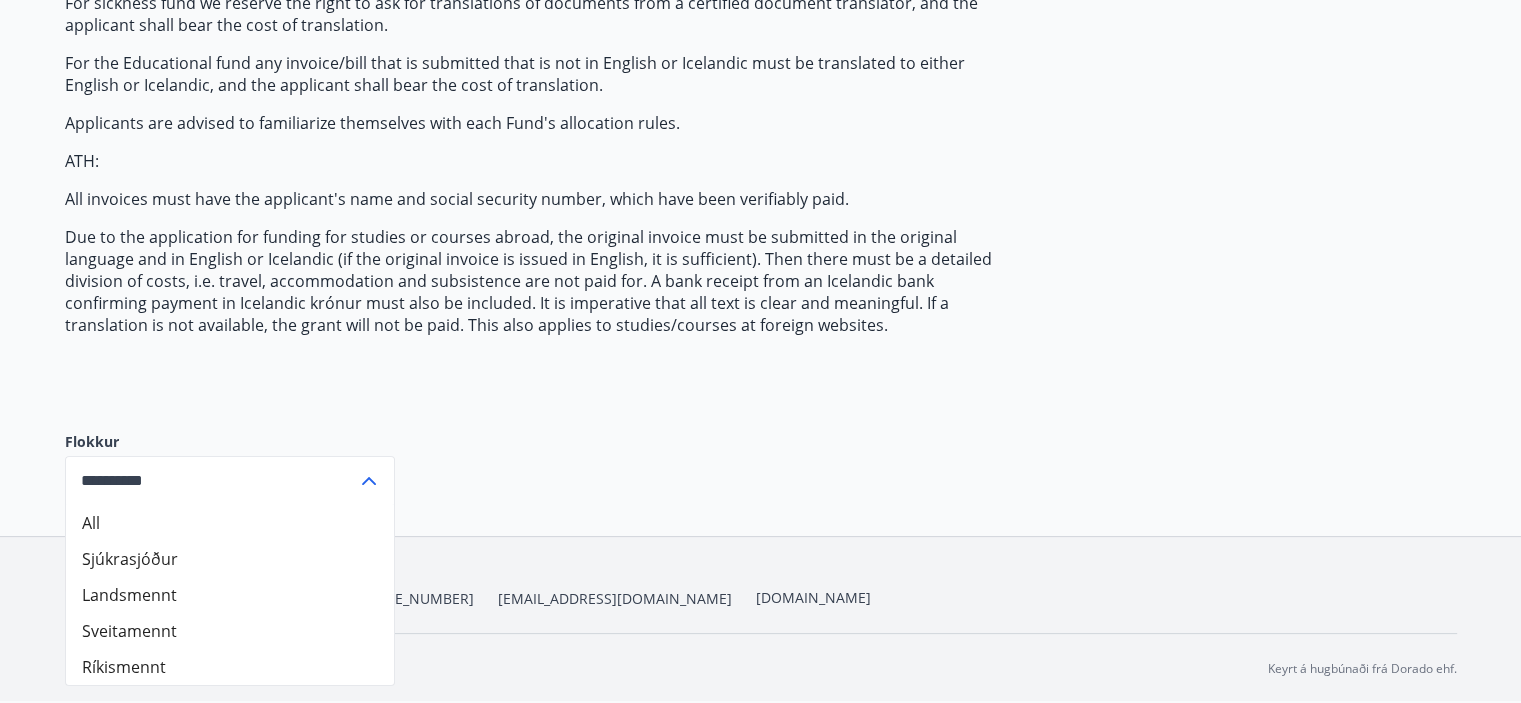 click on "All" at bounding box center [230, 523] 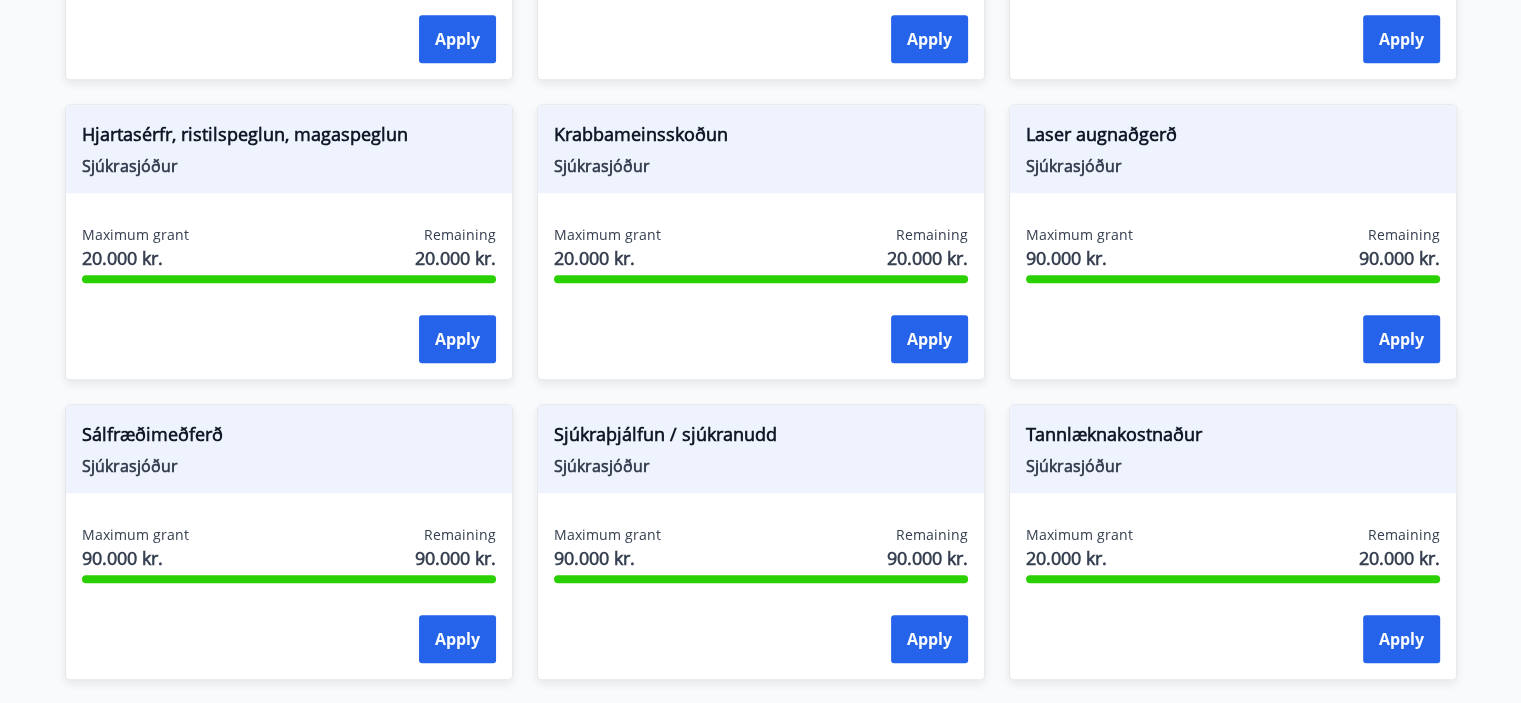 scroll, scrollTop: 1856, scrollLeft: 0, axis: vertical 